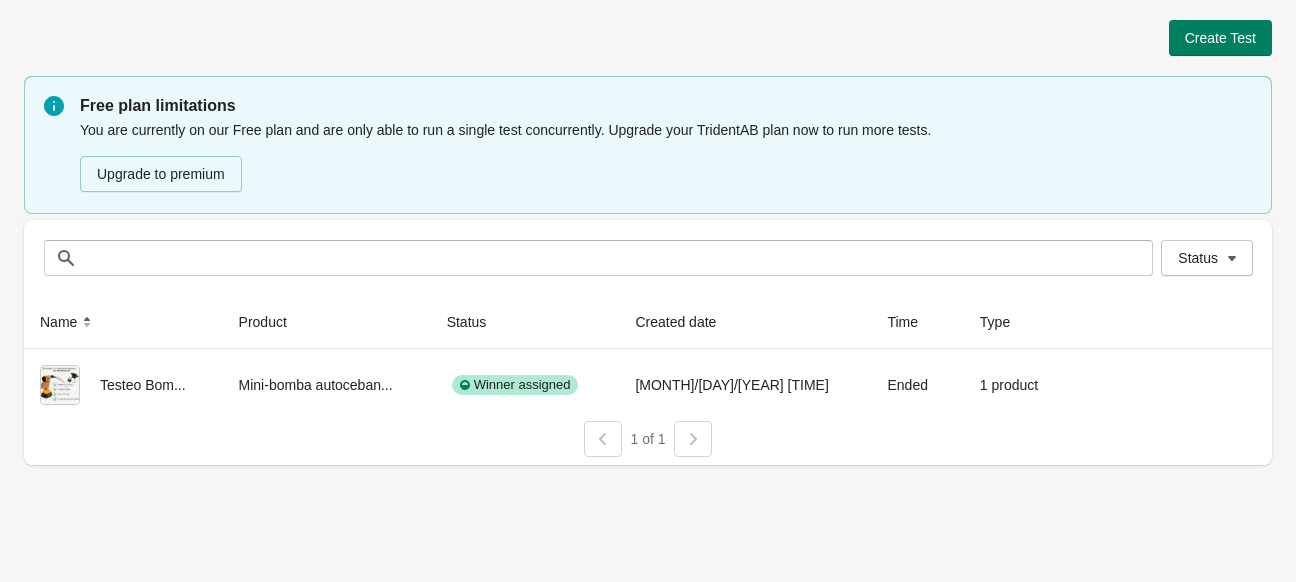 scroll, scrollTop: 0, scrollLeft: 0, axis: both 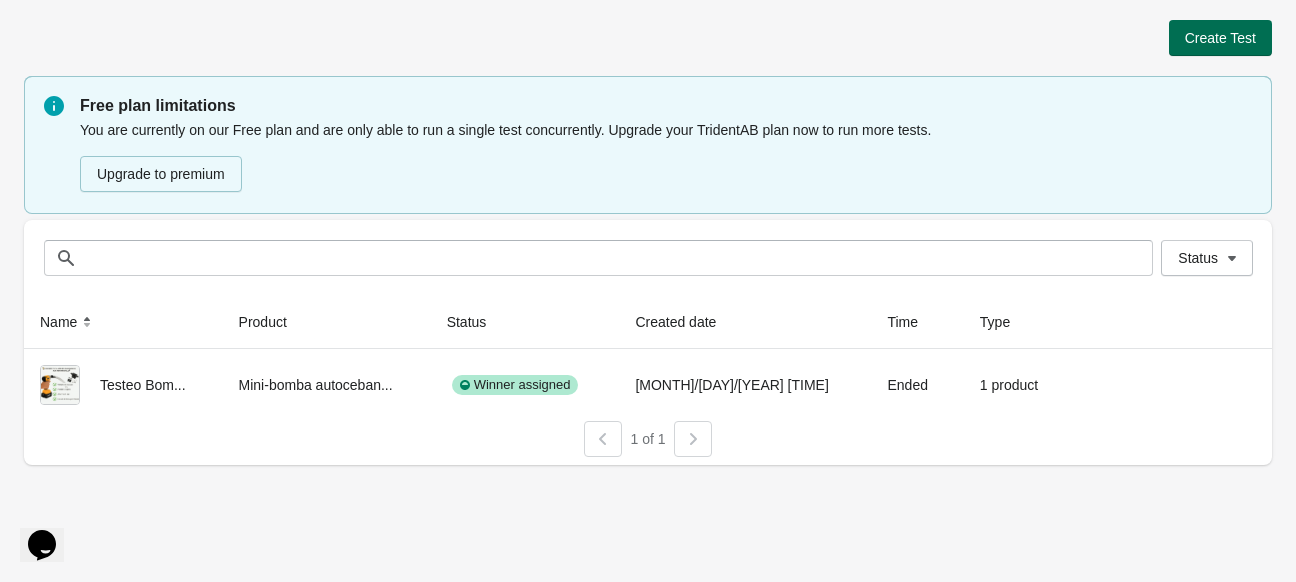 click on "Create Test" at bounding box center [1220, 38] 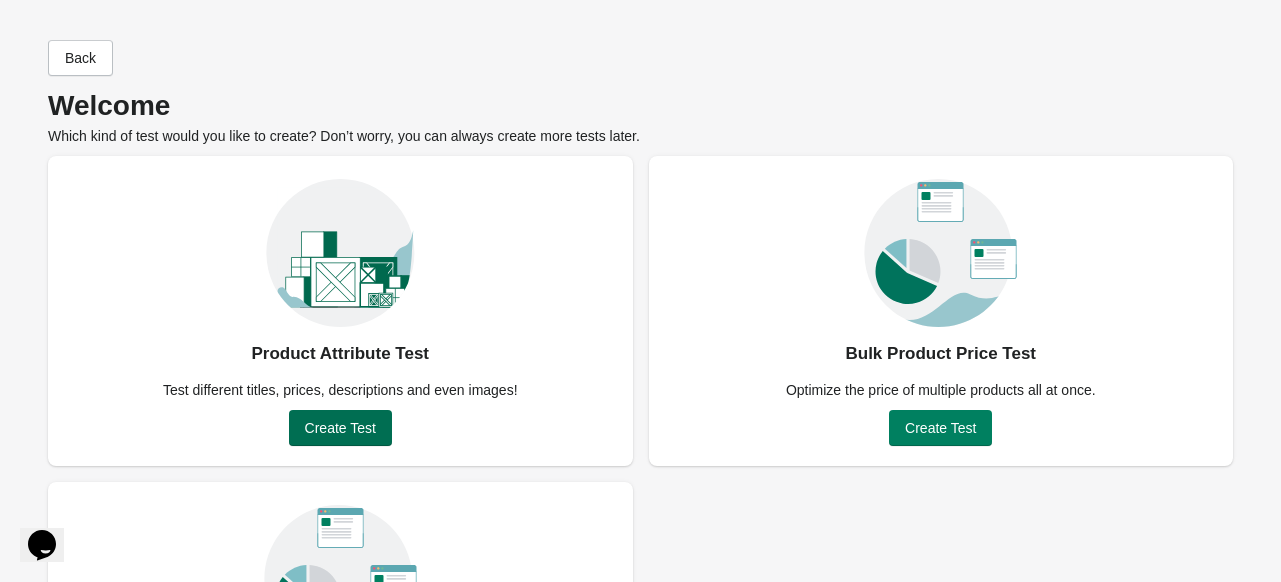 click on "Create Test" at bounding box center [340, 428] 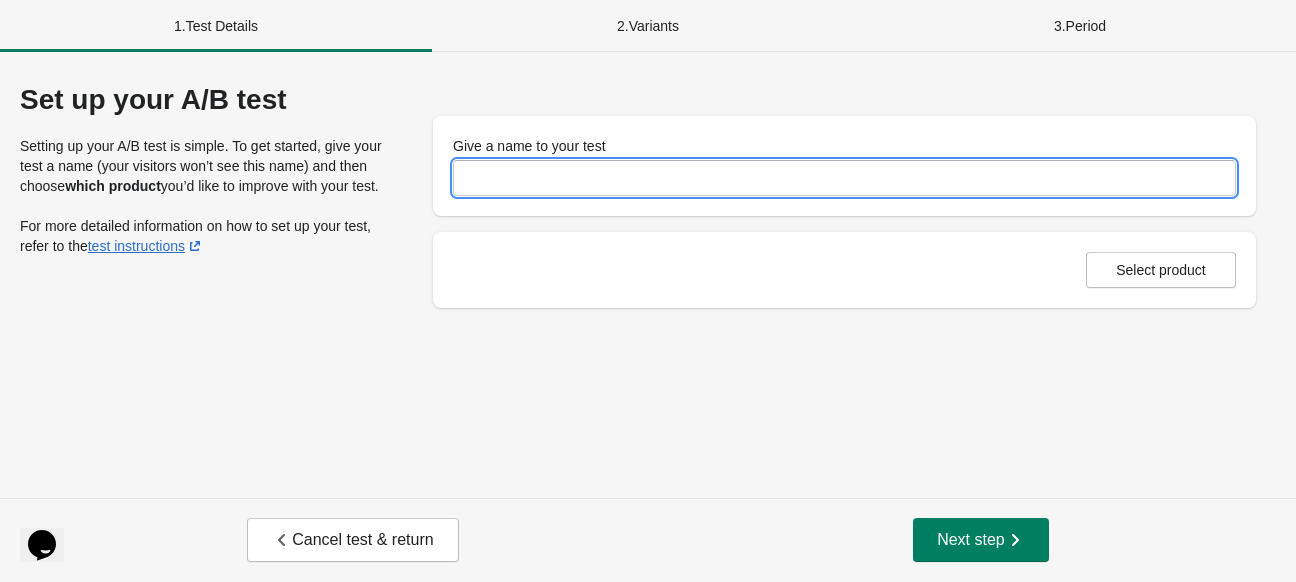 click on "Give a name to your test" at bounding box center [844, 178] 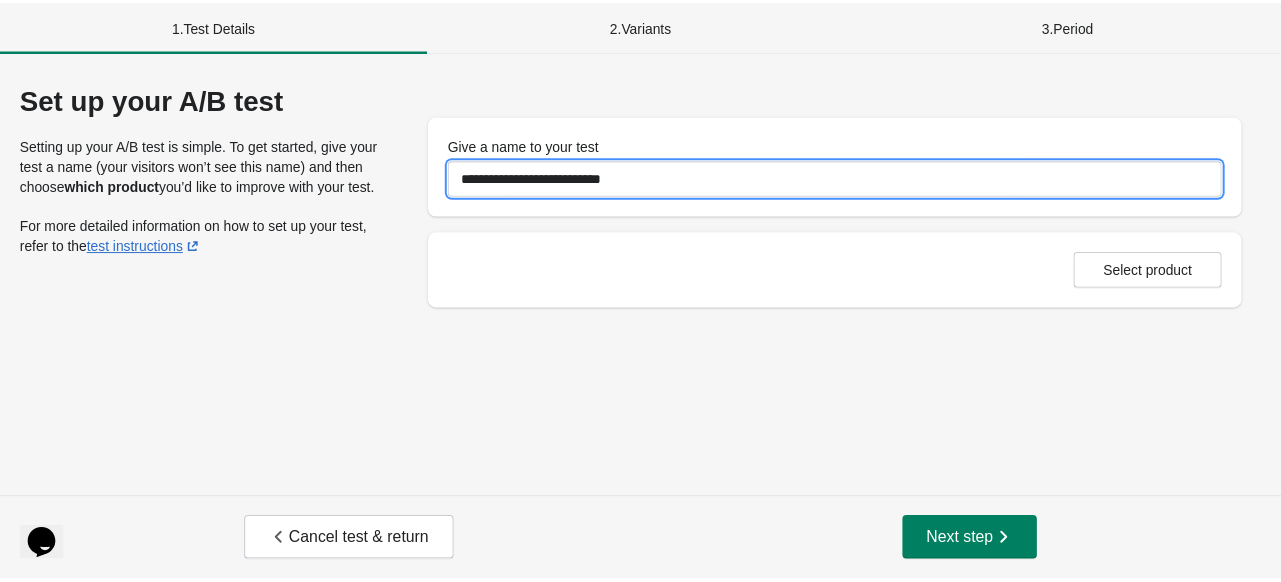 scroll, scrollTop: 0, scrollLeft: 0, axis: both 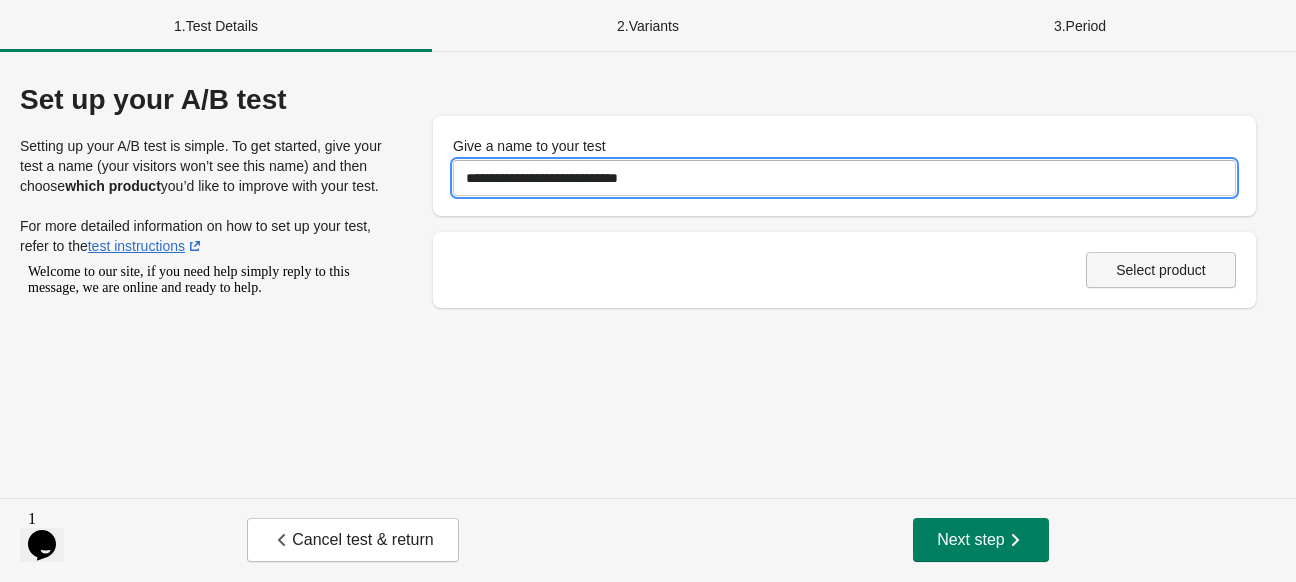 type on "**********" 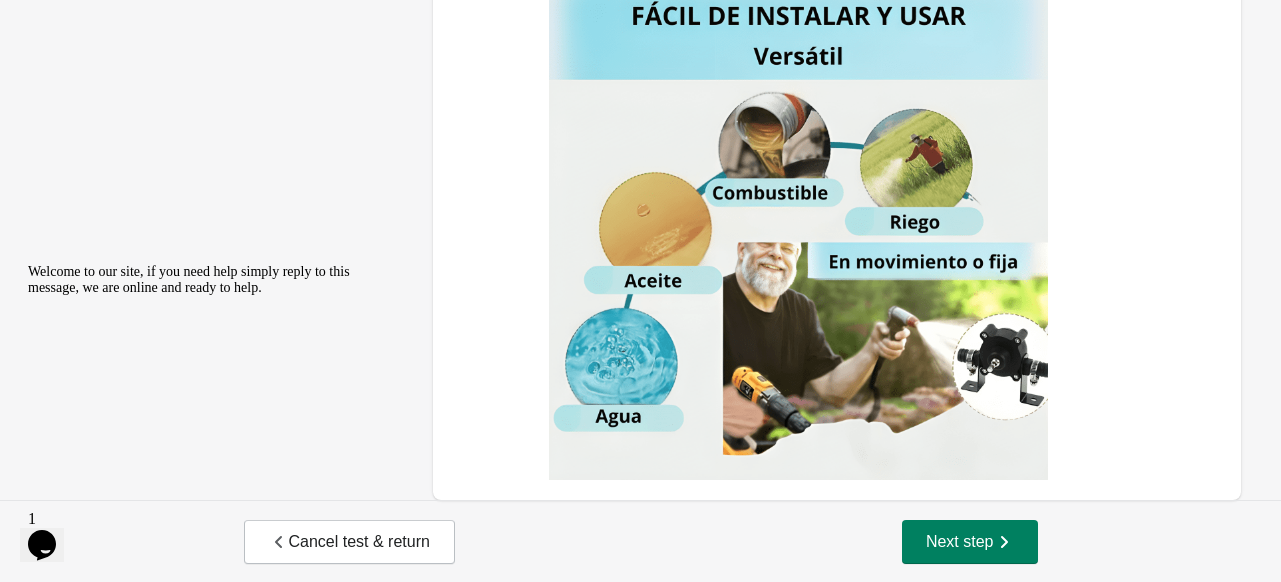 scroll, scrollTop: 1801, scrollLeft: 0, axis: vertical 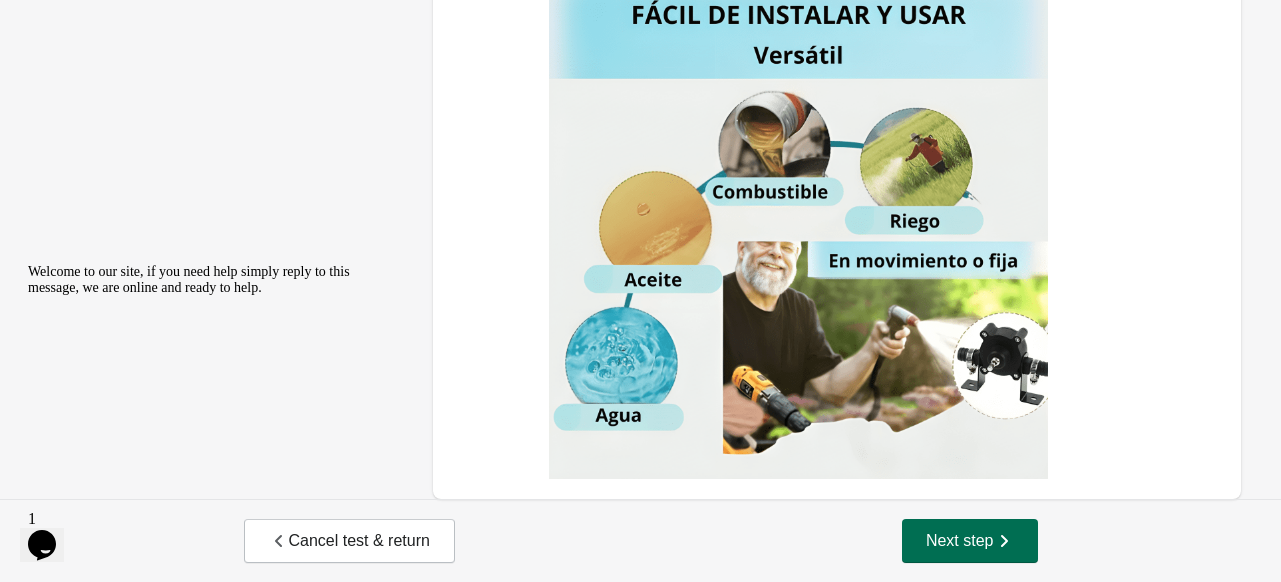 click on "Next step" at bounding box center [970, 541] 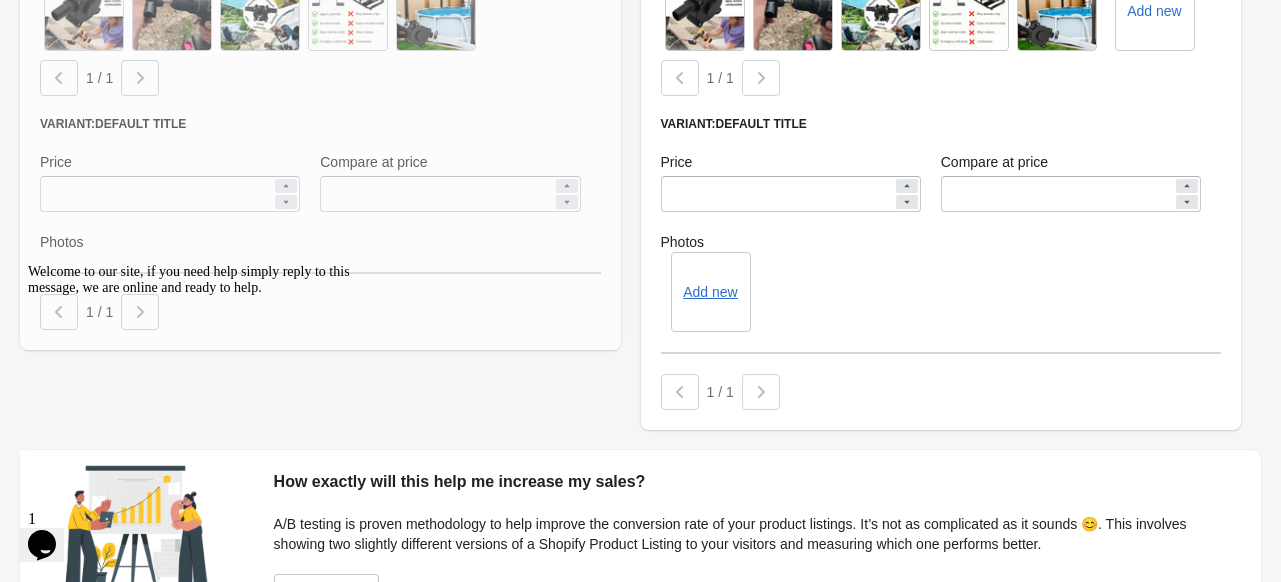 scroll, scrollTop: 2800, scrollLeft: 0, axis: vertical 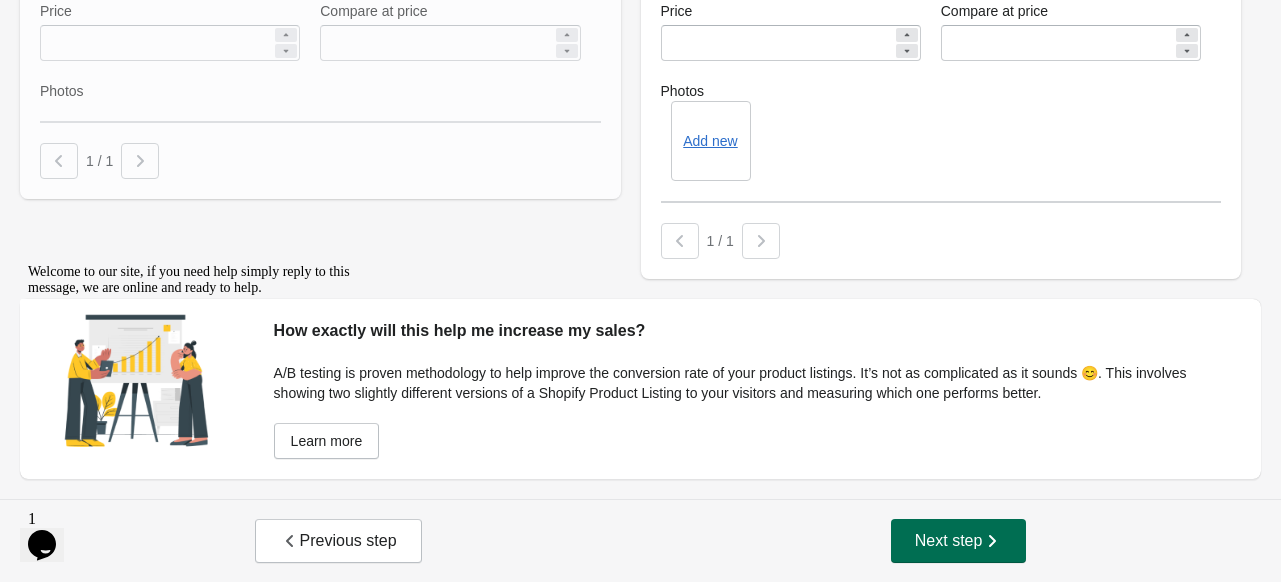 click on "Next step" at bounding box center (959, 541) 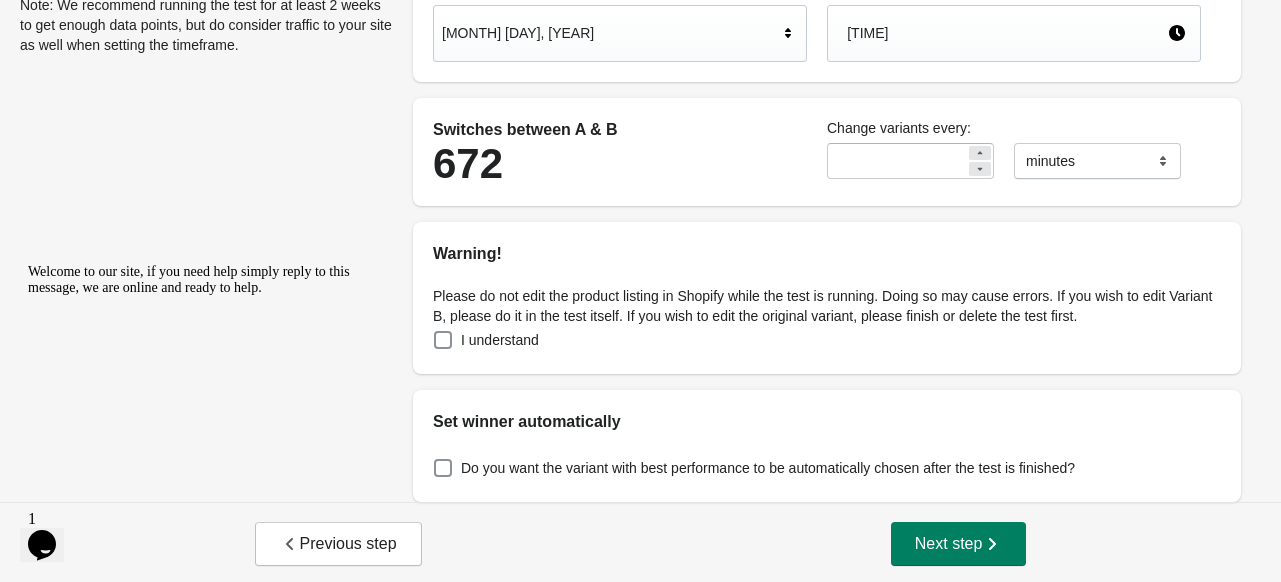 scroll, scrollTop: 304, scrollLeft: 0, axis: vertical 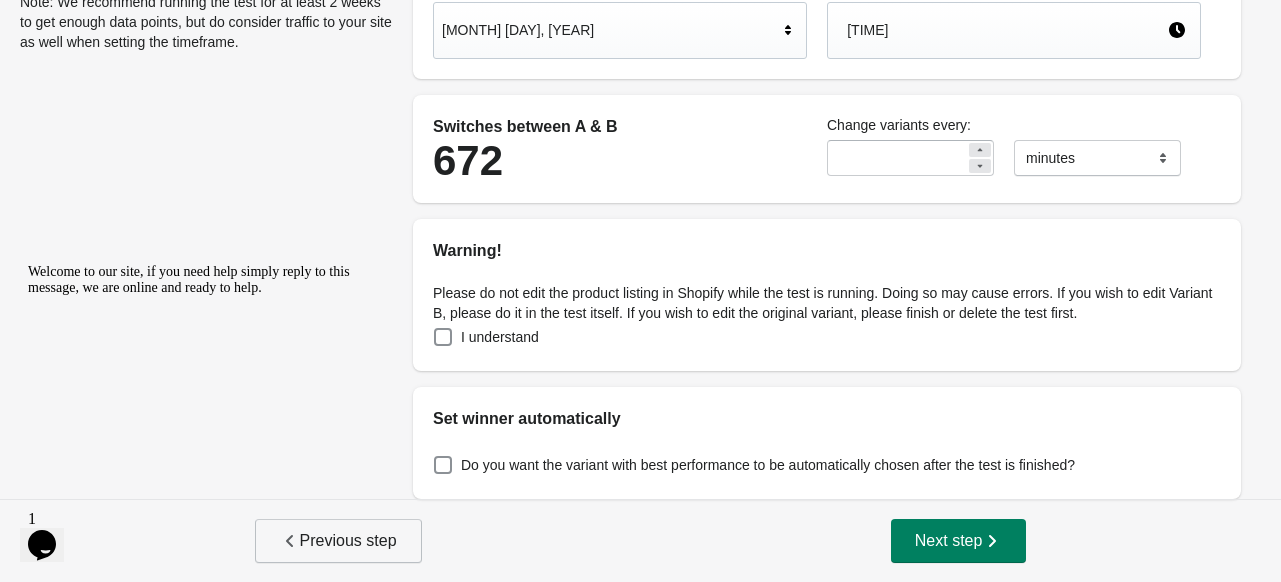 click on "Previous step" at bounding box center (338, 541) 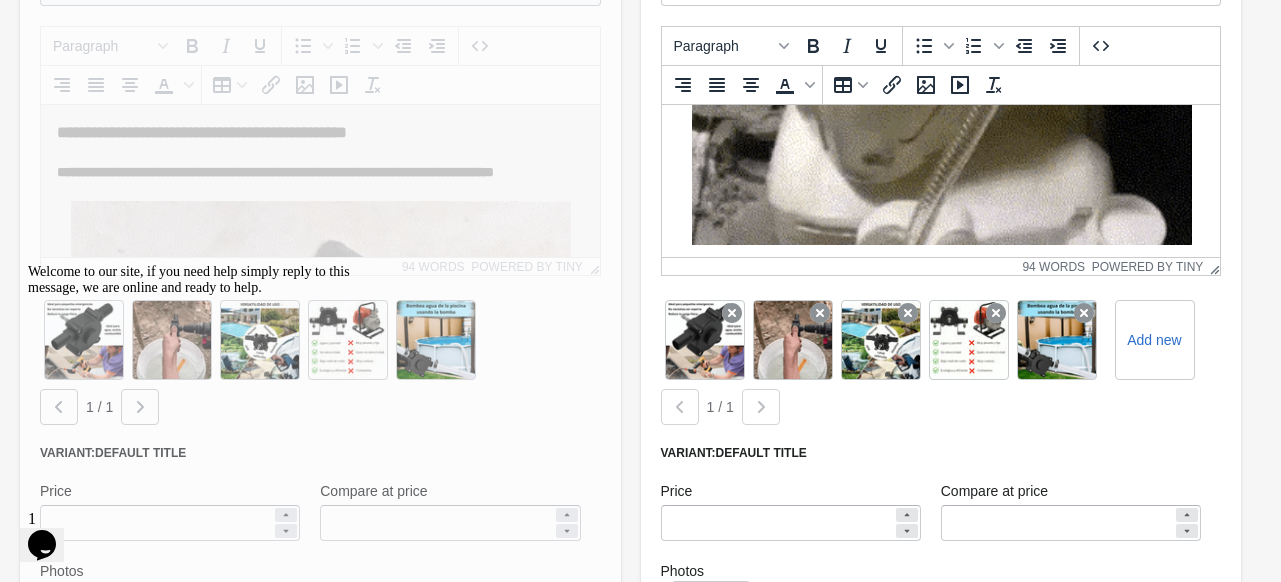 scroll, scrollTop: 2400, scrollLeft: 0, axis: vertical 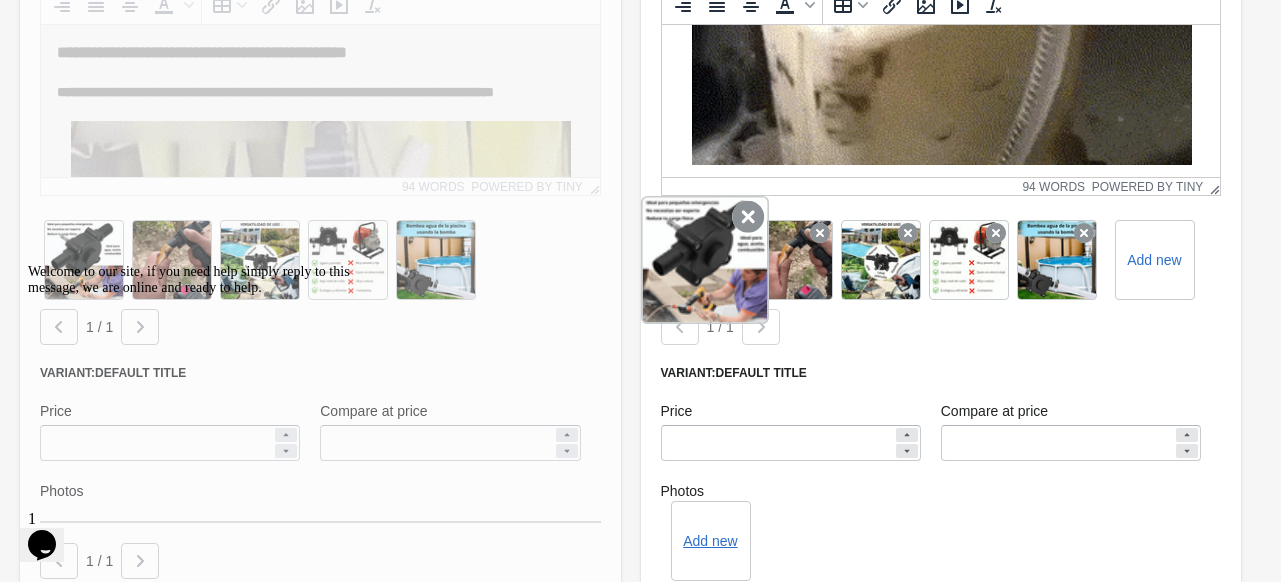click 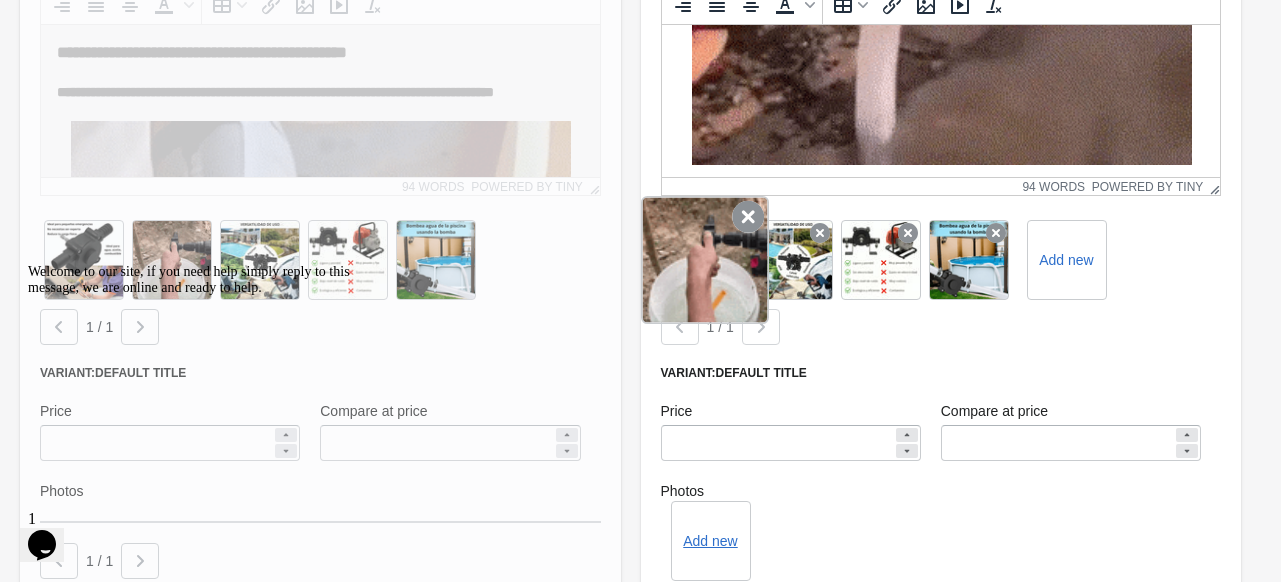 click 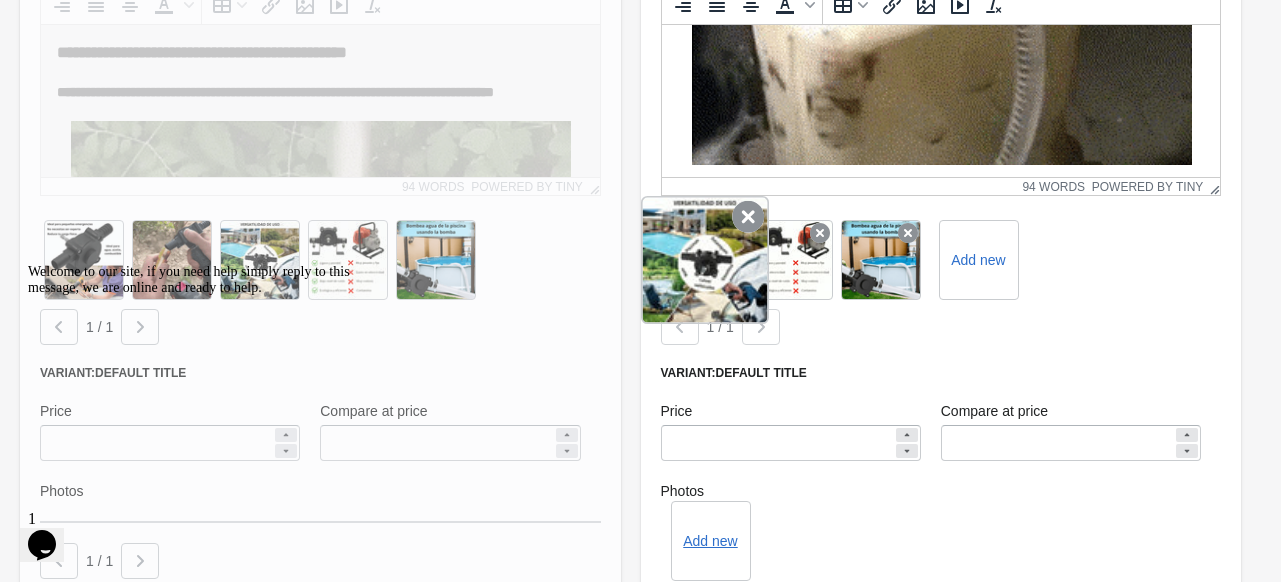 click 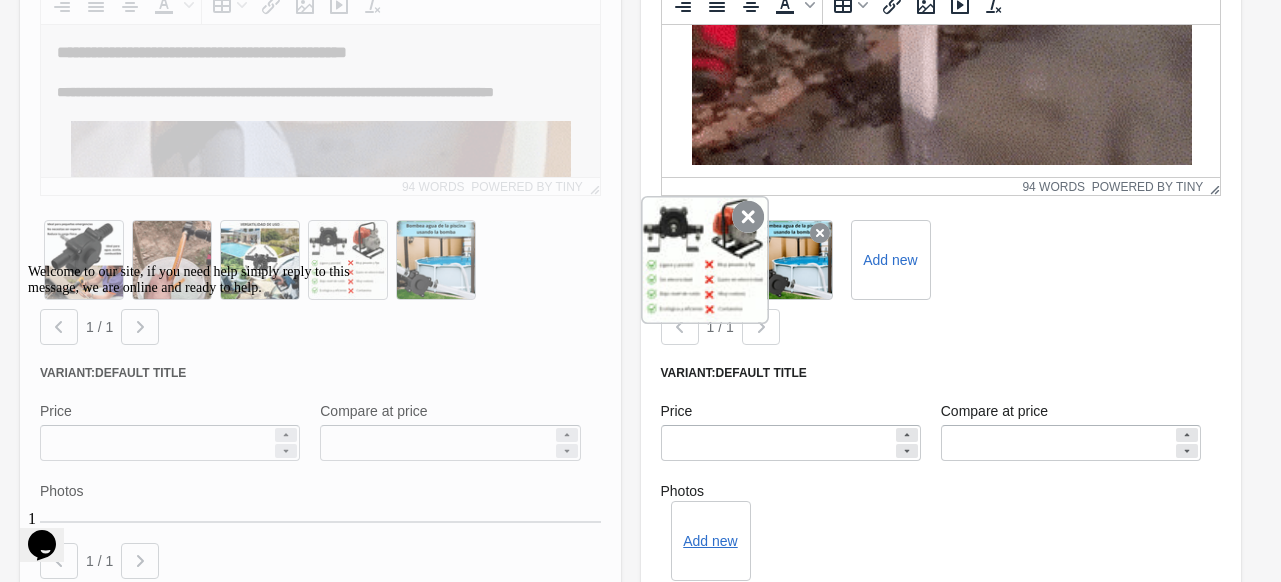 click 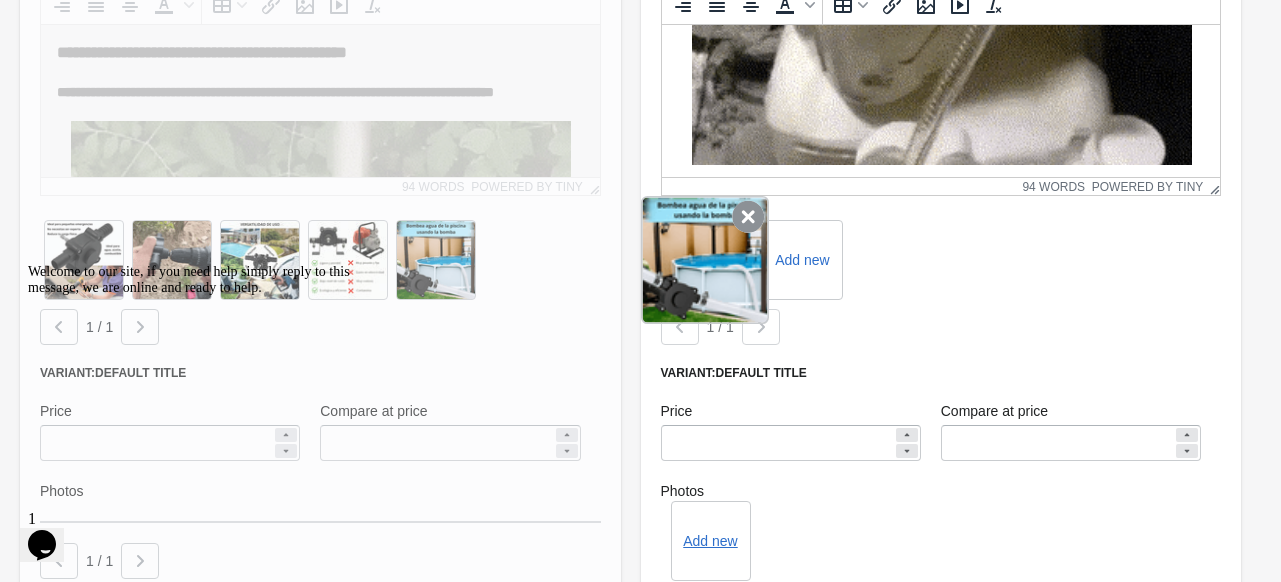 click 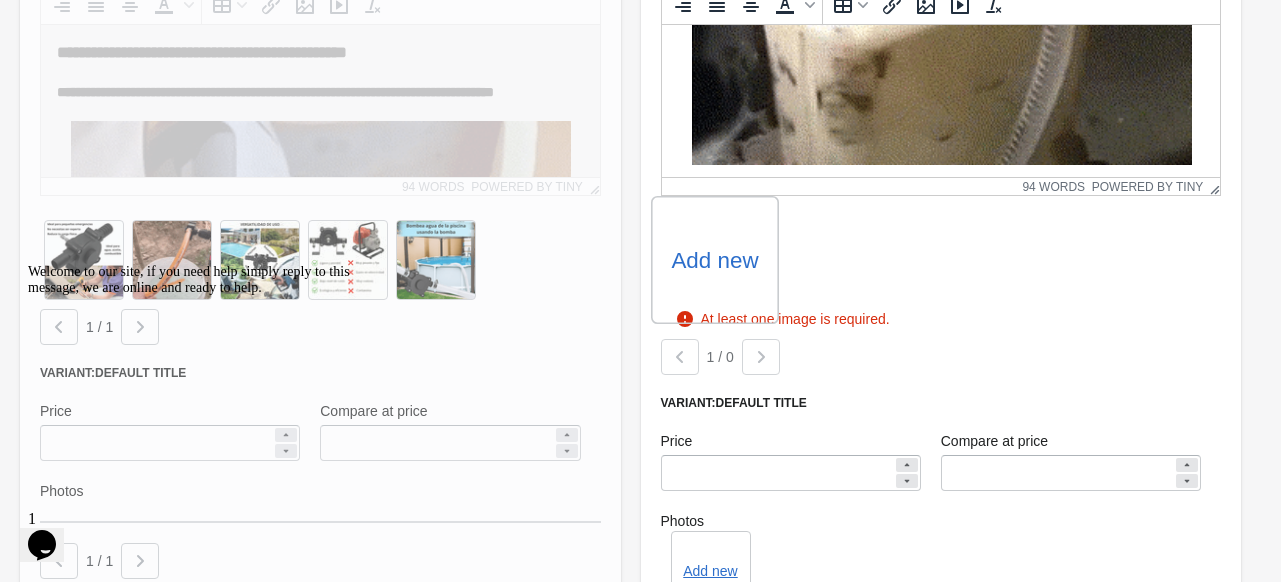click on "Add new" at bounding box center (714, 260) 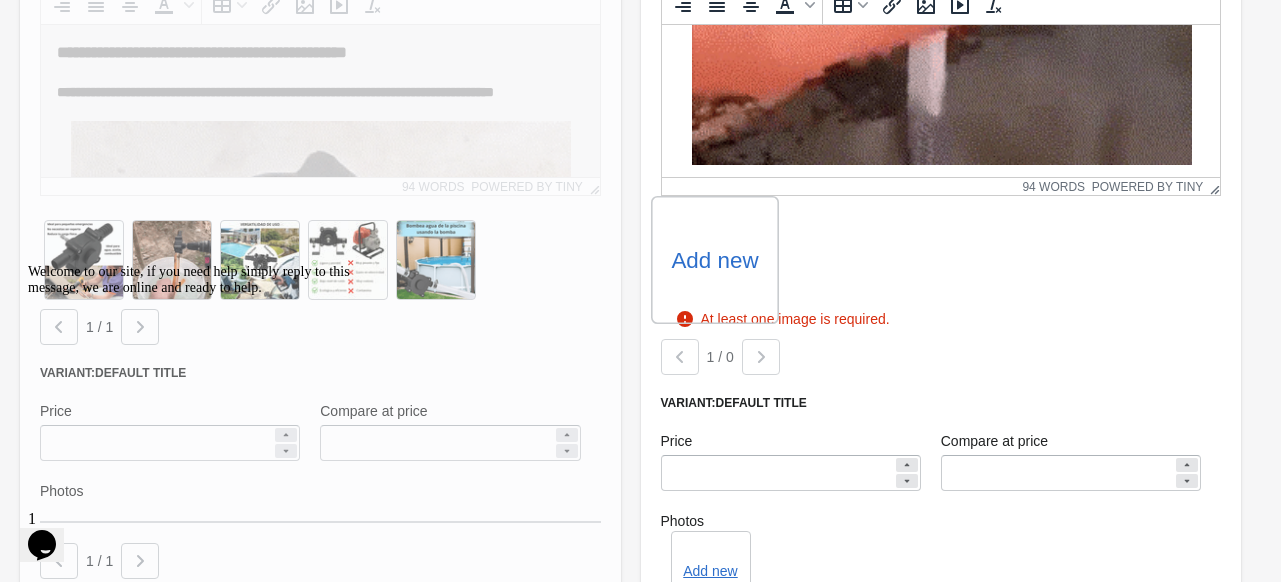 click on "Add new" at bounding box center (0, 0) 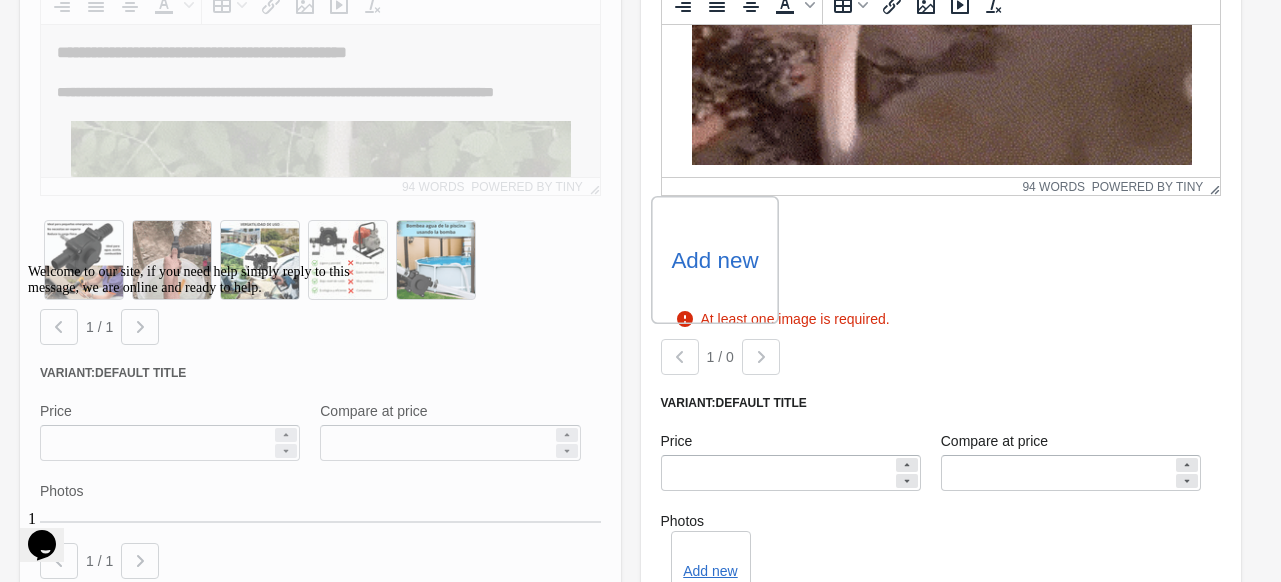 click on "Add new" at bounding box center (714, 260) 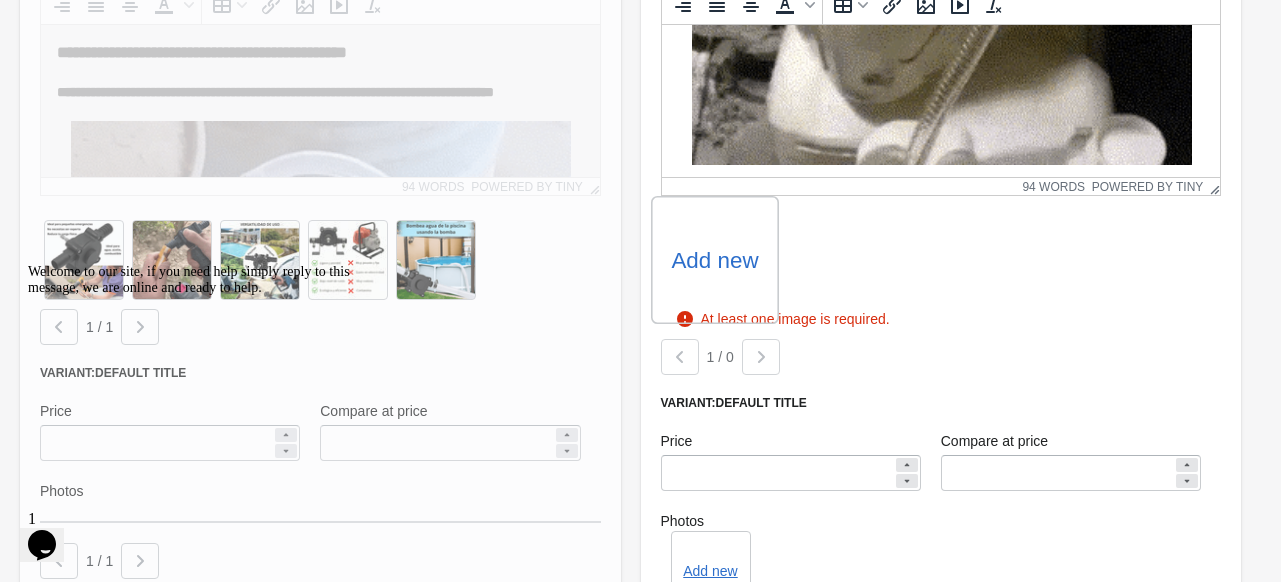 click on "Add new" at bounding box center (0, 0) 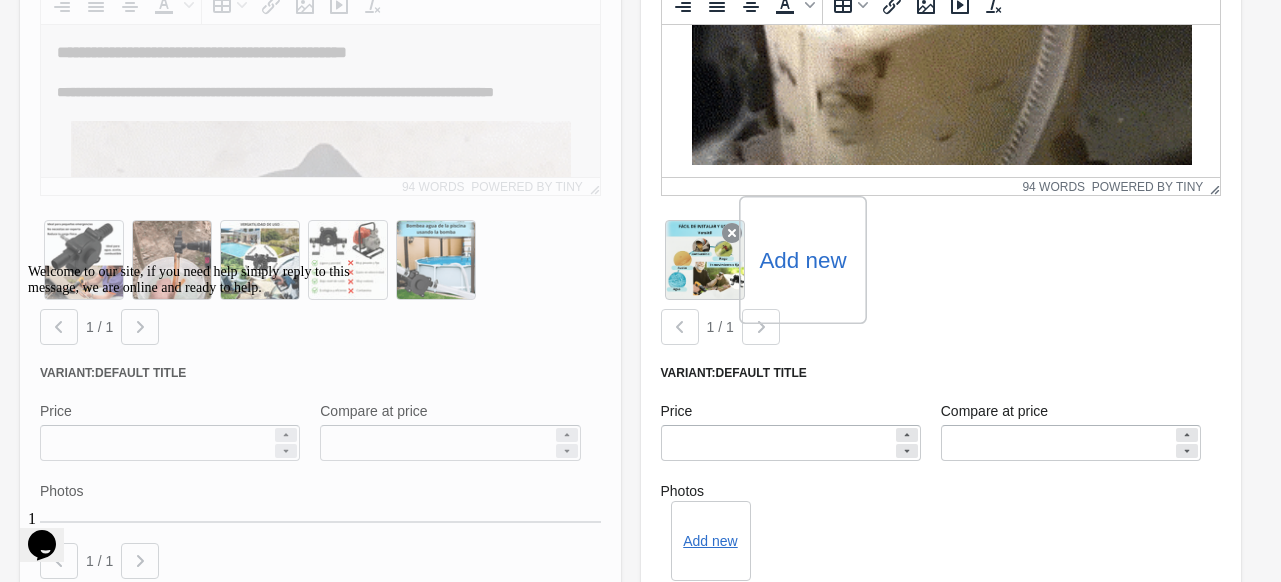 click on "Add new" at bounding box center [802, 260] 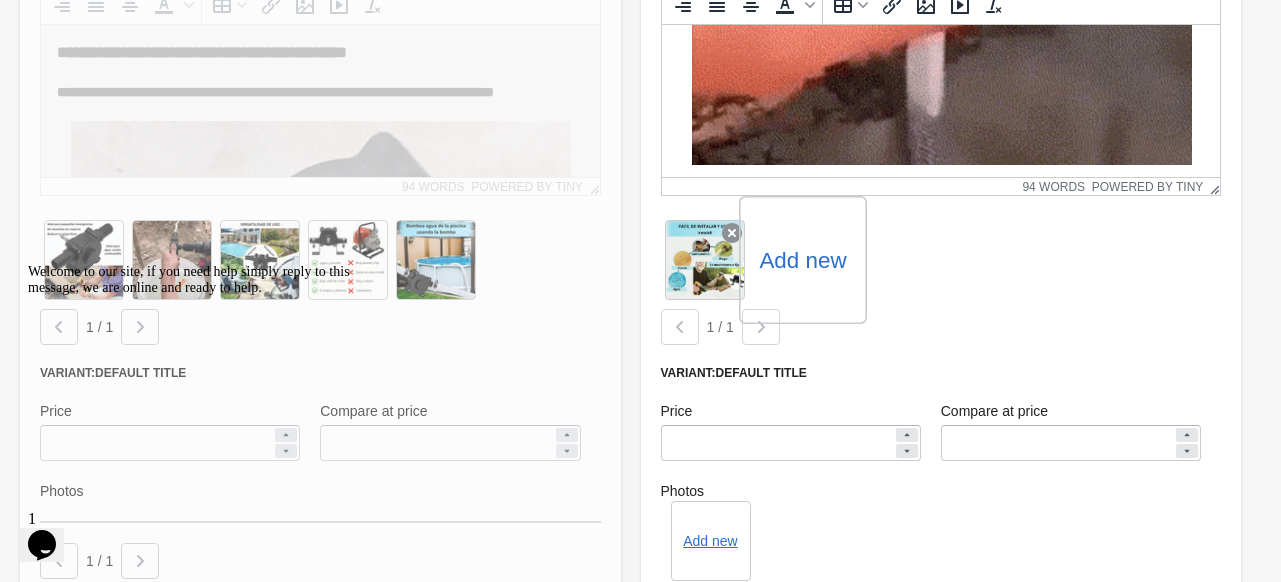 click on "Add new" at bounding box center (0, 0) 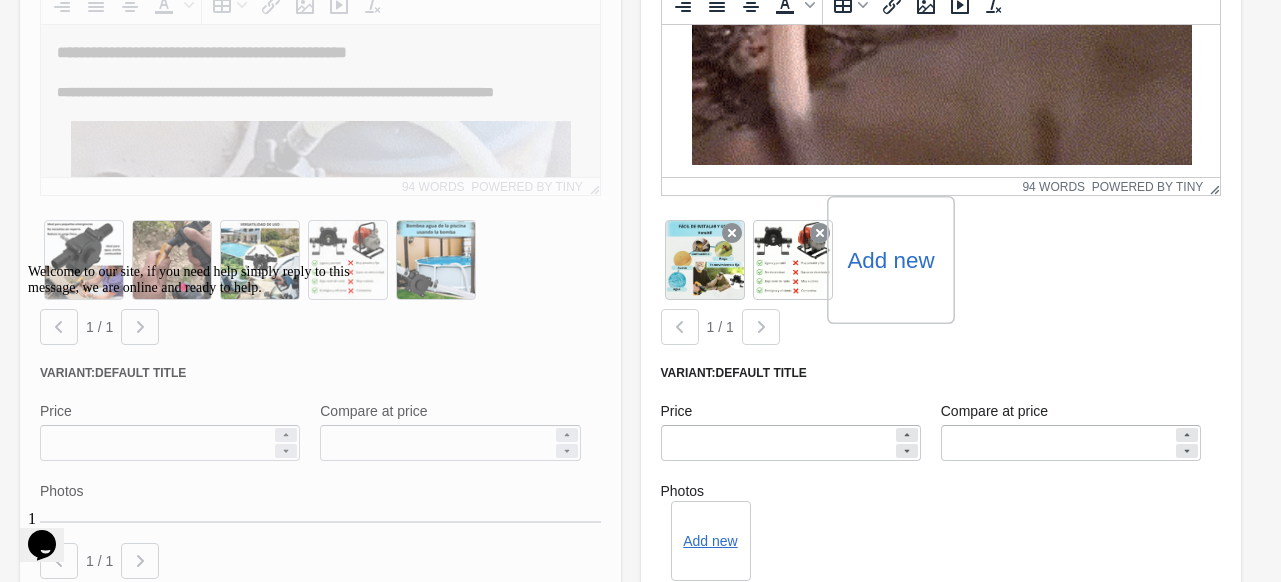 click on "Add new" at bounding box center (890, 260) 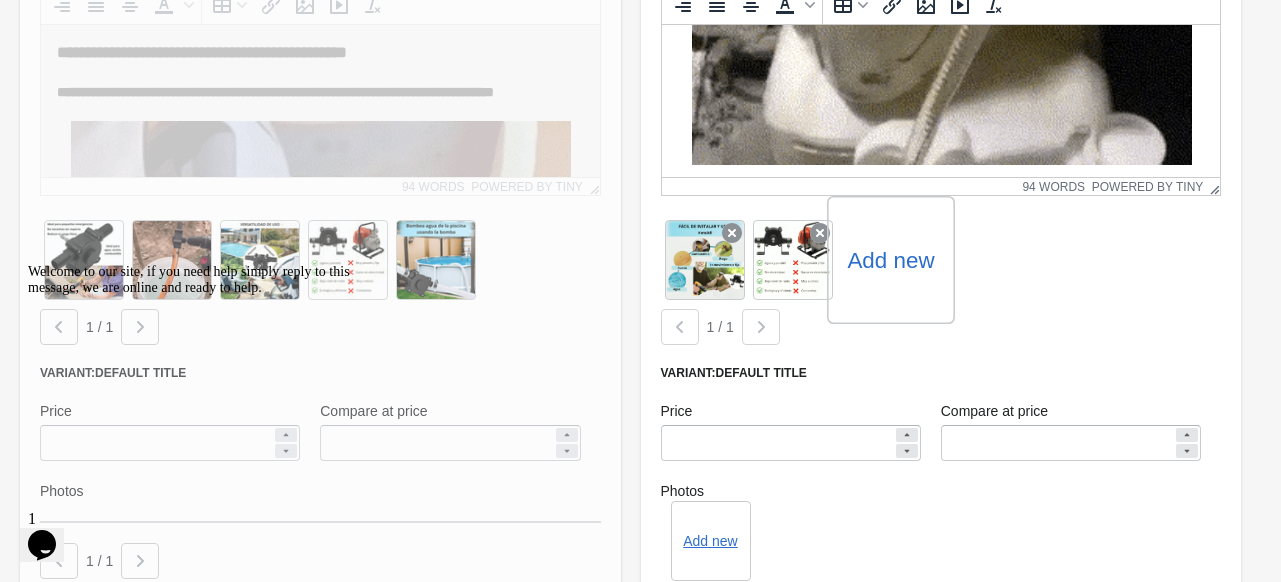 click on "Add new" at bounding box center (0, 0) 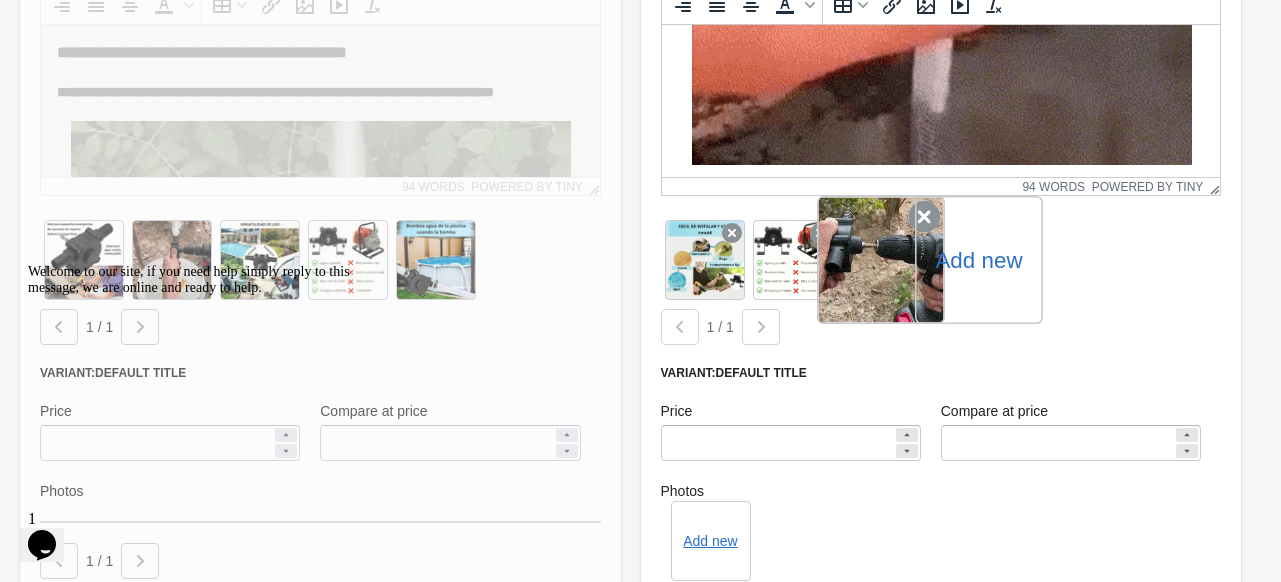 click 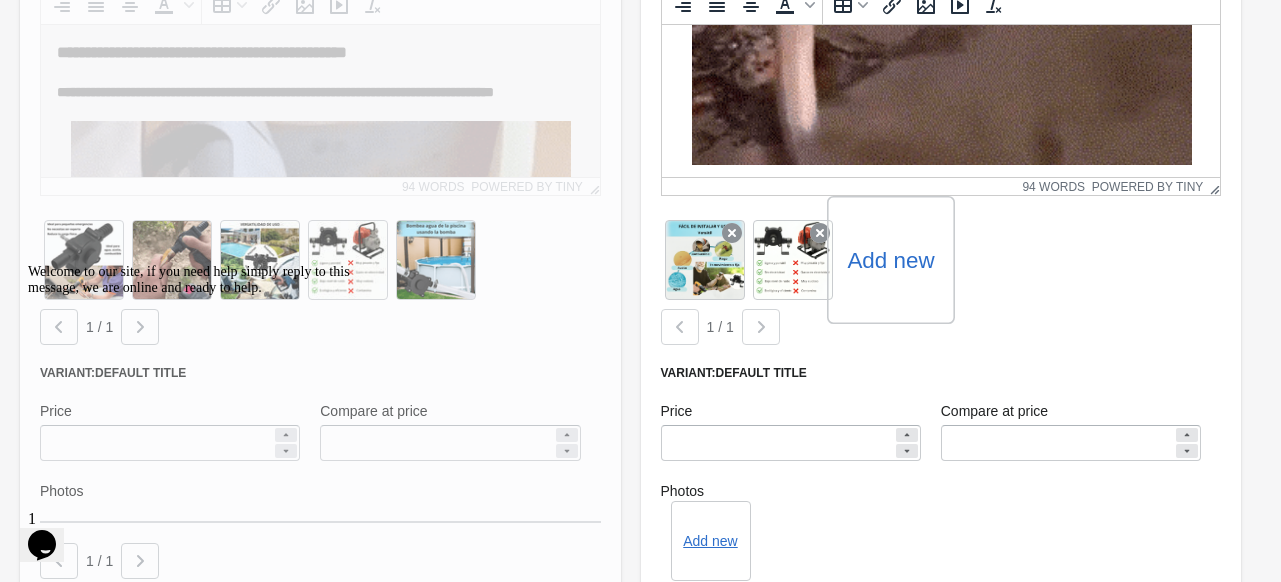 click on "Add new" at bounding box center [890, 260] 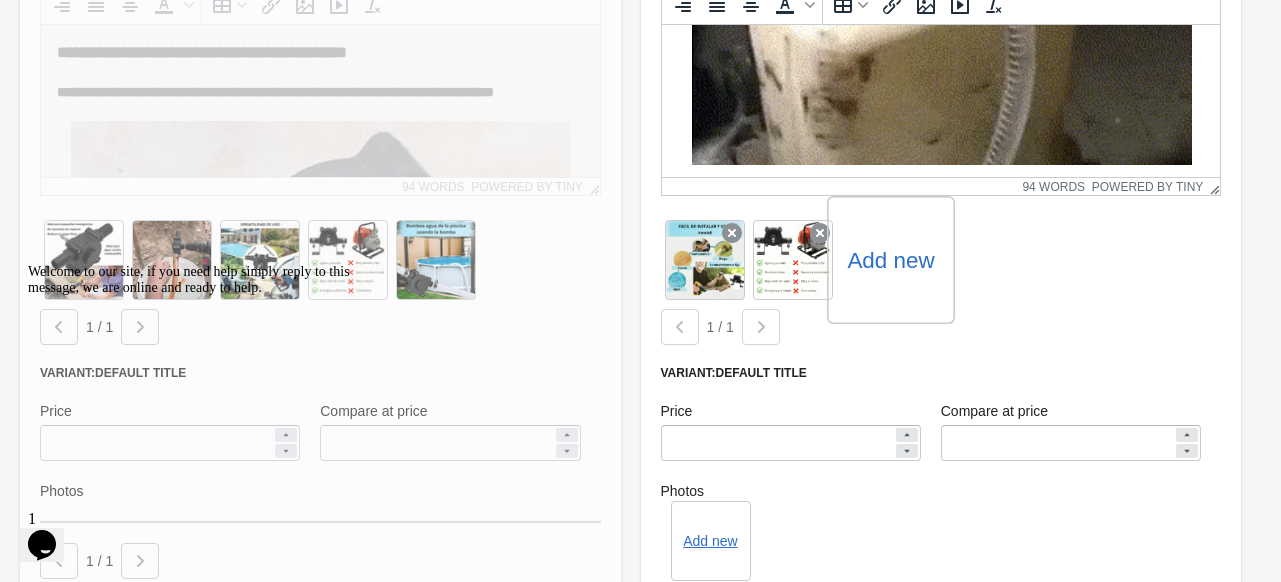 click on "Add new" at bounding box center (0, 0) 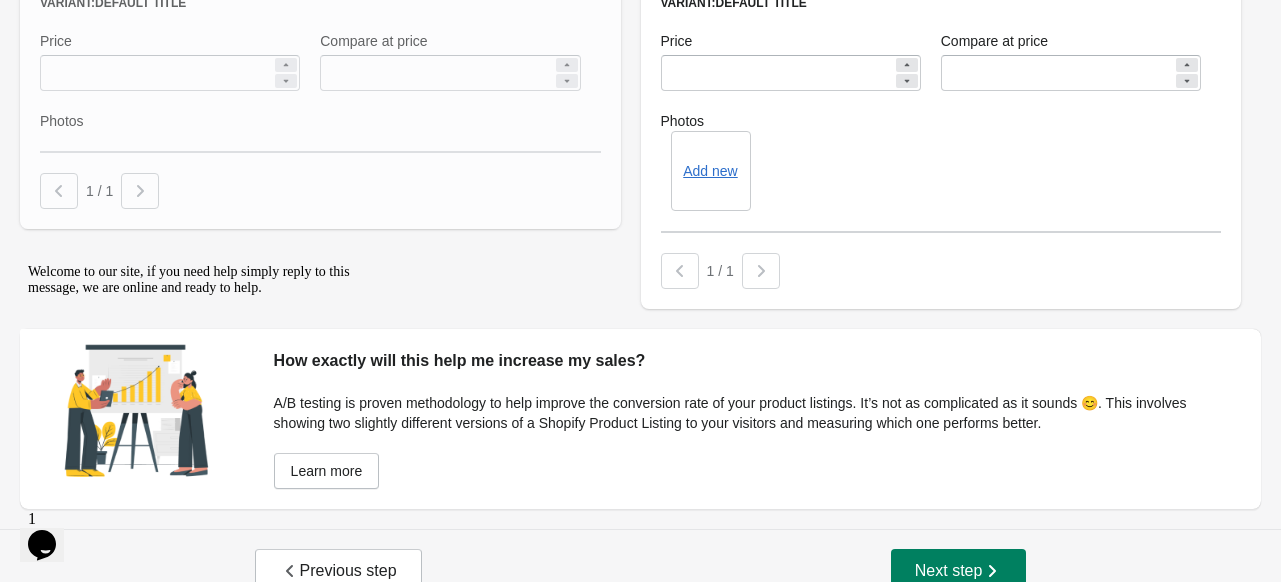 scroll, scrollTop: 2800, scrollLeft: 0, axis: vertical 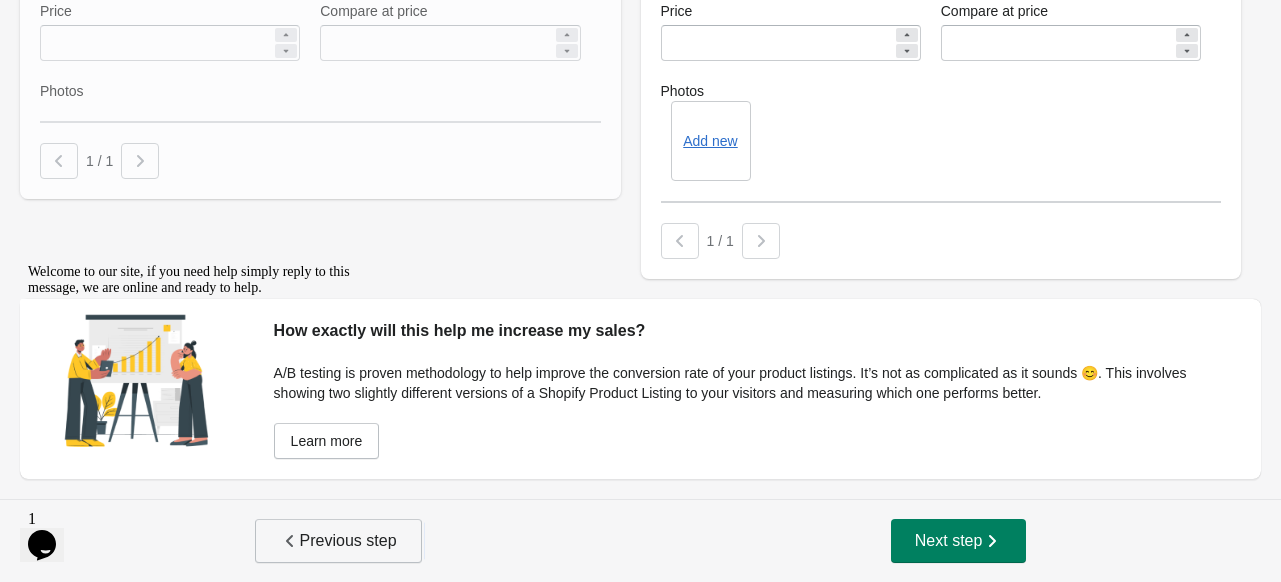 click on "Previous step" at bounding box center (338, 541) 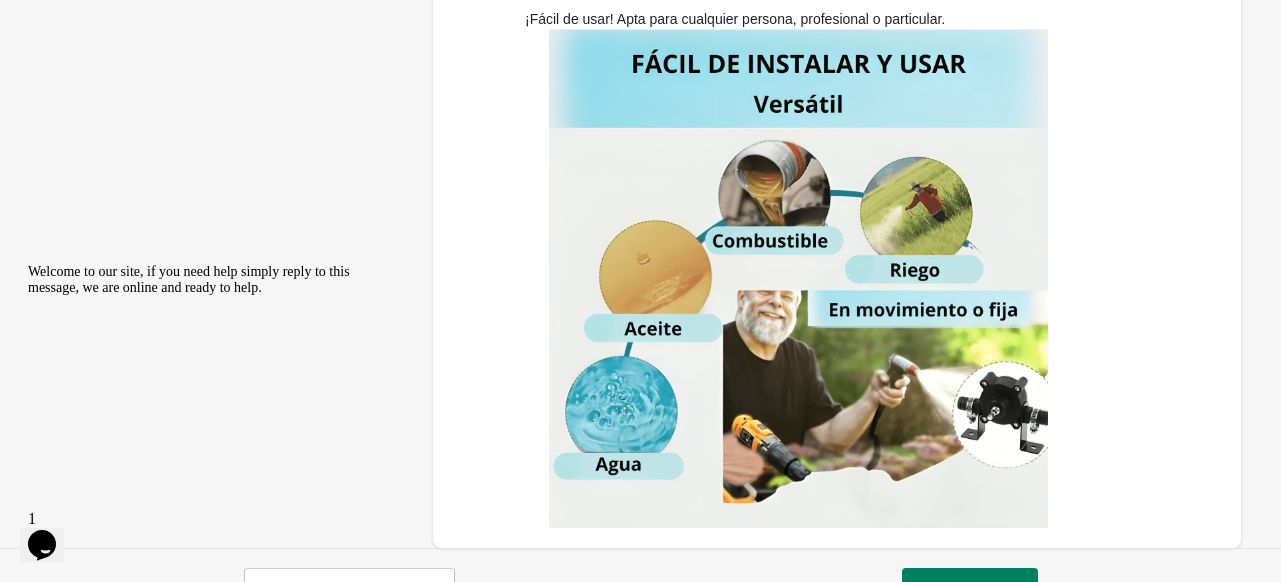 scroll, scrollTop: 1801, scrollLeft: 0, axis: vertical 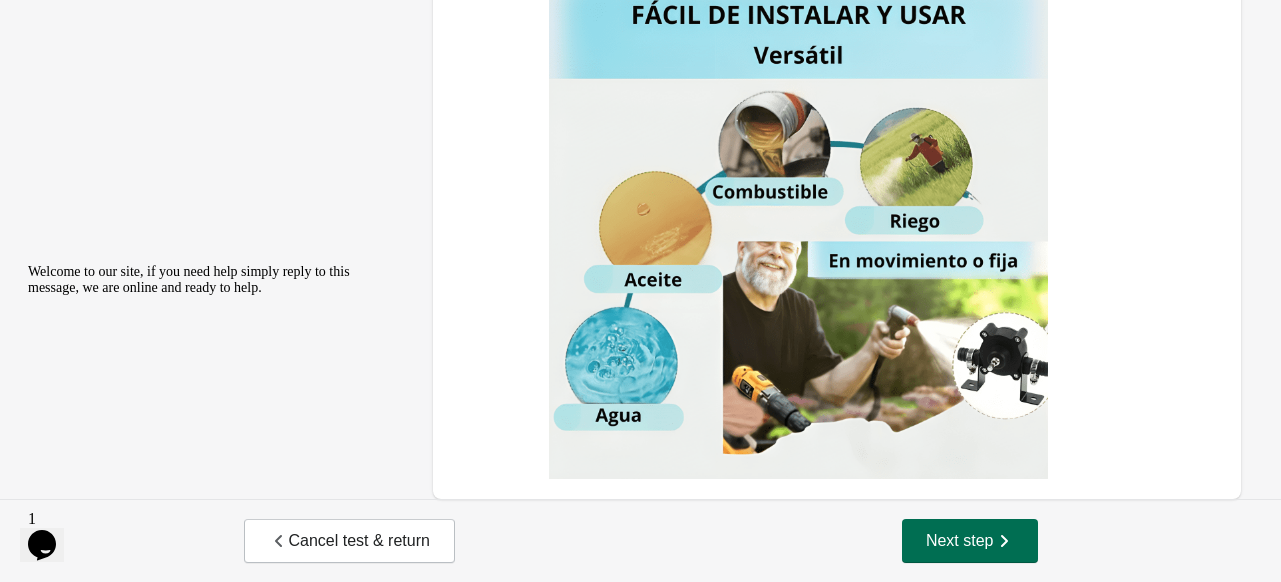 click on "Next step" at bounding box center (970, 541) 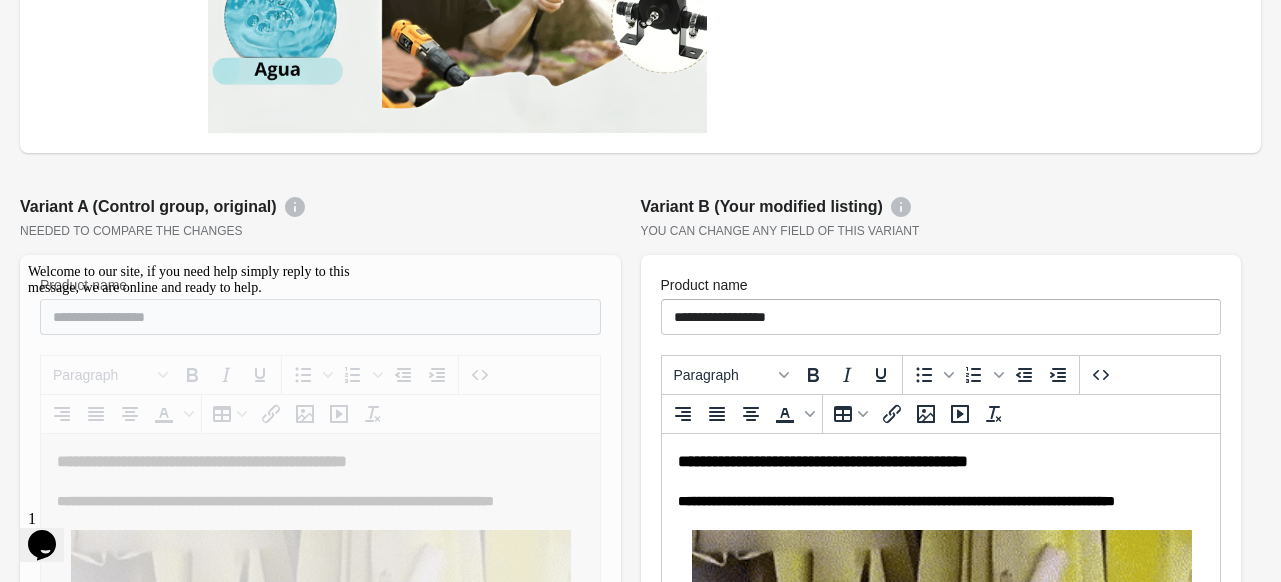 scroll, scrollTop: 2300, scrollLeft: 0, axis: vertical 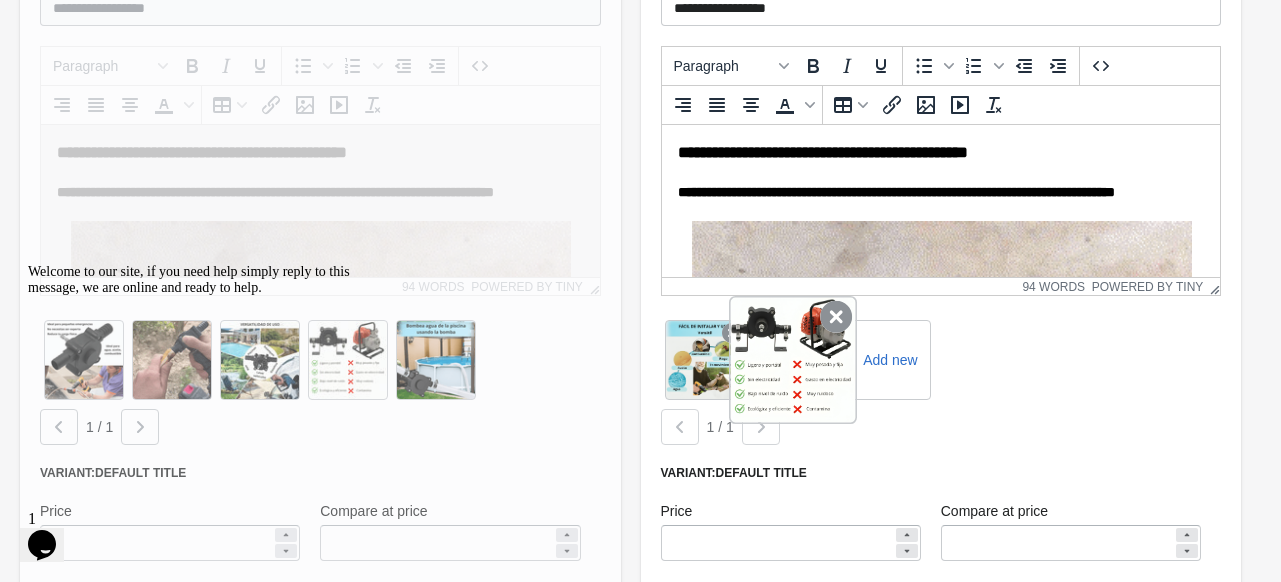 click 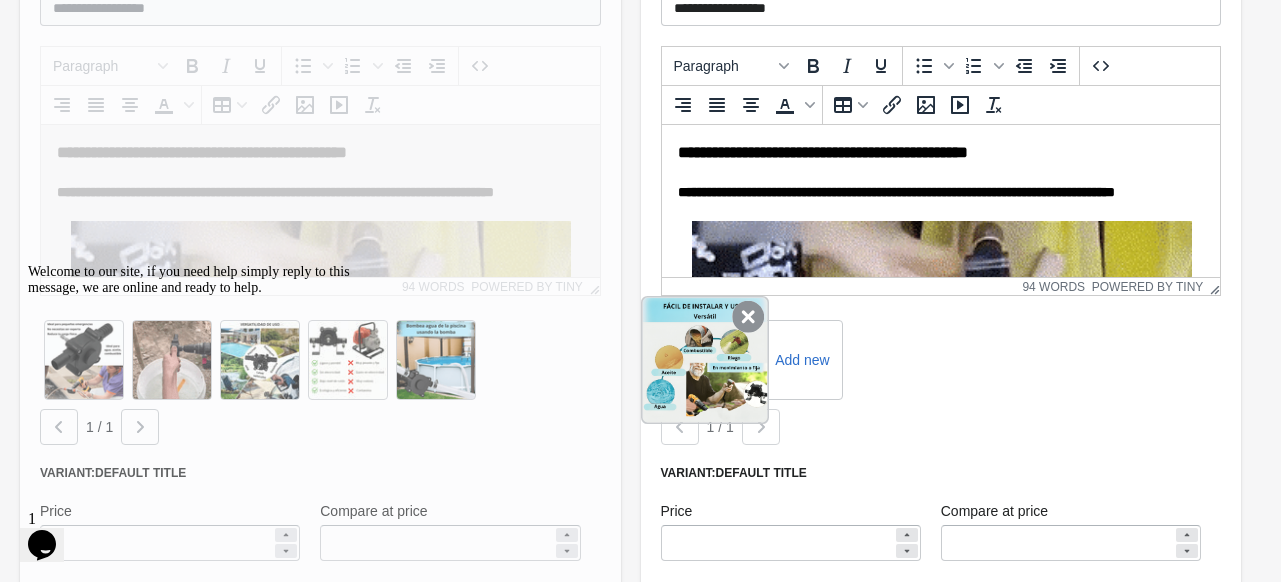 click 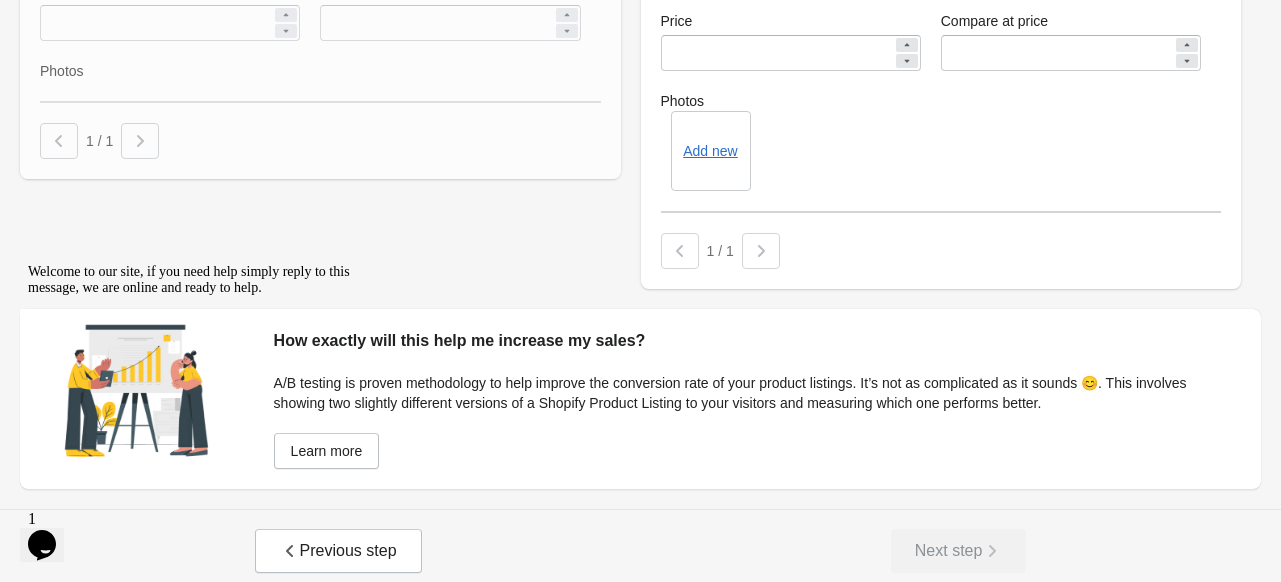 scroll, scrollTop: 2830, scrollLeft: 0, axis: vertical 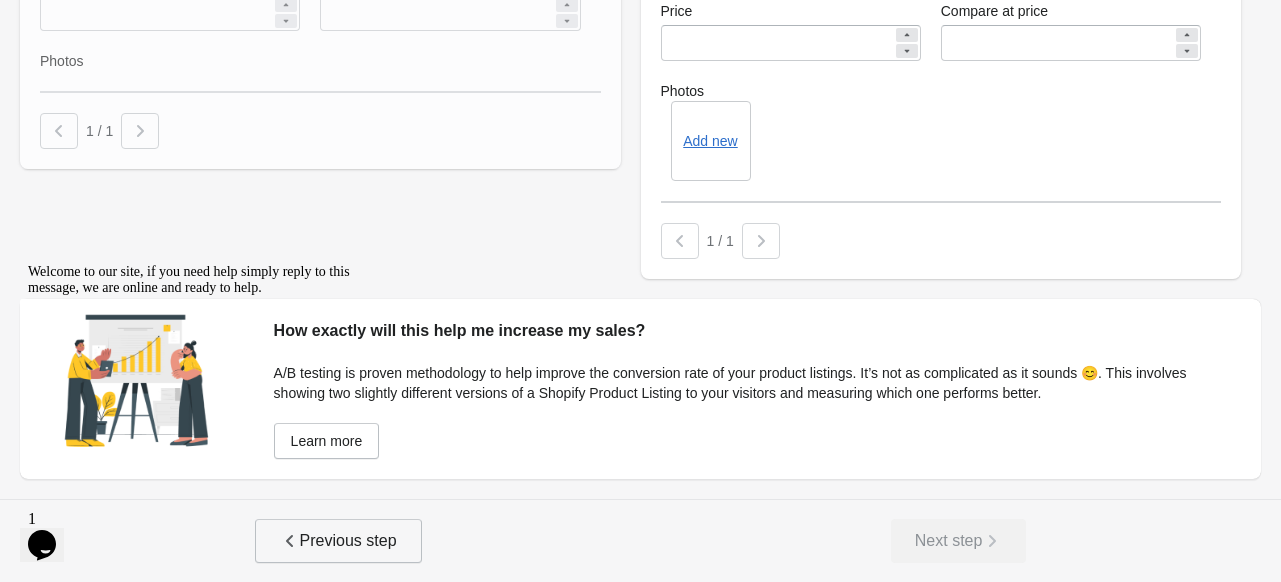 click on "Previous step" at bounding box center [338, 541] 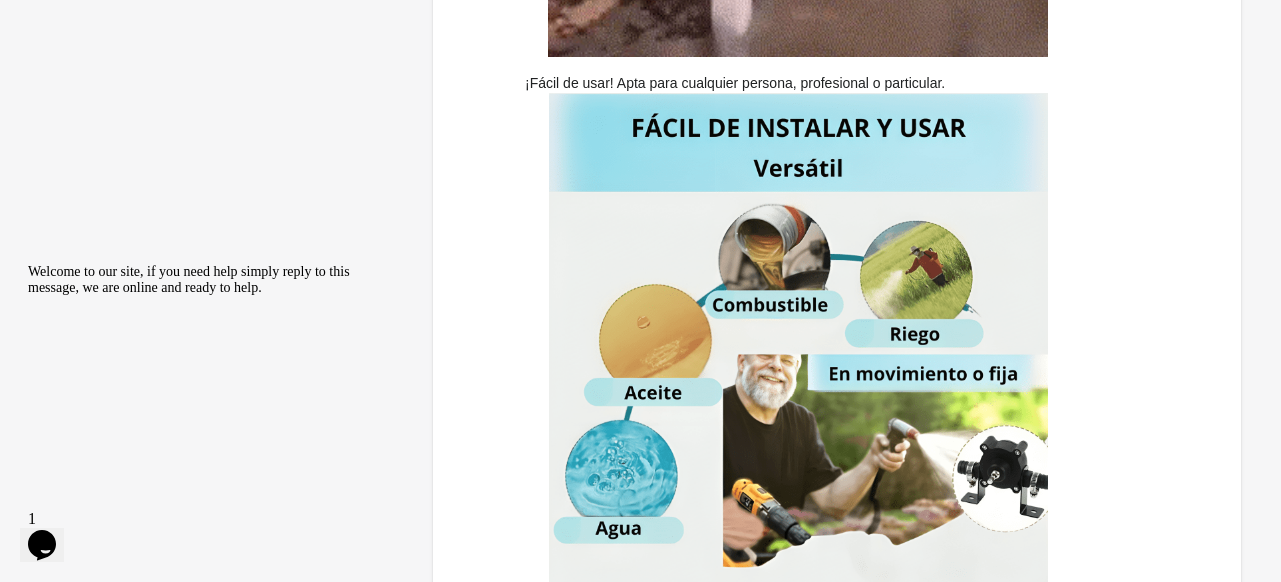 scroll, scrollTop: 1801, scrollLeft: 0, axis: vertical 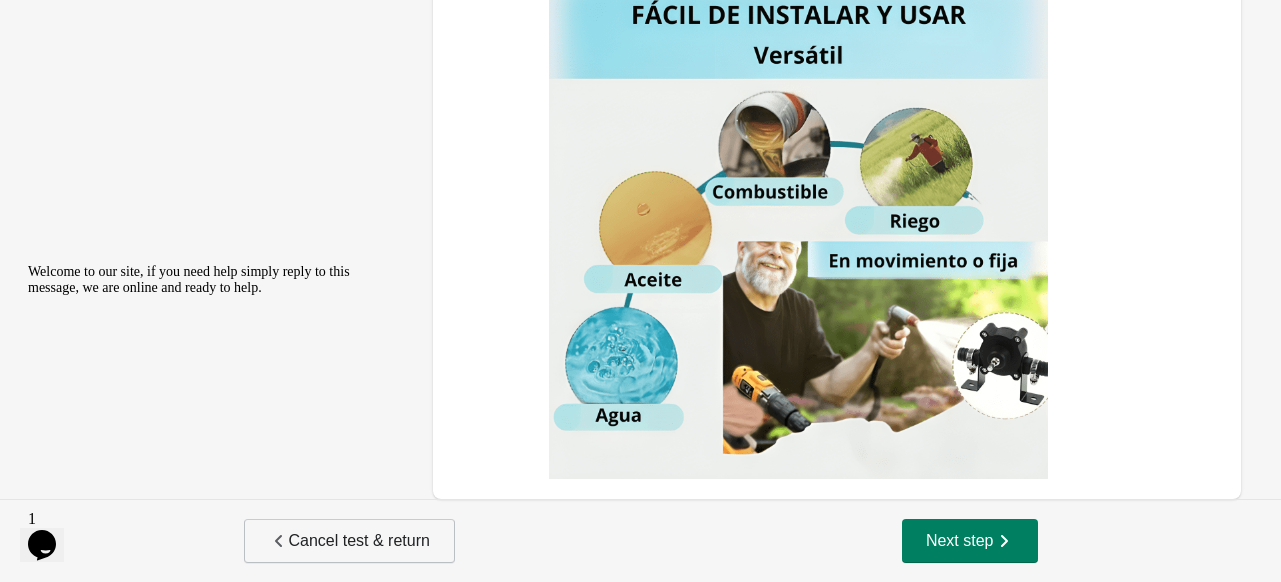 click on "Cancel test & return" at bounding box center [349, 541] 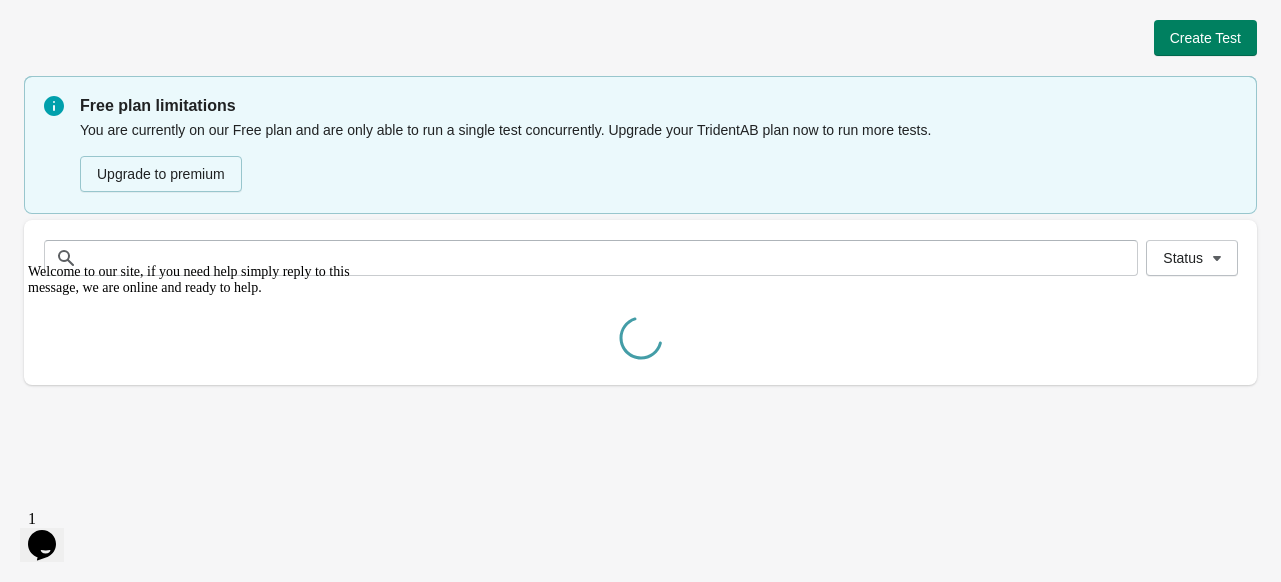 scroll, scrollTop: 0, scrollLeft: 0, axis: both 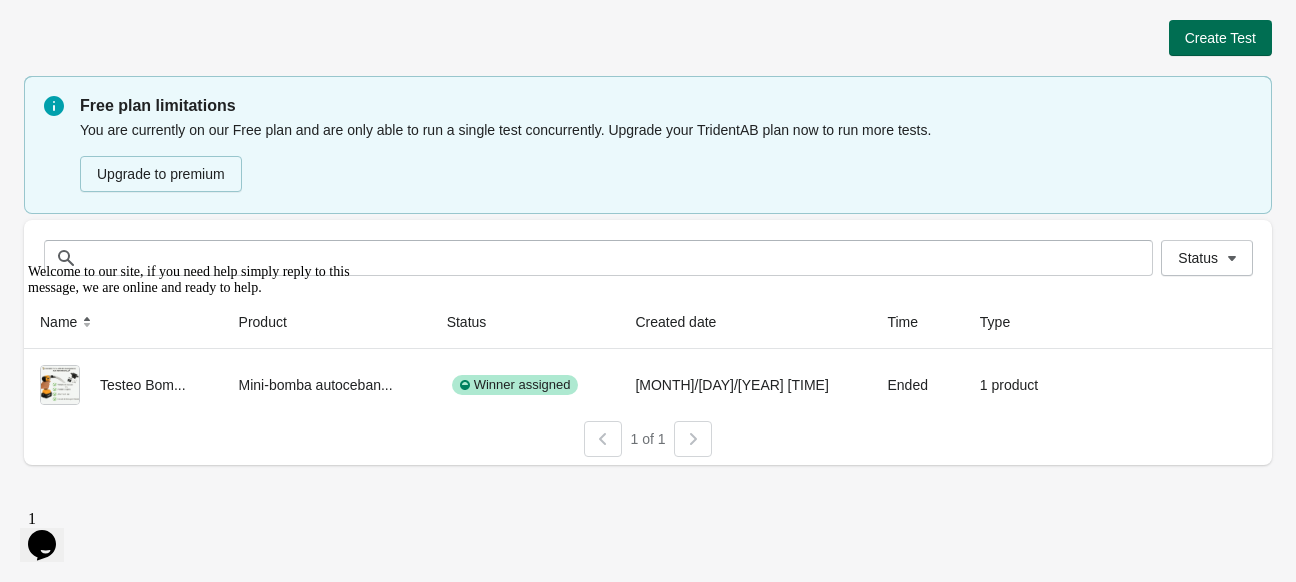 click on "Create Test" at bounding box center [1220, 38] 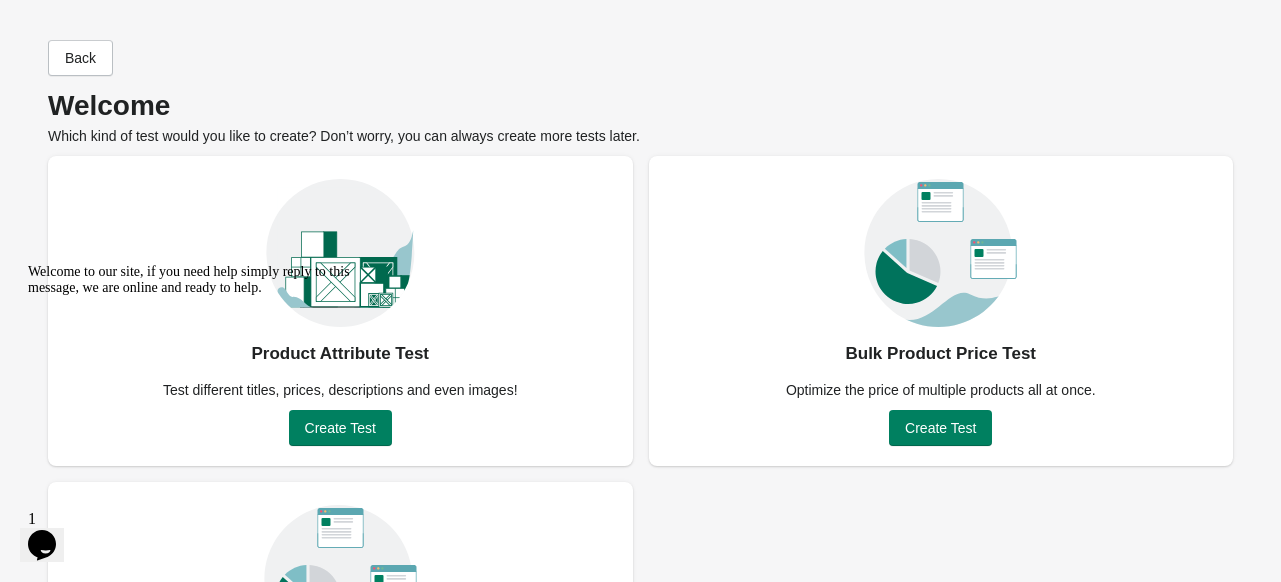 click on "Welcome to our site, if you need help simply reply to this message, we are online and ready to help." at bounding box center (208, 280) 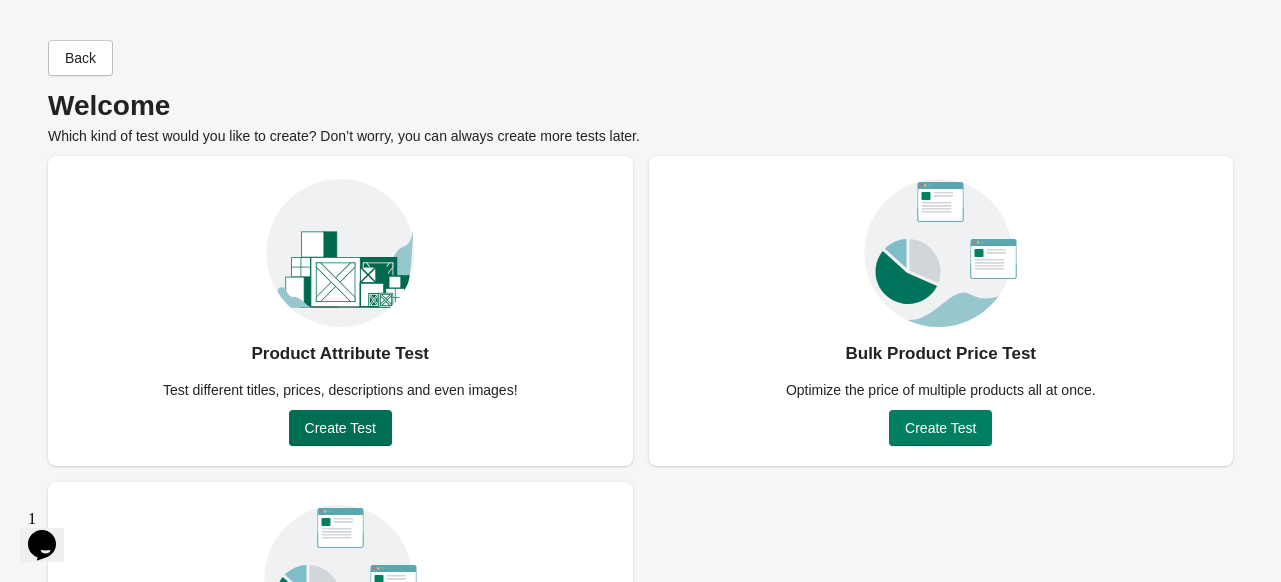 scroll, scrollTop: 0, scrollLeft: 0, axis: both 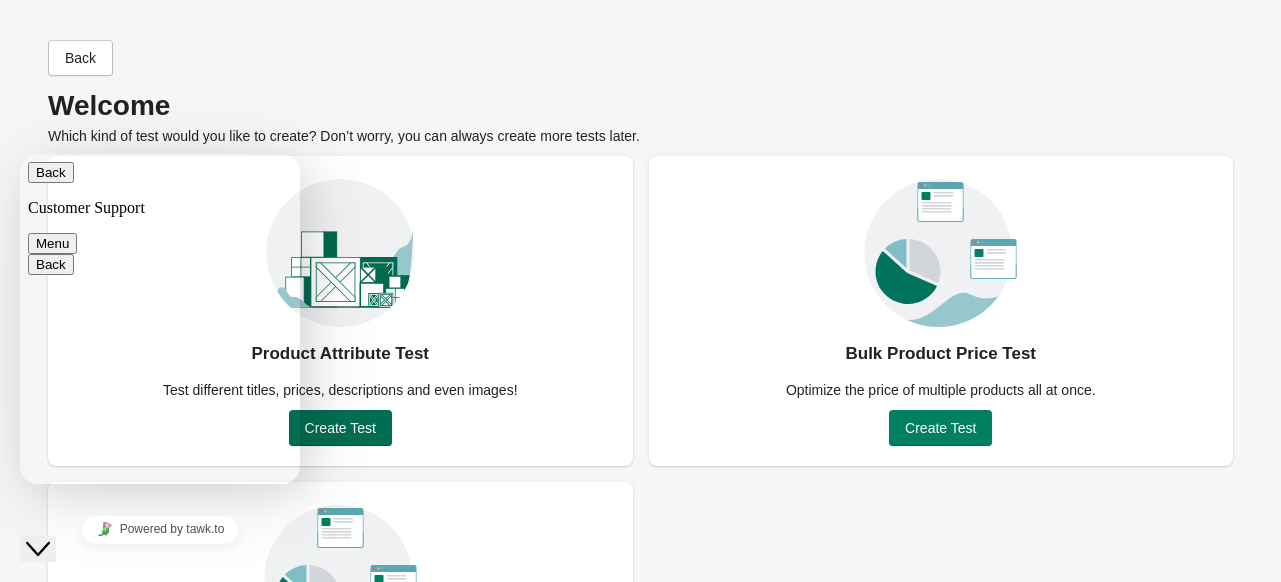 click on "Create Test" at bounding box center (340, 428) 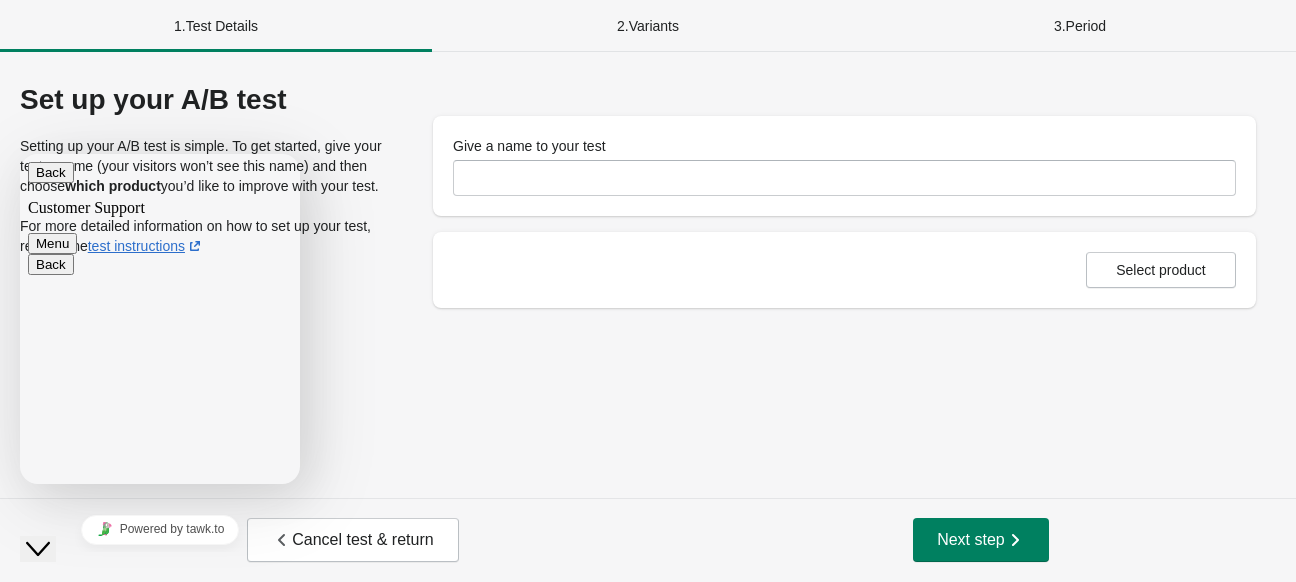 click on "Close Chat This icon closes the chat window." 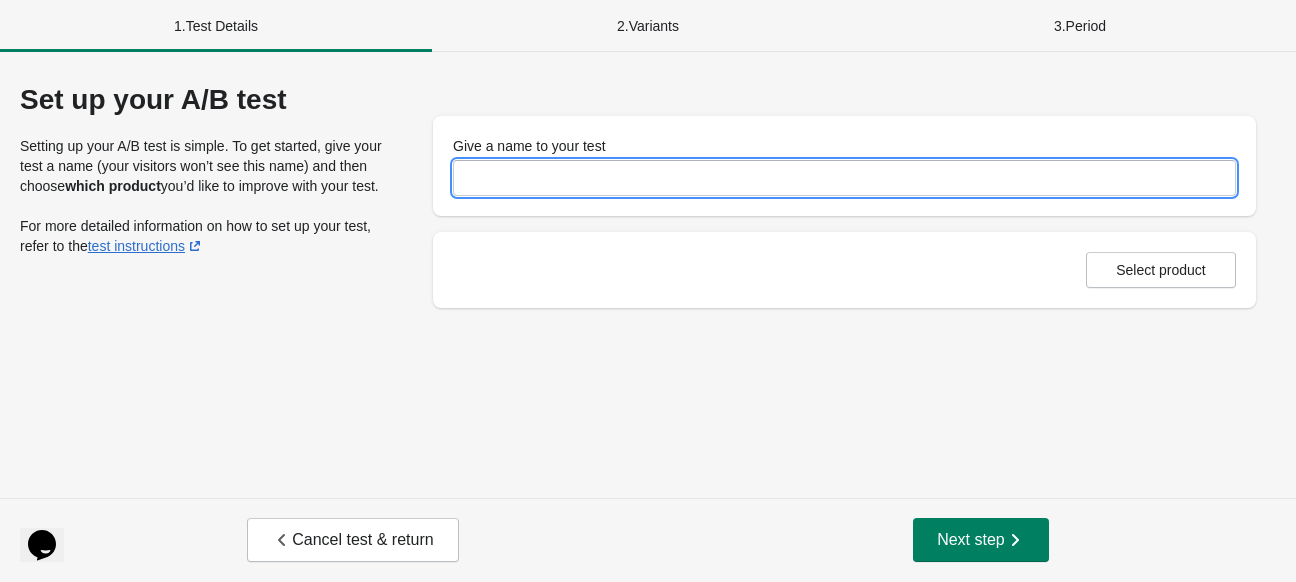 click on "Give a name to your test" at bounding box center [844, 178] 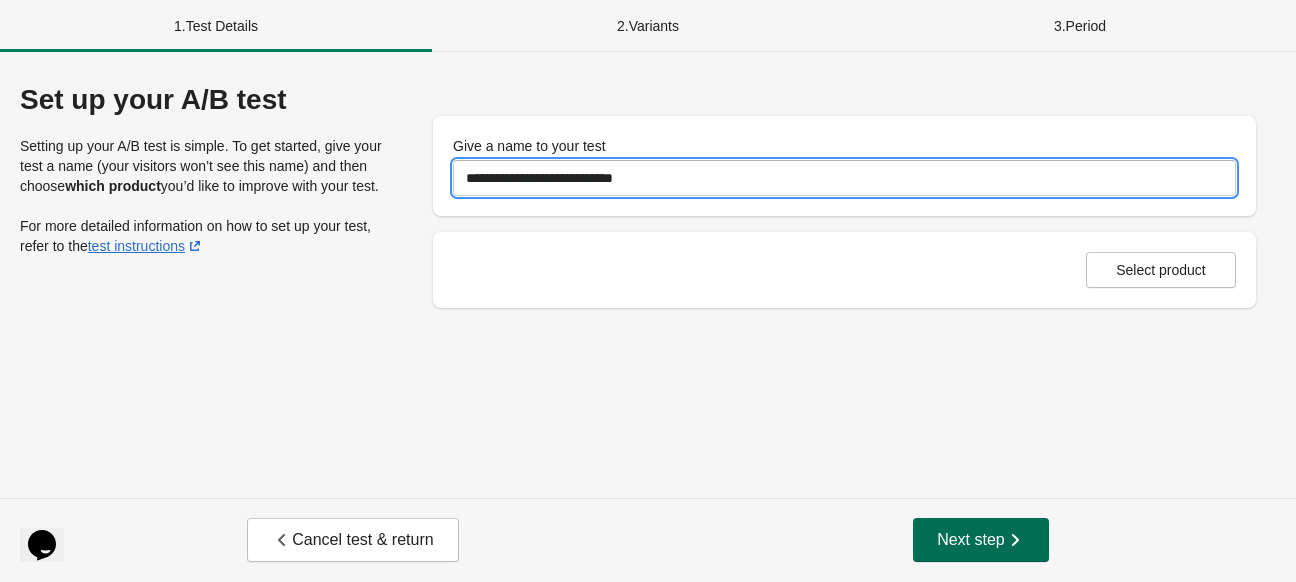type on "**********" 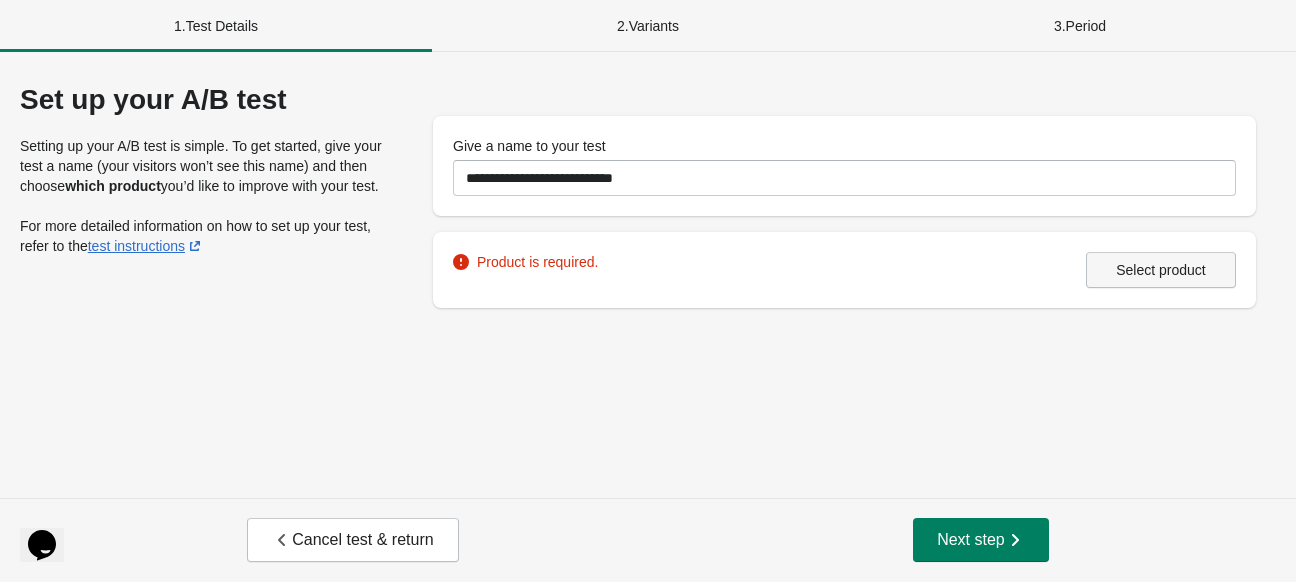 click on "Select product" at bounding box center [1161, 270] 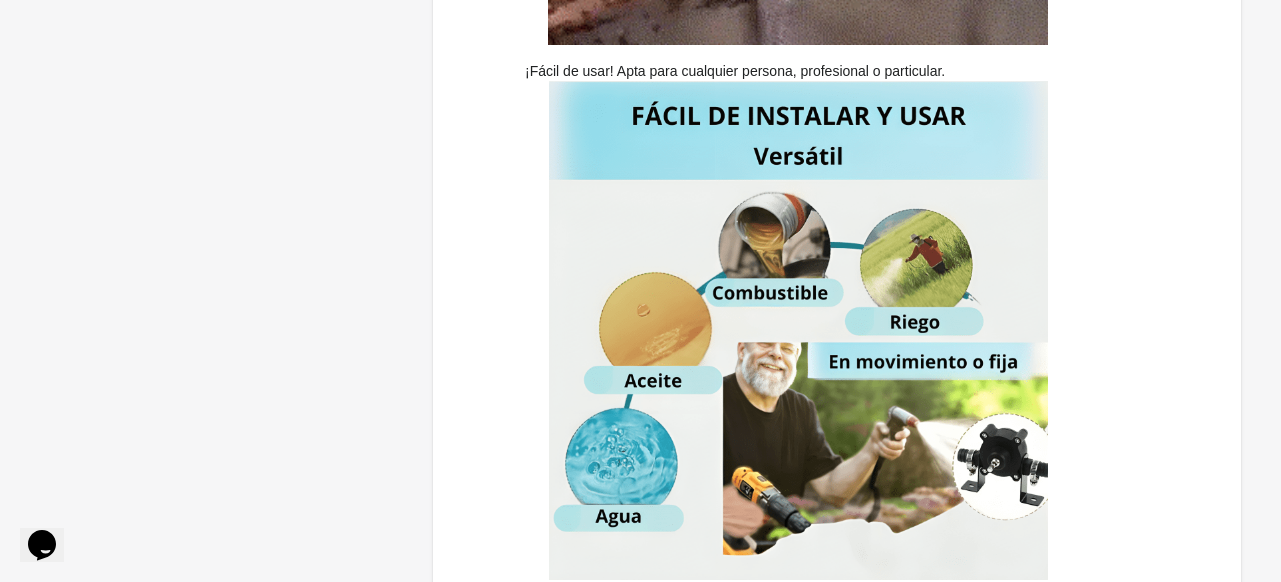 scroll, scrollTop: 1801, scrollLeft: 0, axis: vertical 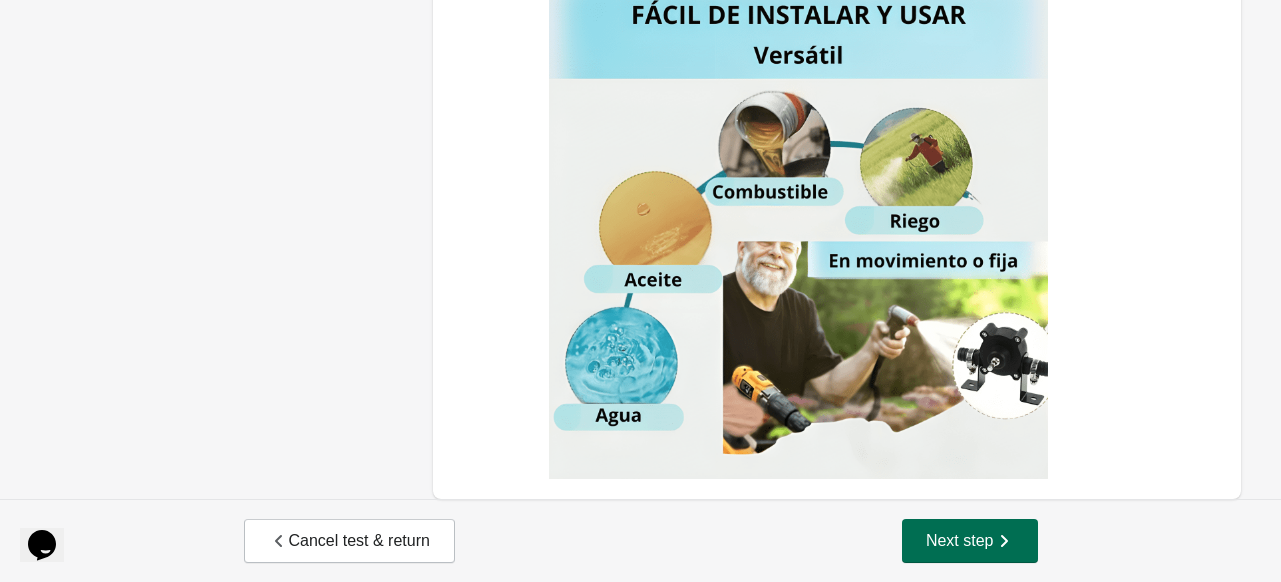 click on "Next step" at bounding box center (970, 541) 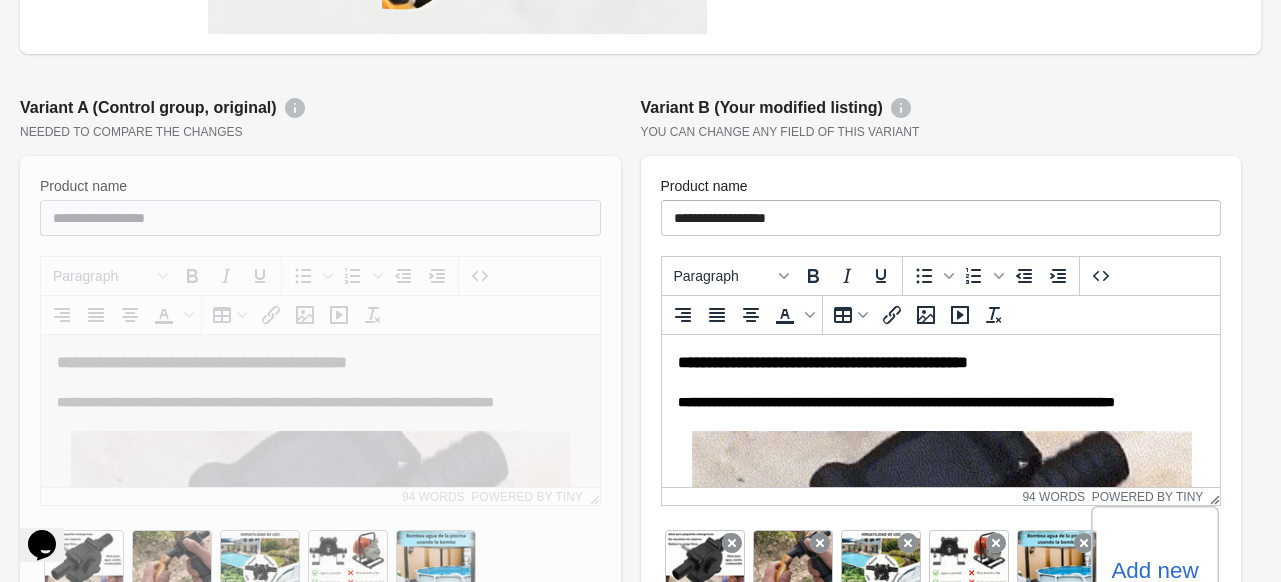 scroll, scrollTop: 2300, scrollLeft: 0, axis: vertical 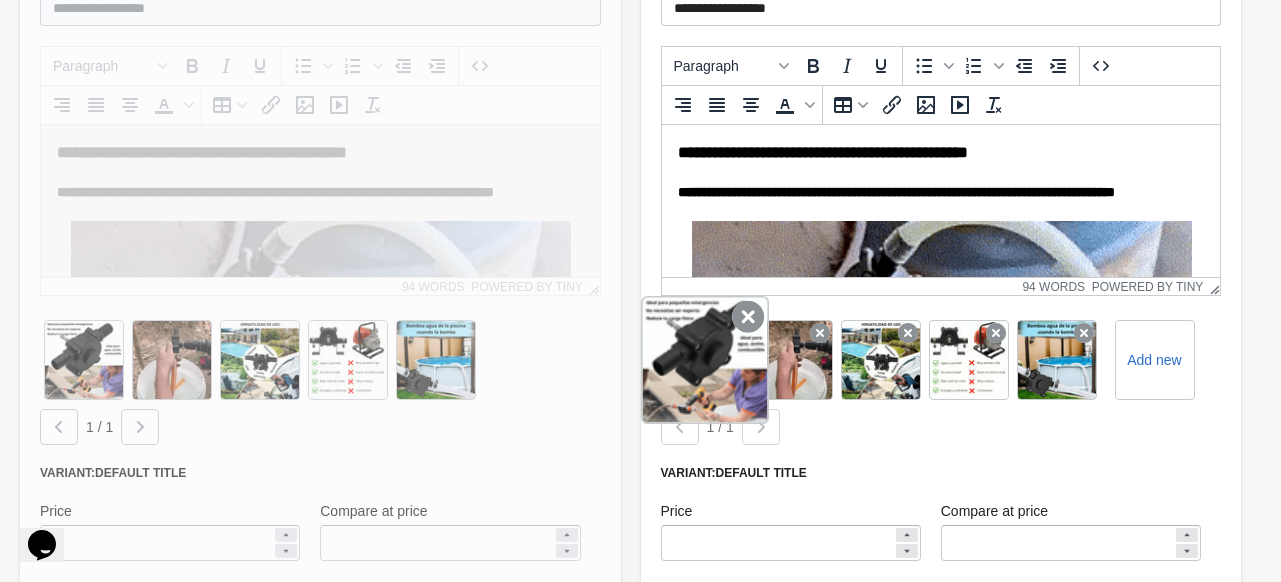 click 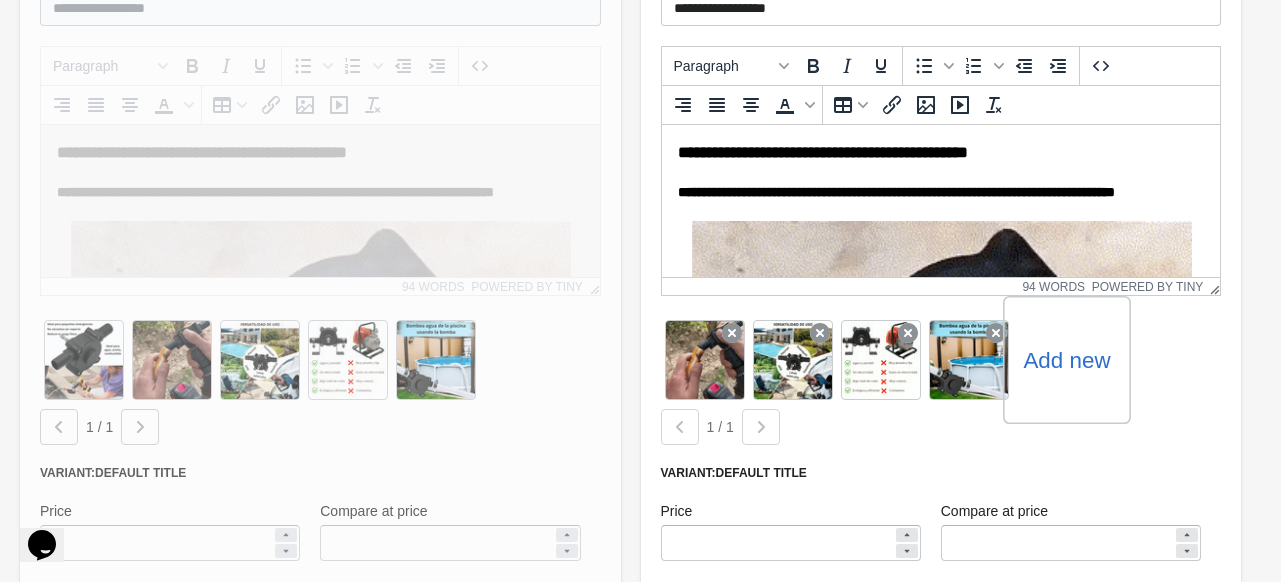 click on "Add new" at bounding box center [1066, 360] 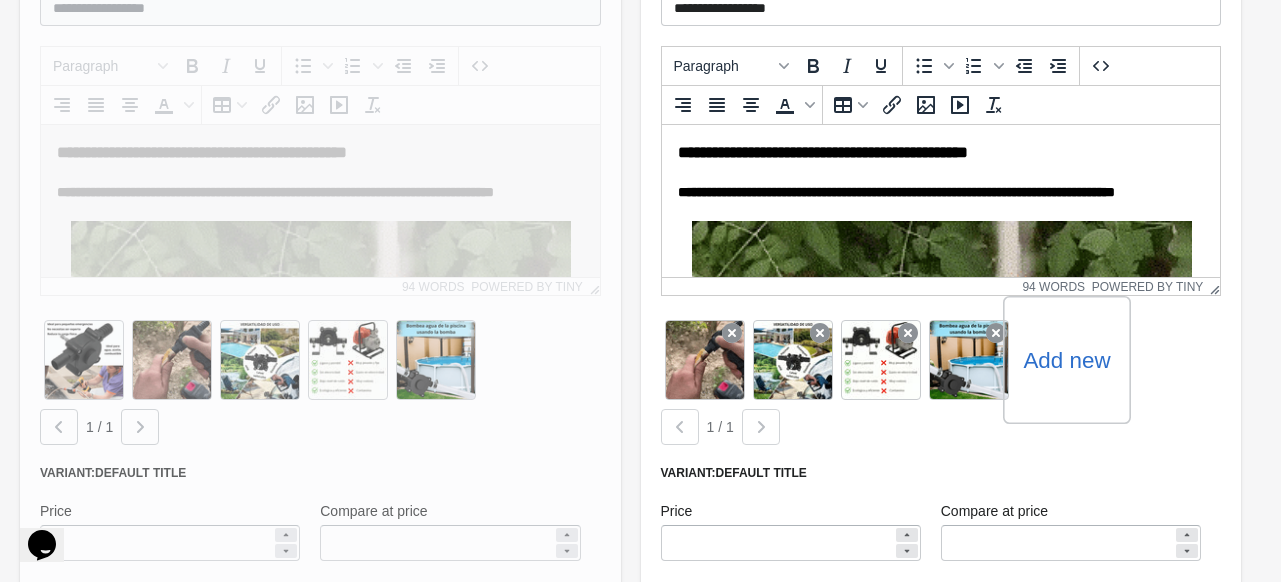click on "Add new" at bounding box center (0, 0) 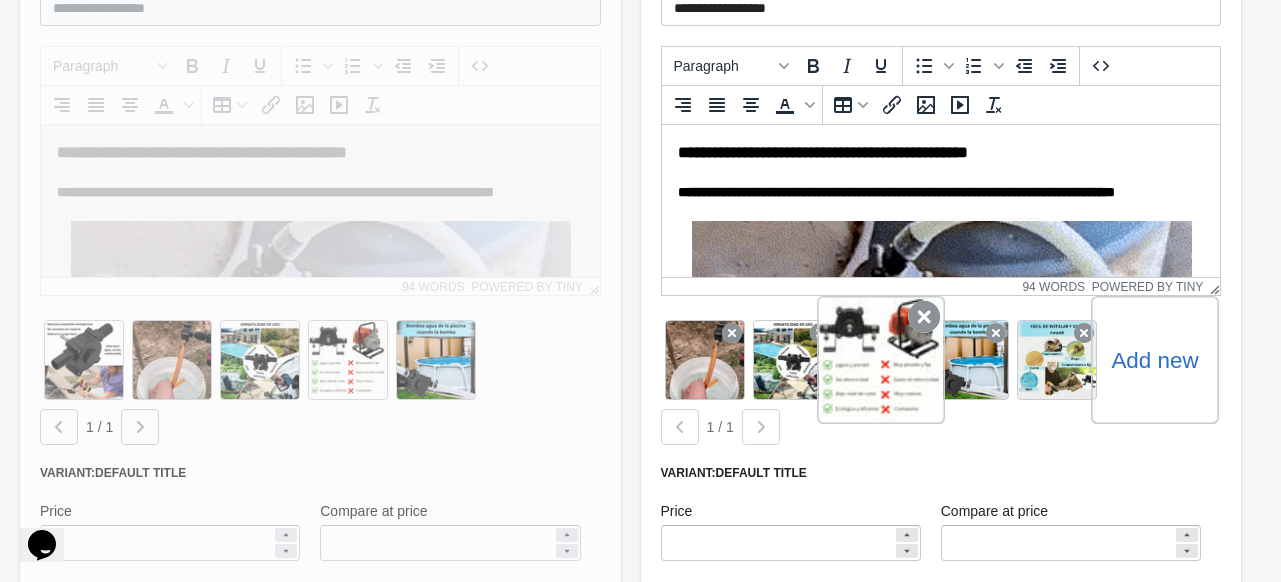 drag, startPoint x: 1057, startPoint y: 368, endPoint x: 827, endPoint y: 368, distance: 230 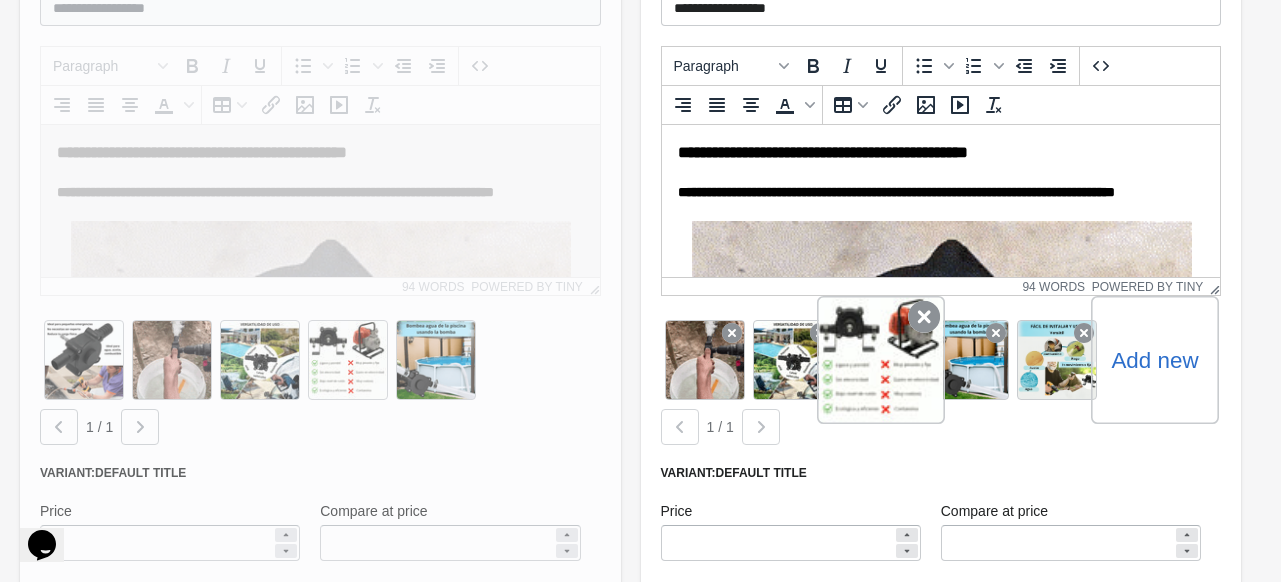 click on "Add new" at bounding box center (941, 360) 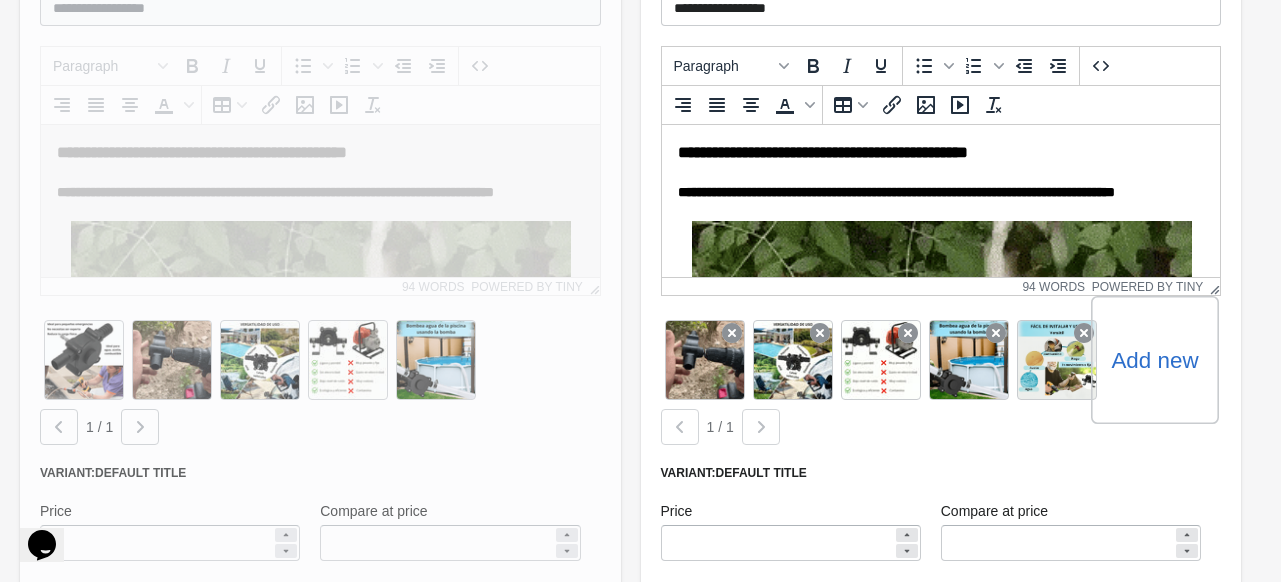scroll, scrollTop: 2400, scrollLeft: 0, axis: vertical 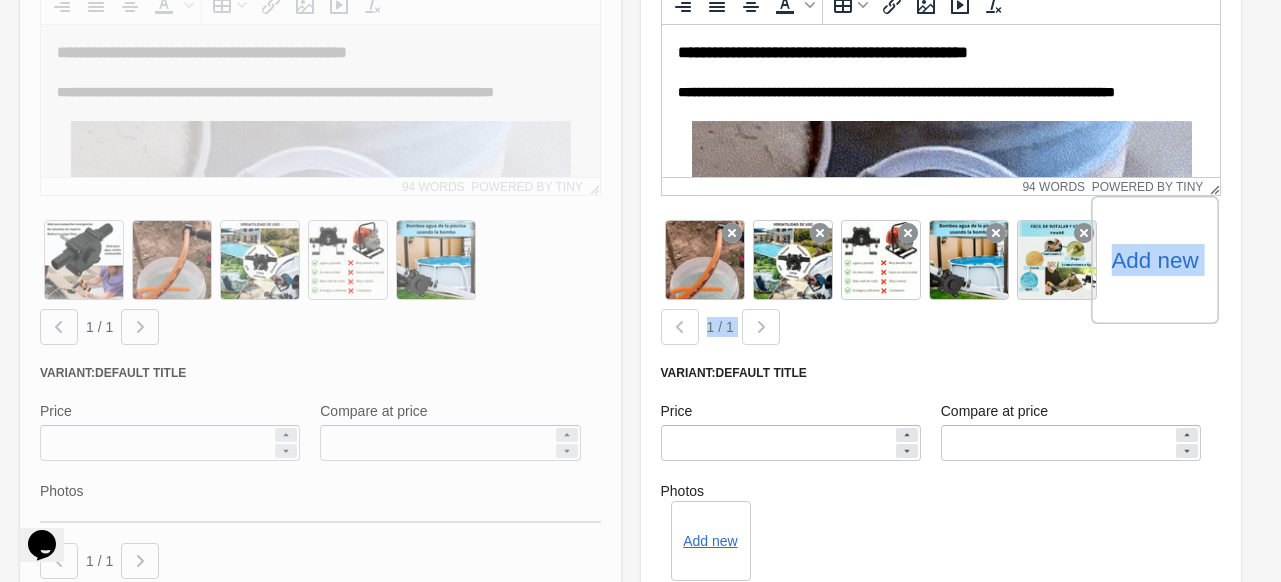 drag, startPoint x: 1063, startPoint y: 264, endPoint x: 808, endPoint y: 313, distance: 259.66516 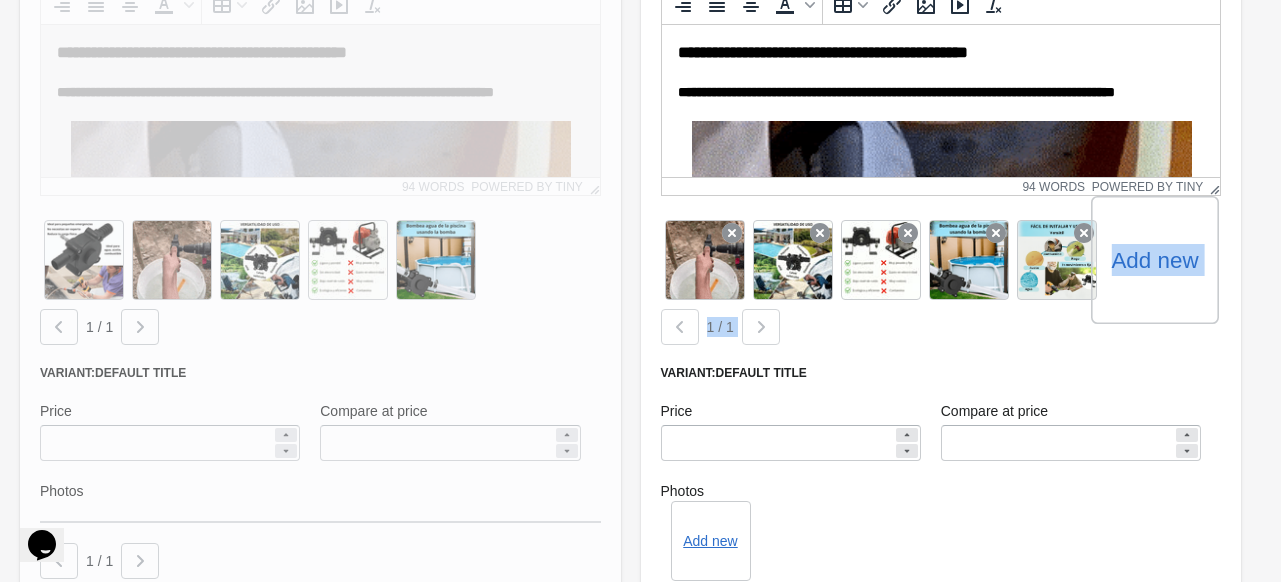 click on "Add new 1 / 1" at bounding box center (941, 280) 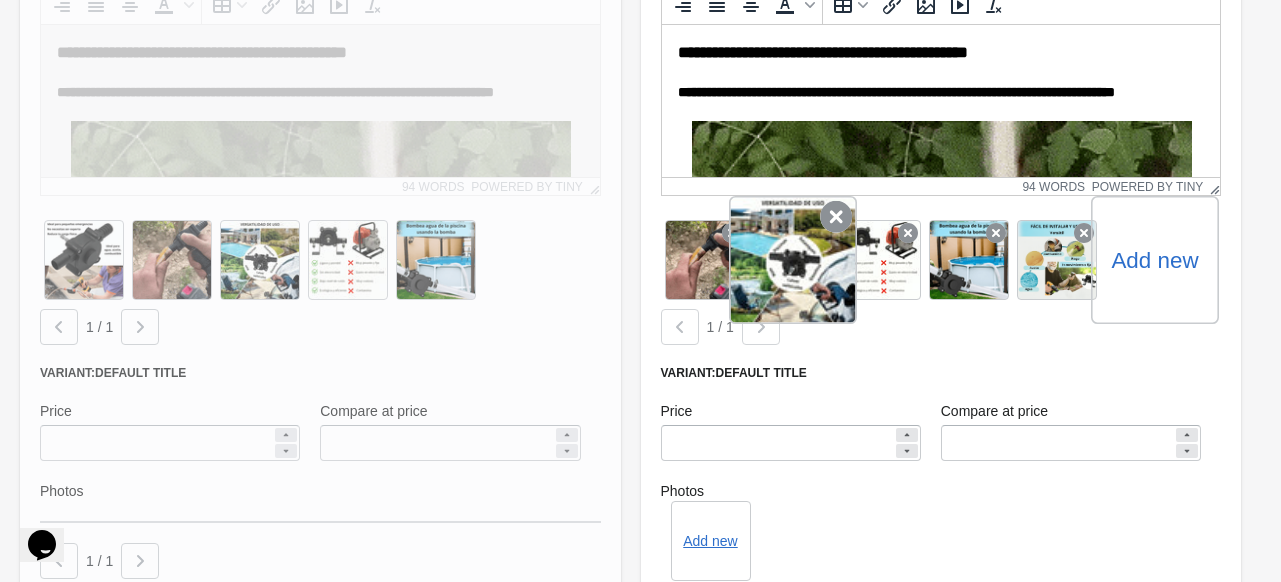 click 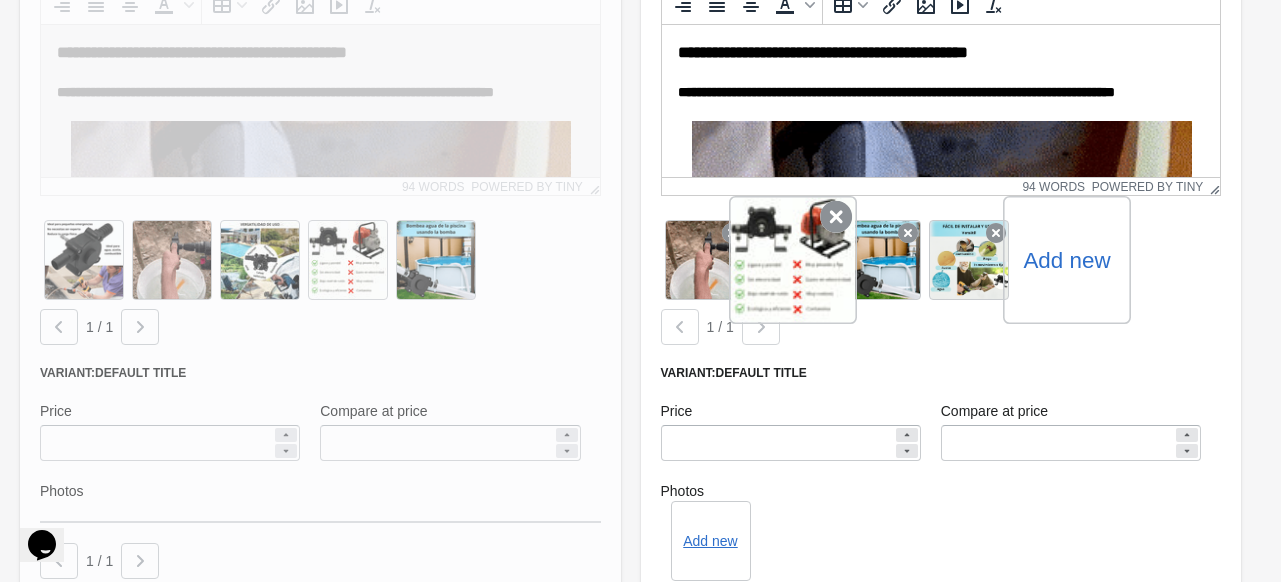 click 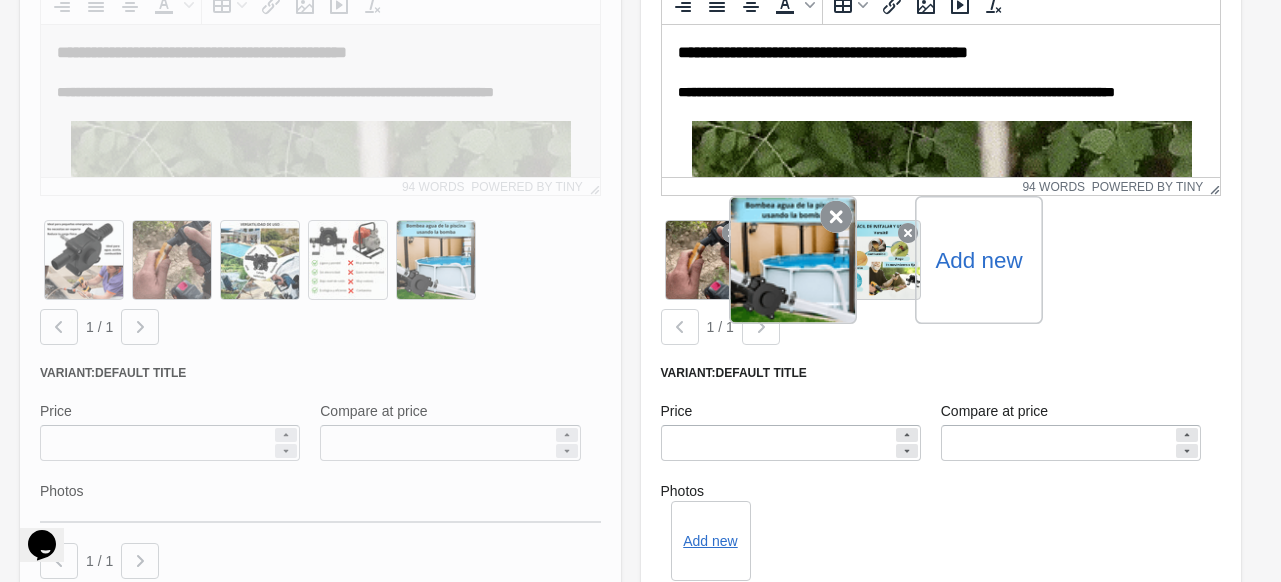 click 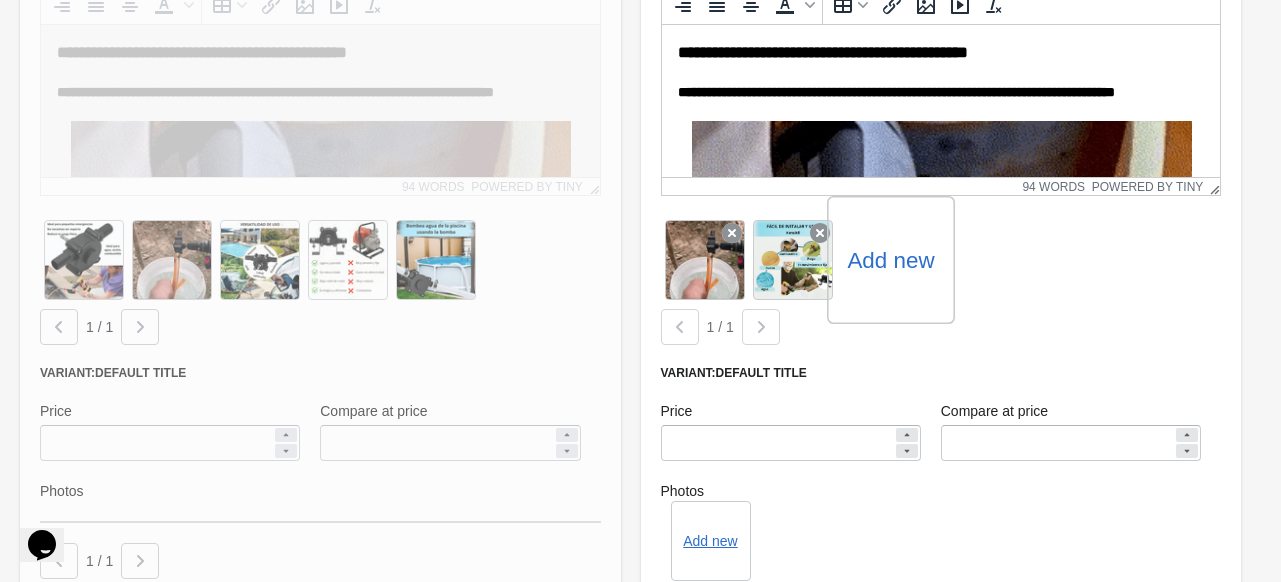 click on "Add new" at bounding box center (890, 260) 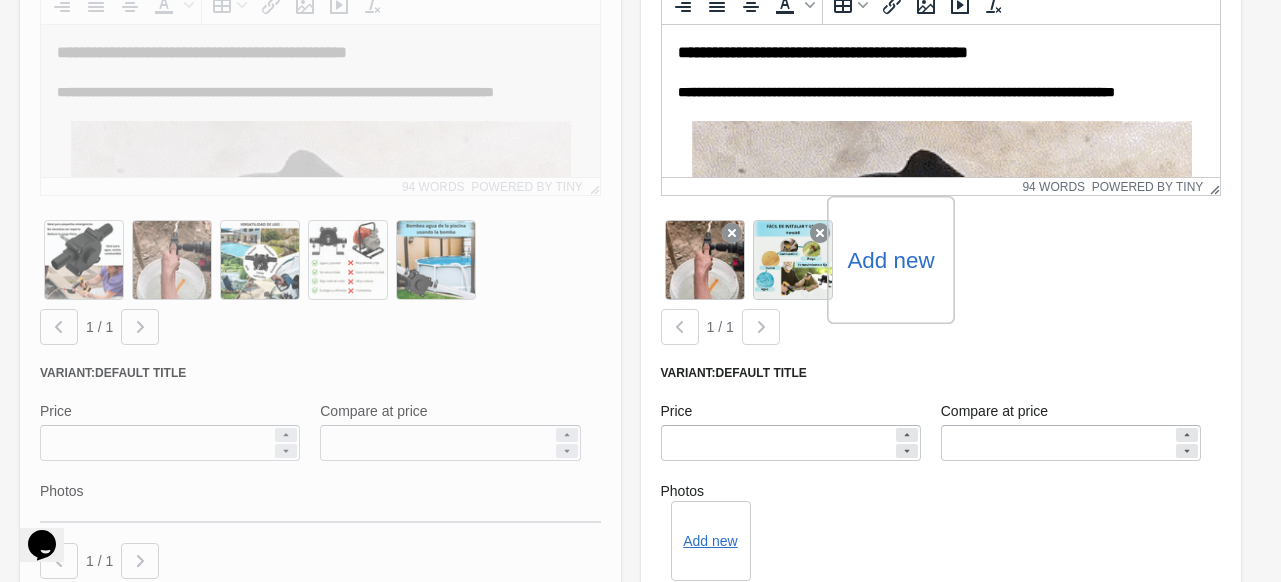 click on "Add new" at bounding box center [0, 0] 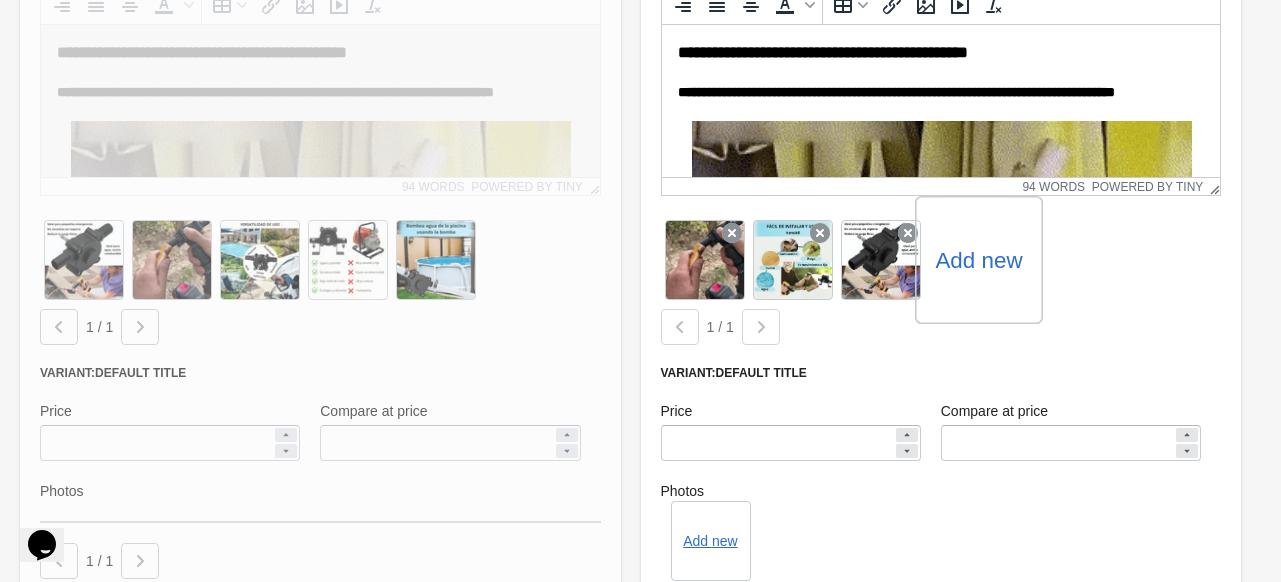 click on "Add new" at bounding box center [978, 260] 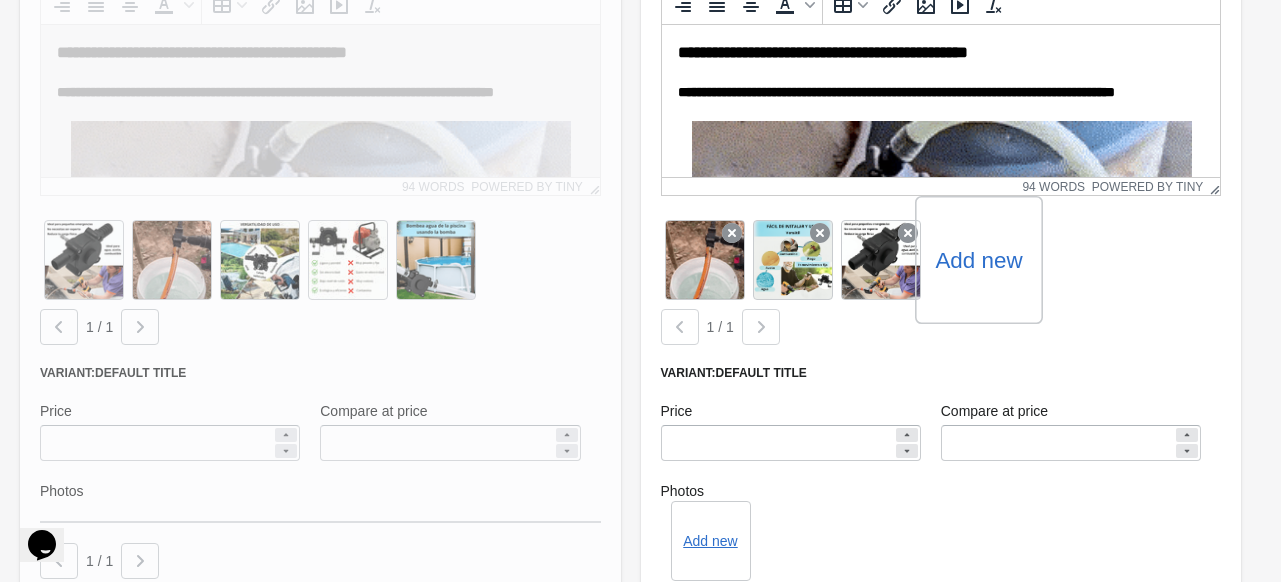 click on "Add new" at bounding box center [0, 0] 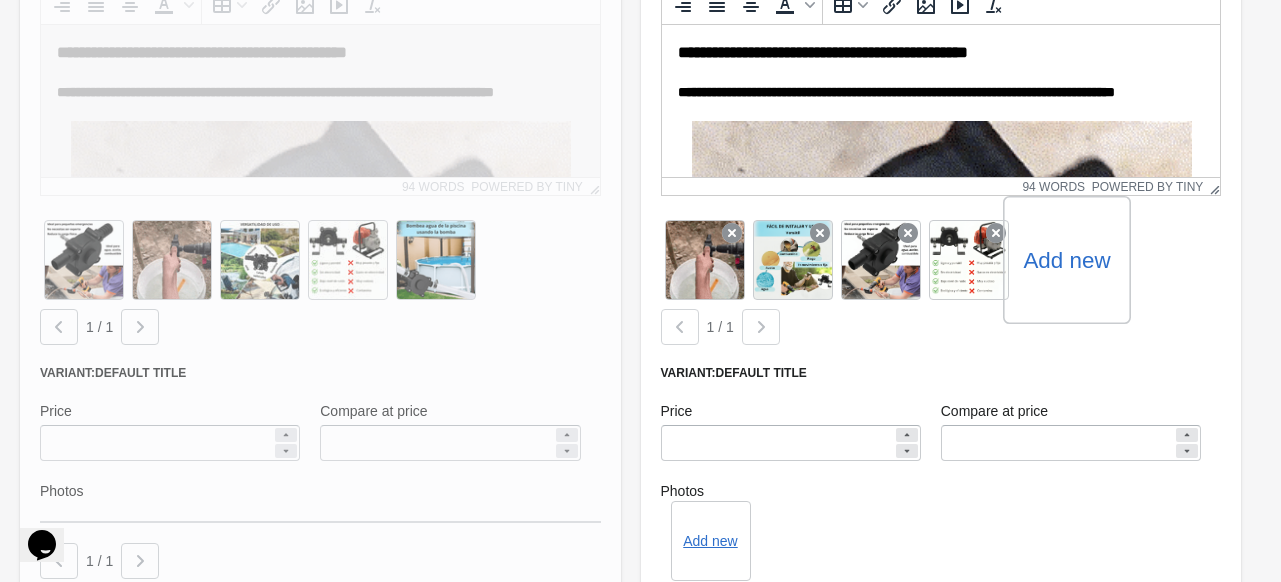 click on "Add new" at bounding box center (1066, 260) 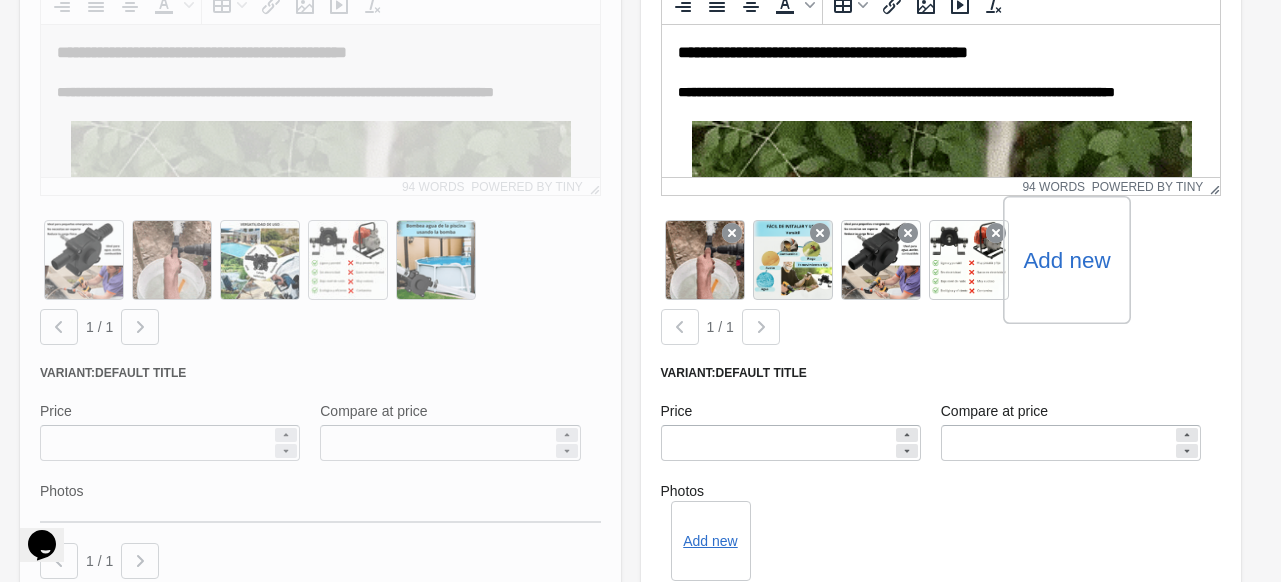 click on "Add new" at bounding box center (0, 0) 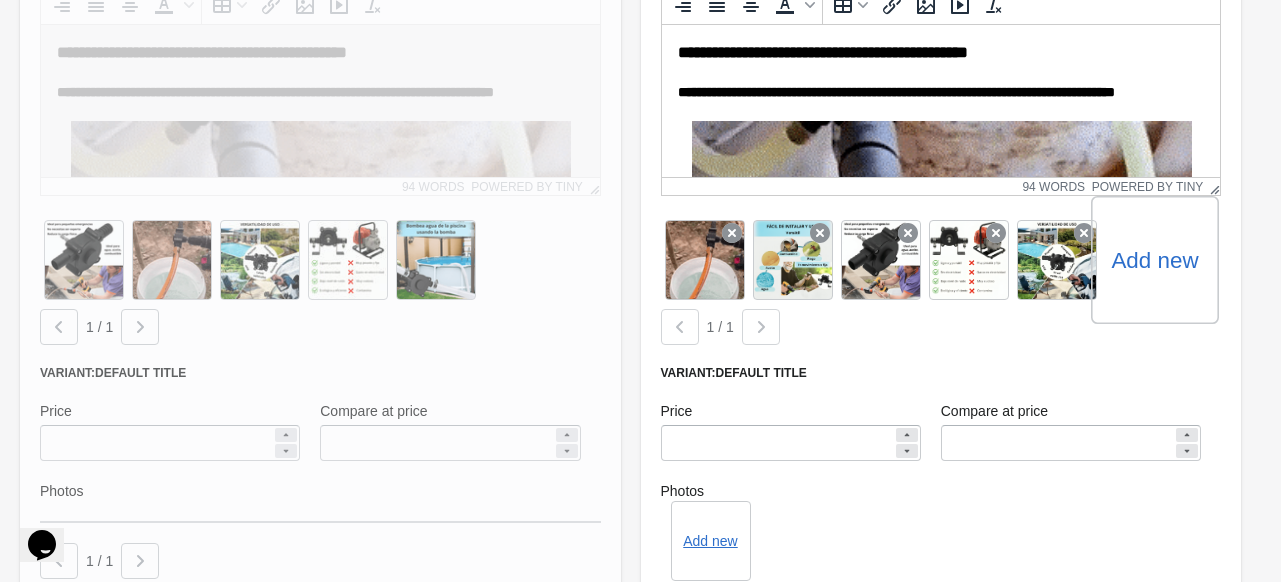 click on "Add new" at bounding box center (1154, 260) 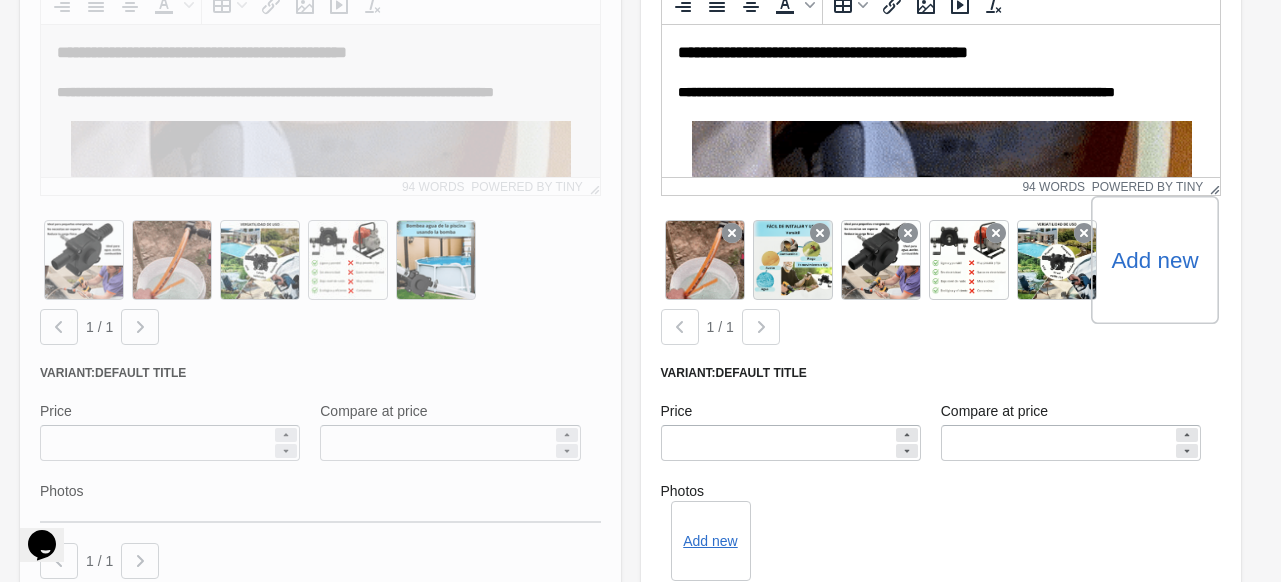 click on "Add new" at bounding box center [0, 0] 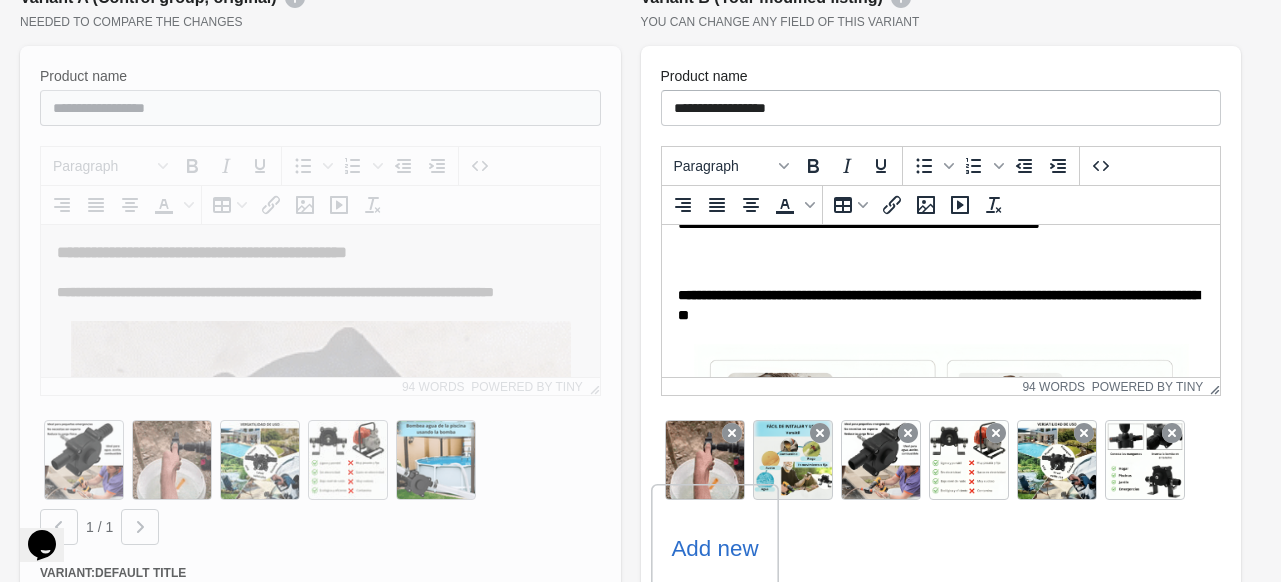 scroll, scrollTop: 600, scrollLeft: 0, axis: vertical 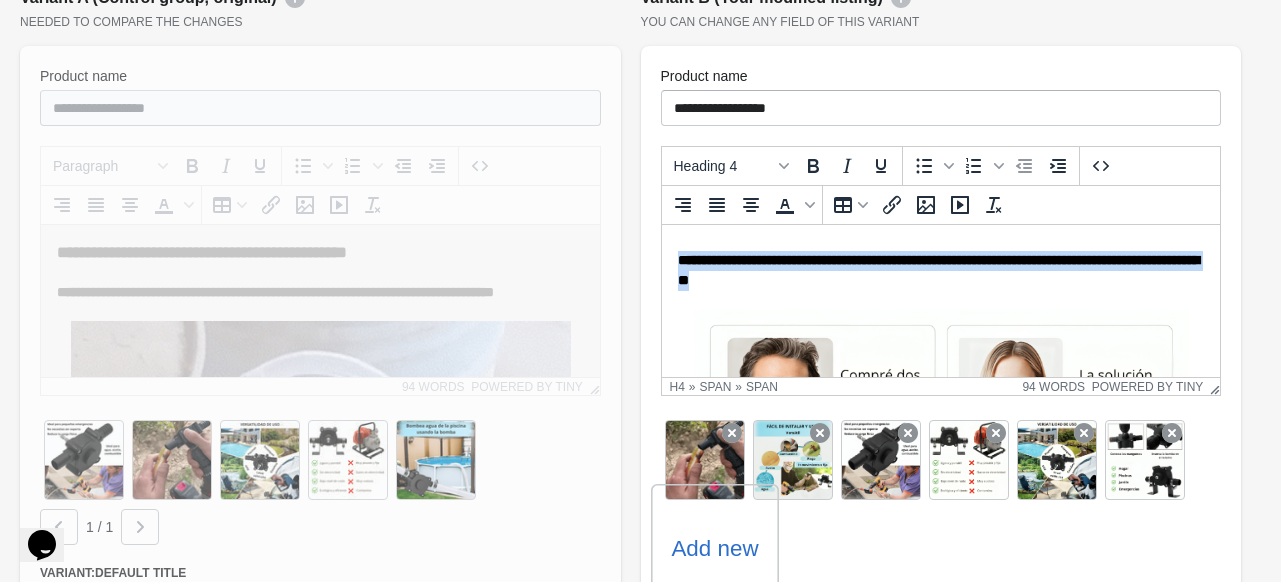 drag, startPoint x: 681, startPoint y: 288, endPoint x: 1169, endPoint y: 304, distance: 488.26224 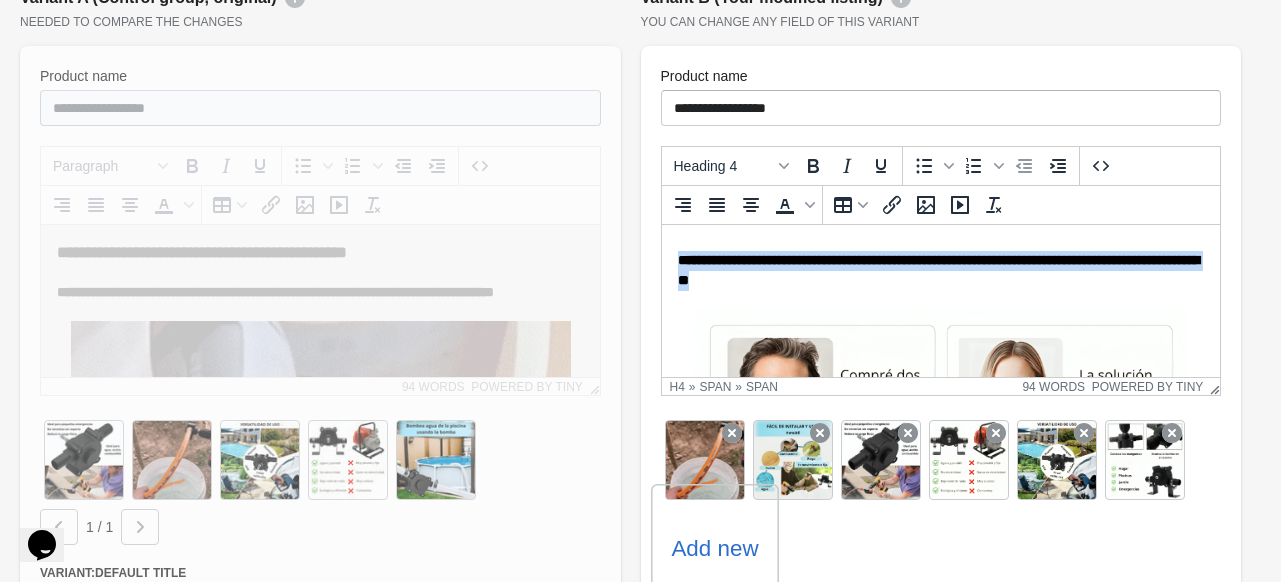 click on "**********" at bounding box center (940, 270) 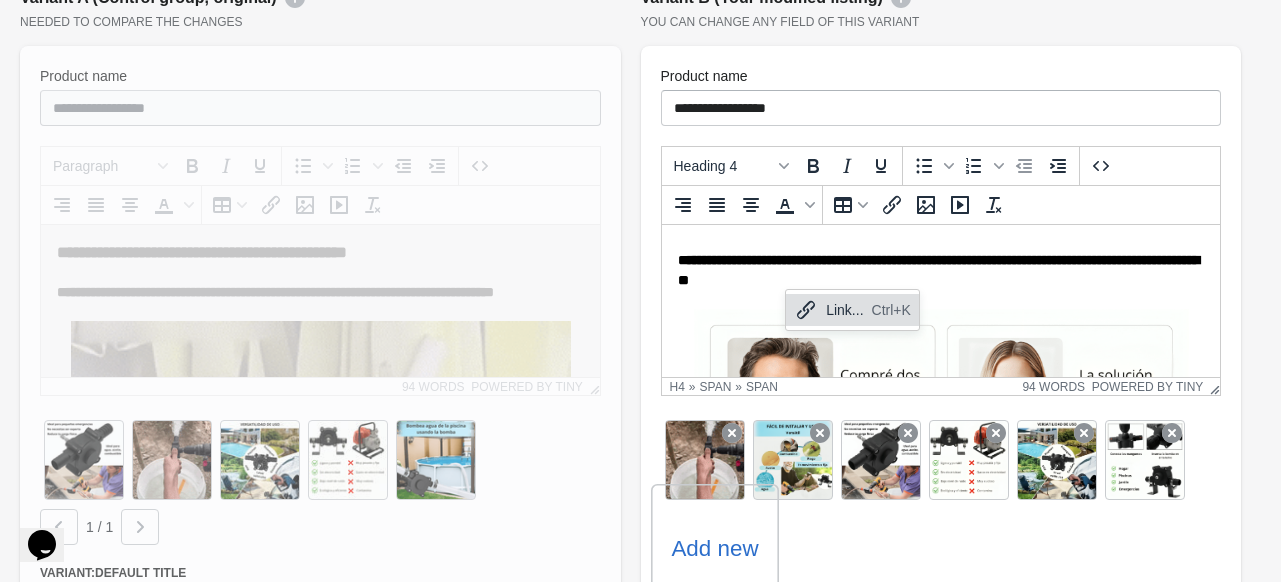 click at bounding box center (940, 223) 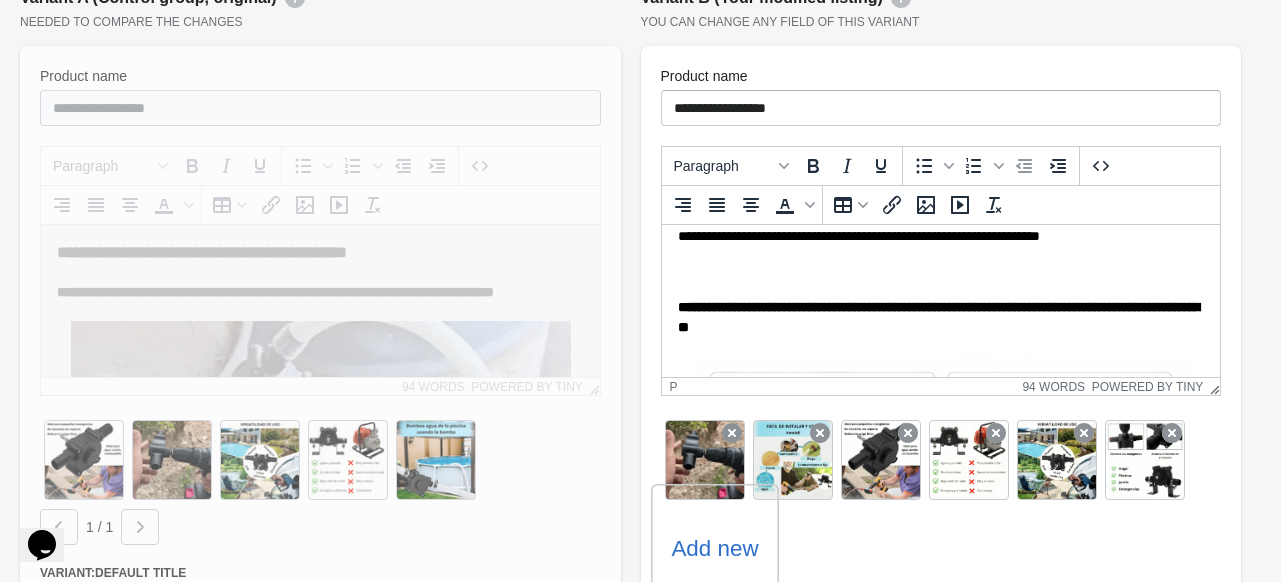 scroll, scrollTop: 600, scrollLeft: 0, axis: vertical 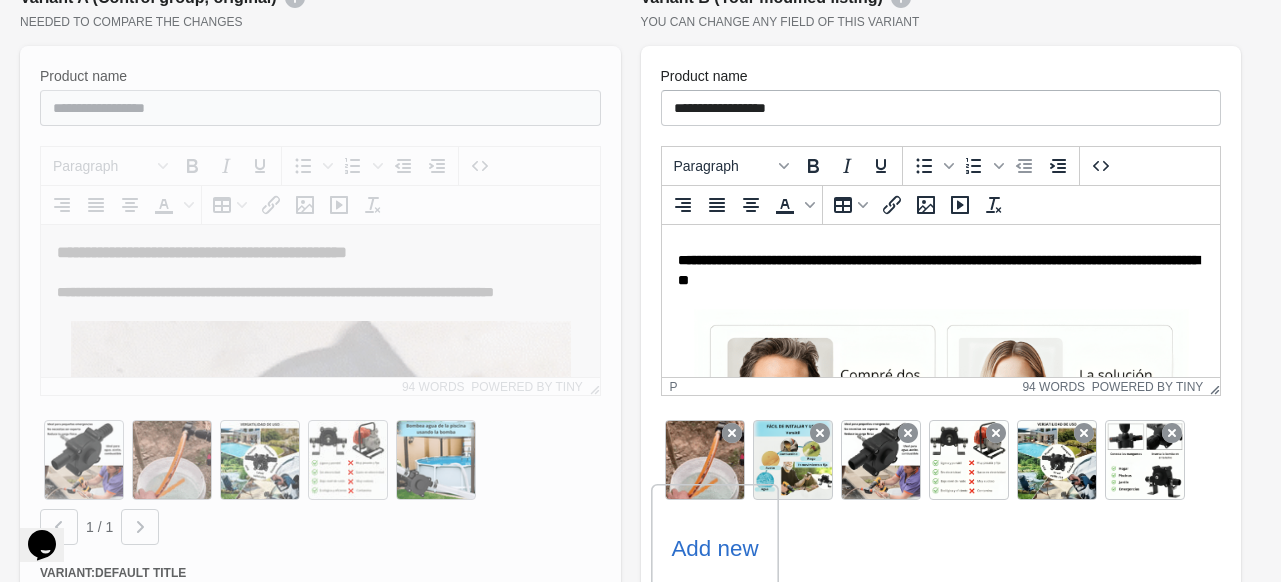 click on "**********" at bounding box center [937, 270] 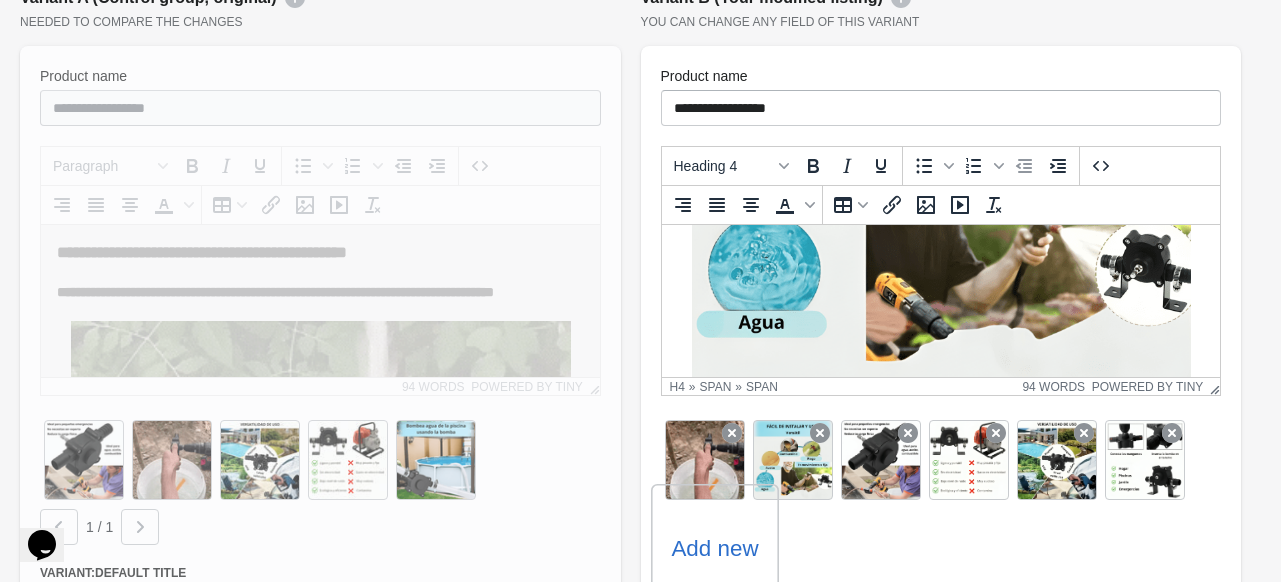 scroll, scrollTop: 1915, scrollLeft: 0, axis: vertical 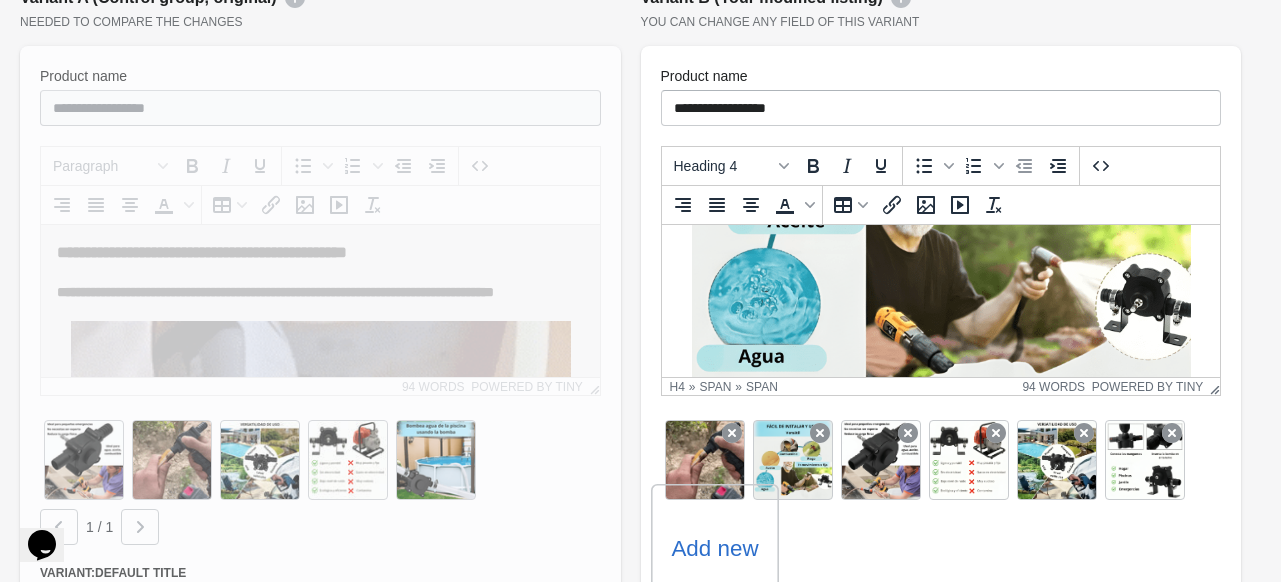click at bounding box center (940, 170) 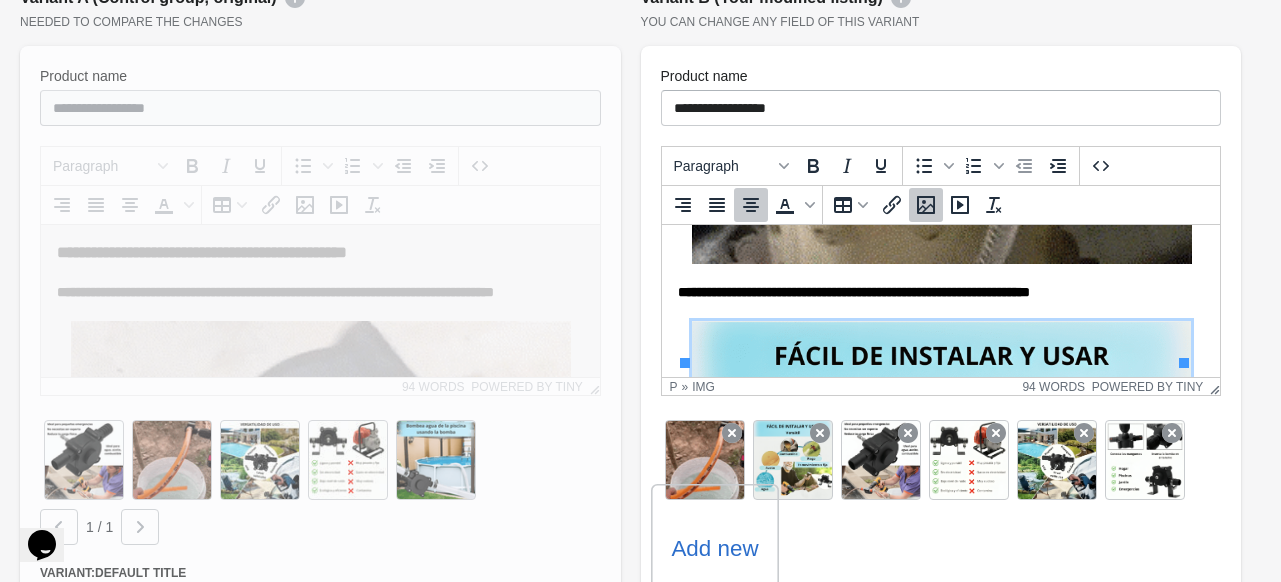 scroll, scrollTop: 1615, scrollLeft: 0, axis: vertical 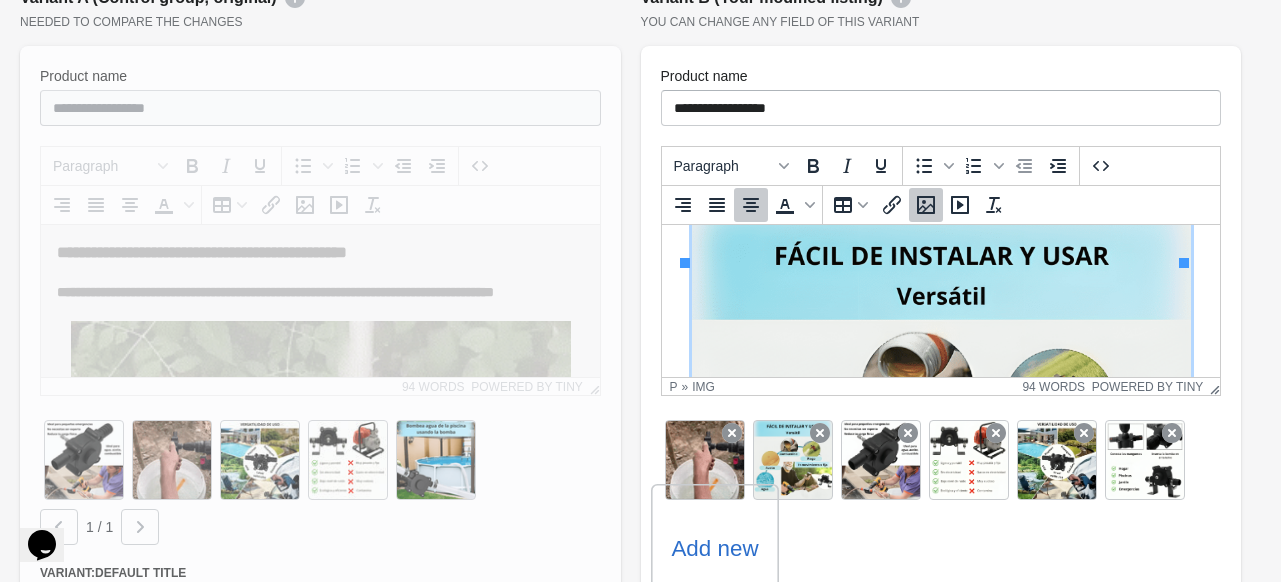 type 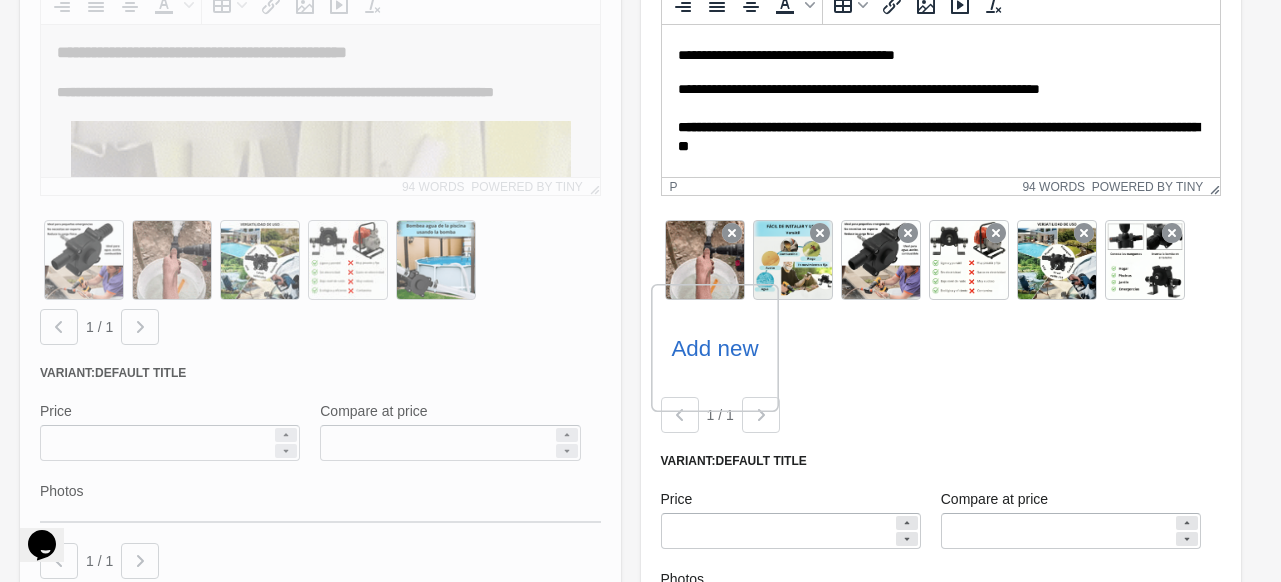 scroll, scrollTop: 600, scrollLeft: 0, axis: vertical 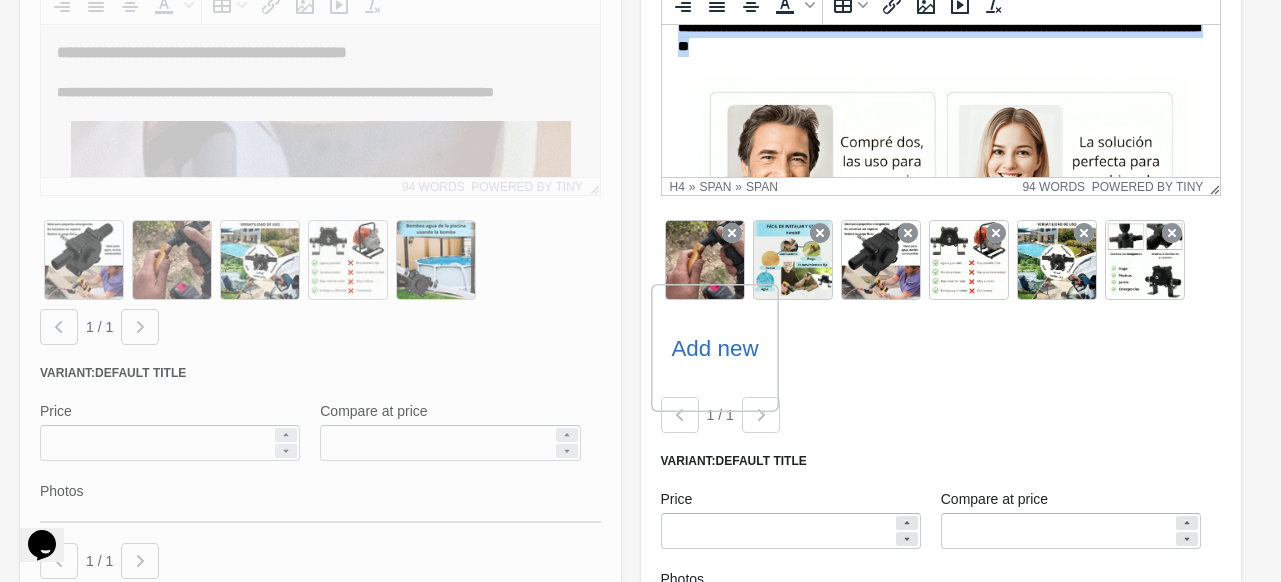 drag, startPoint x: 955, startPoint y: 69, endPoint x: 666, endPoint y: 52, distance: 289.49957 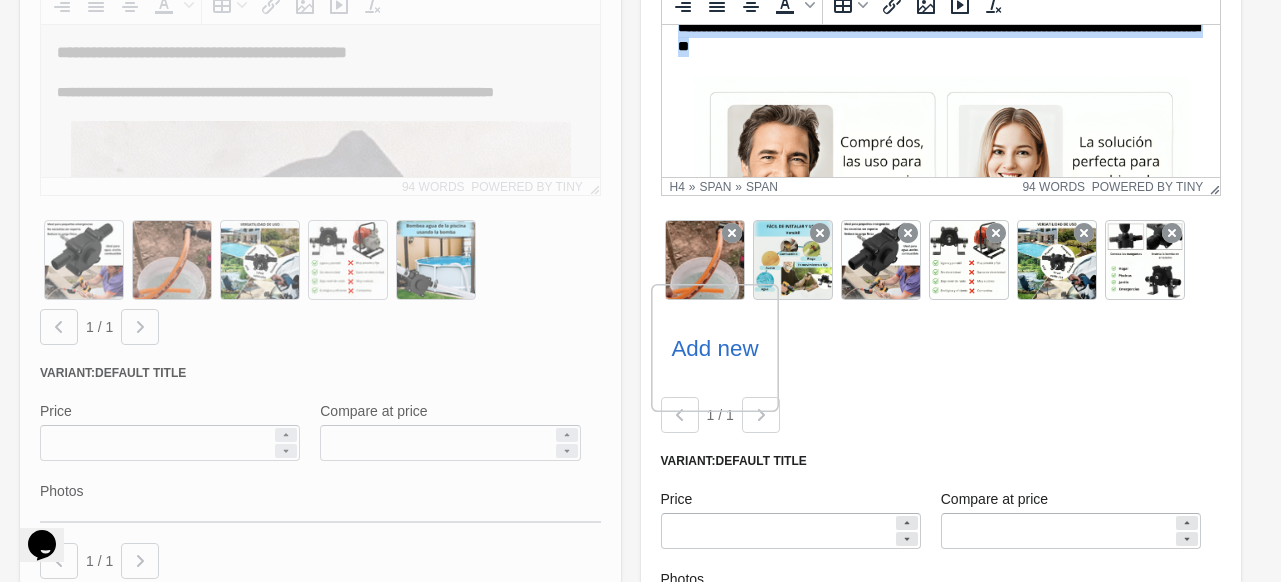 click on "**********" at bounding box center [940, 248] 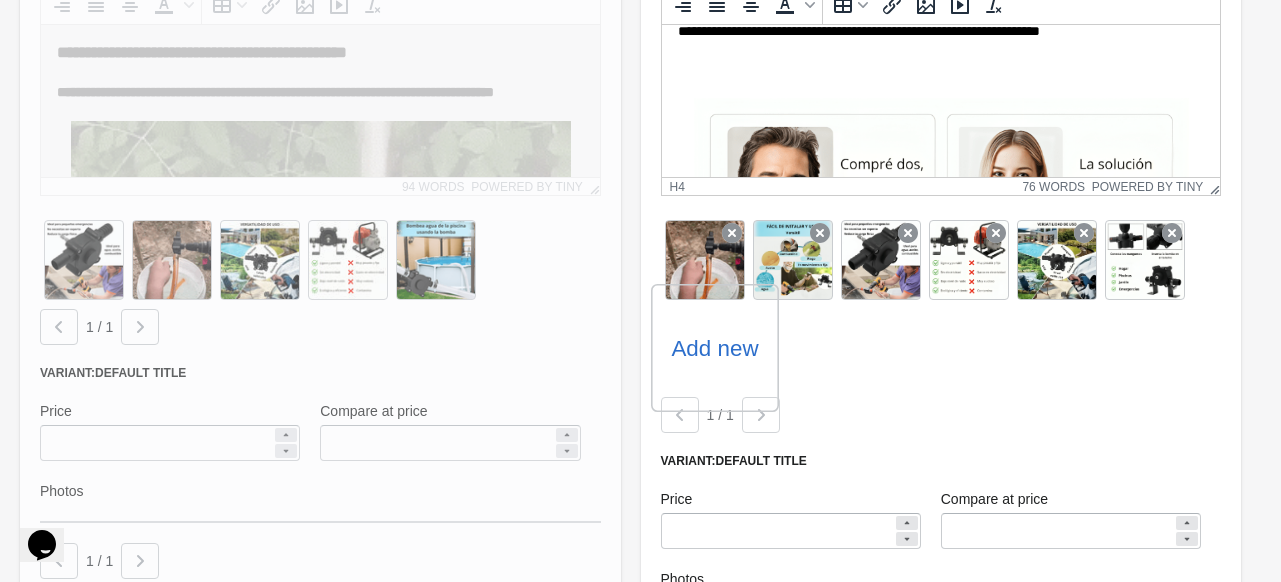 scroll, scrollTop: 600, scrollLeft: 0, axis: vertical 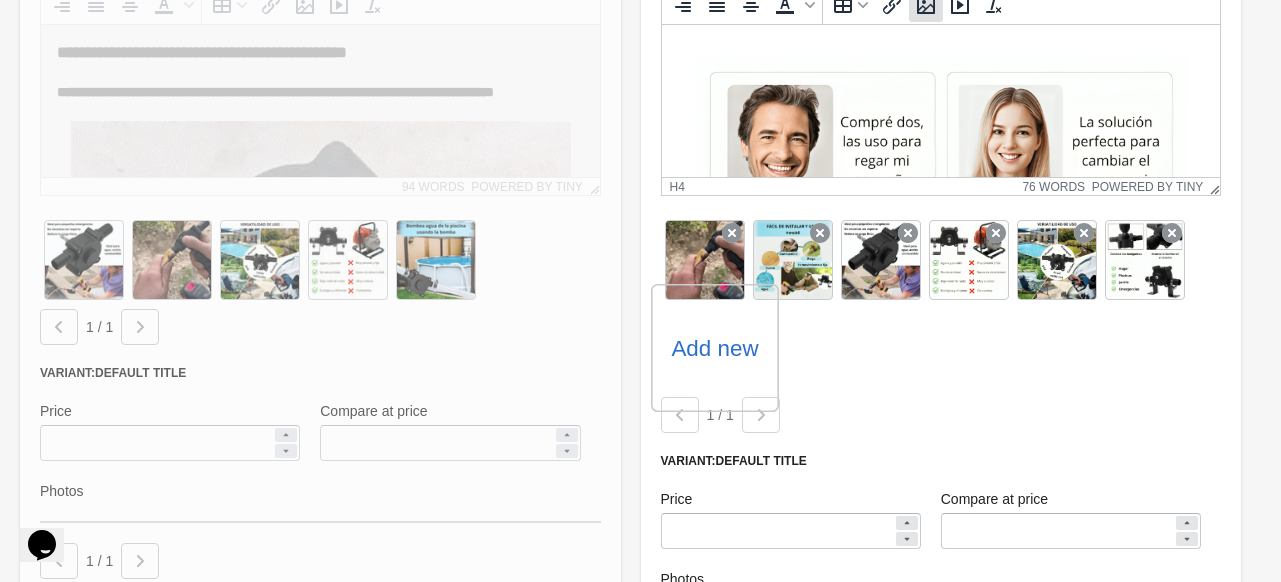 click 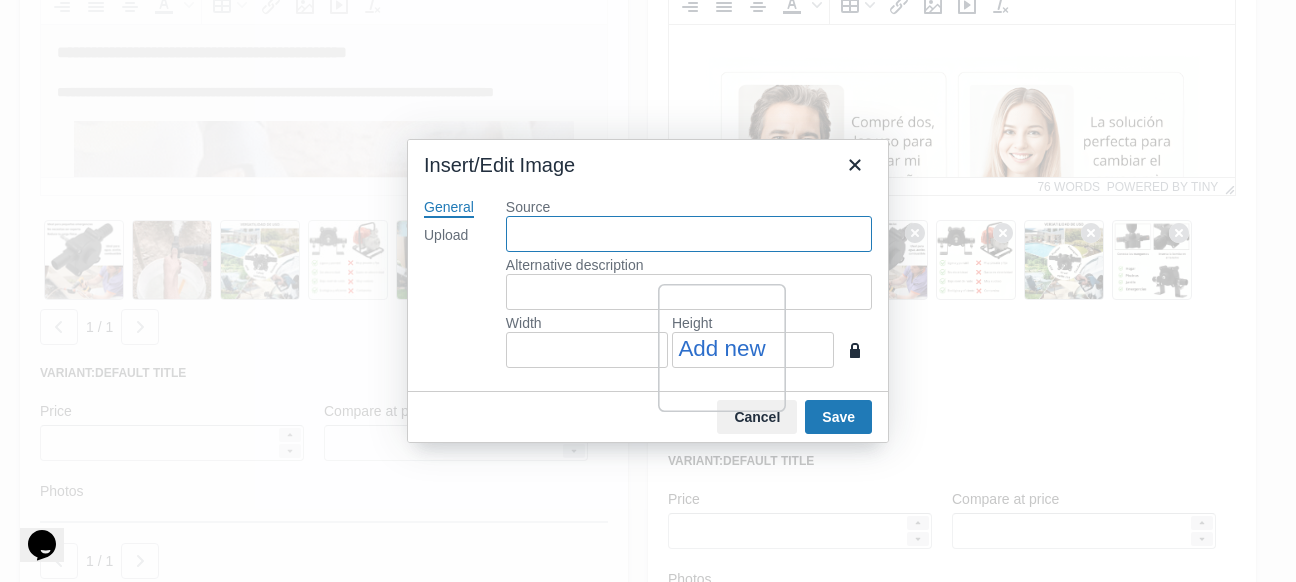 click on "Source" at bounding box center [689, 234] 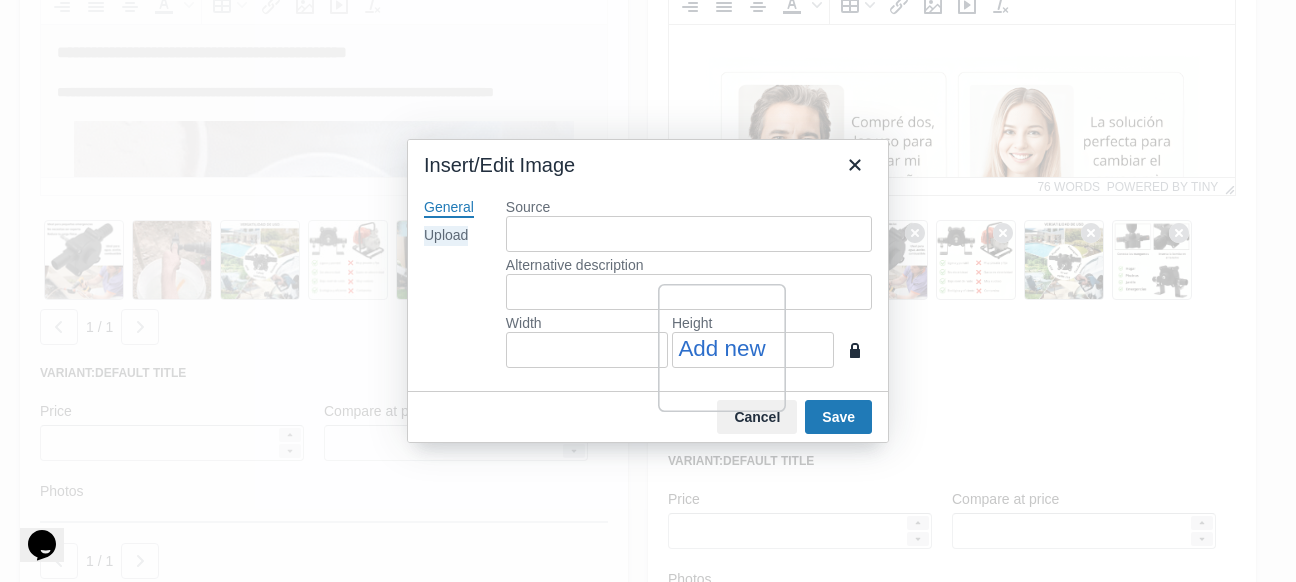 click on "Upload" at bounding box center (446, 236) 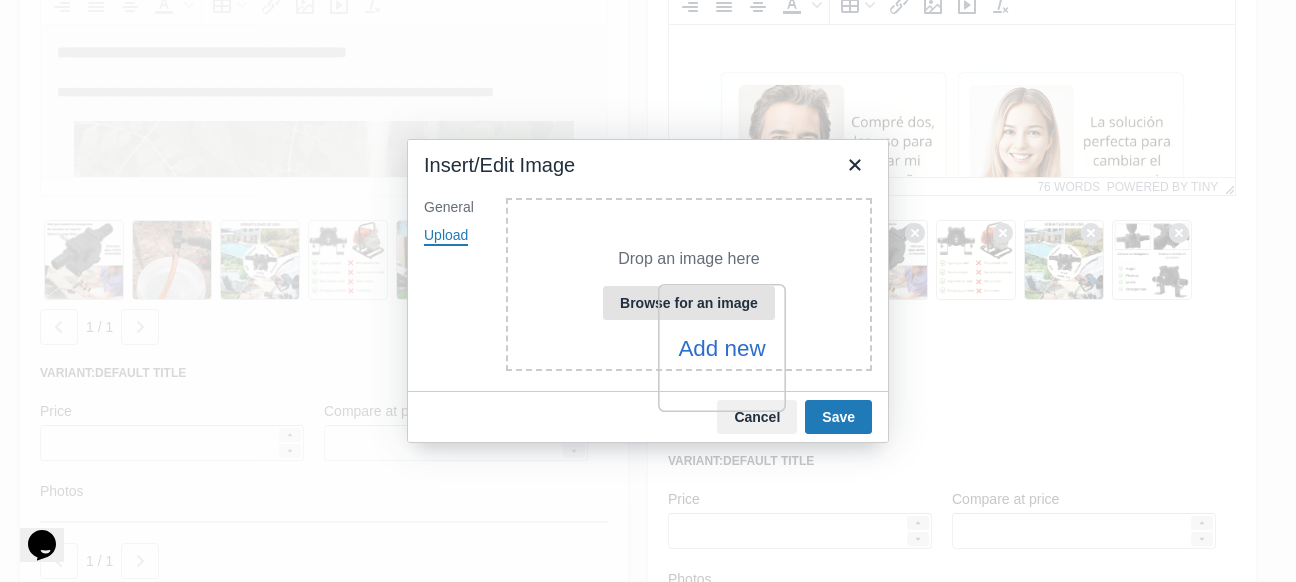 click on "Browse for an image" at bounding box center [689, 303] 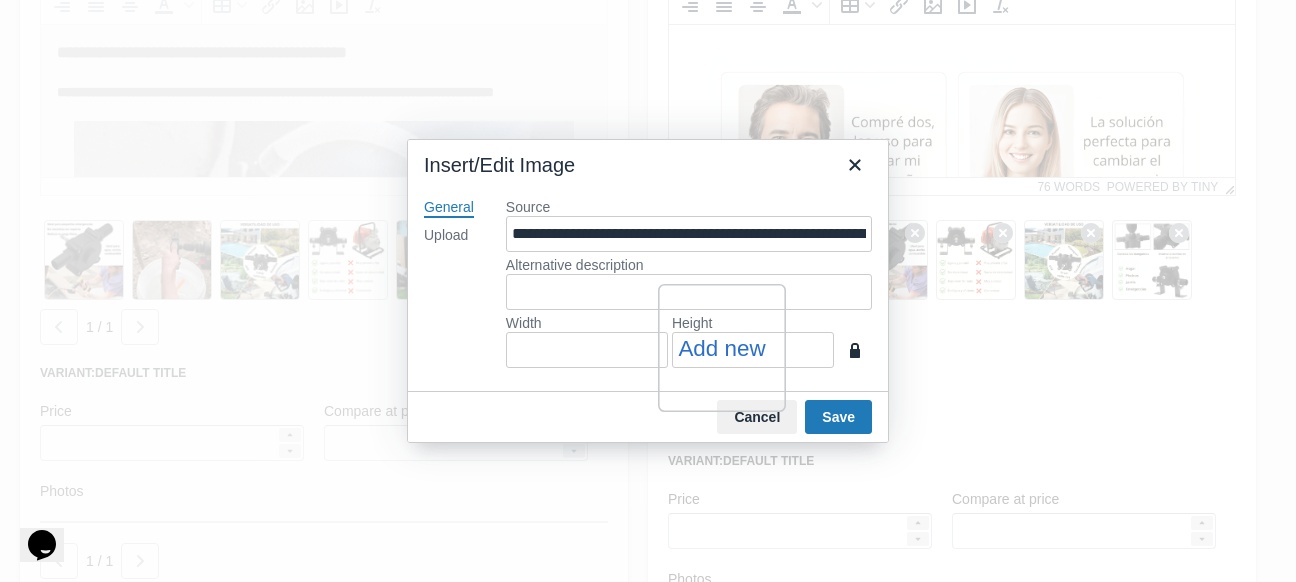 type on "***" 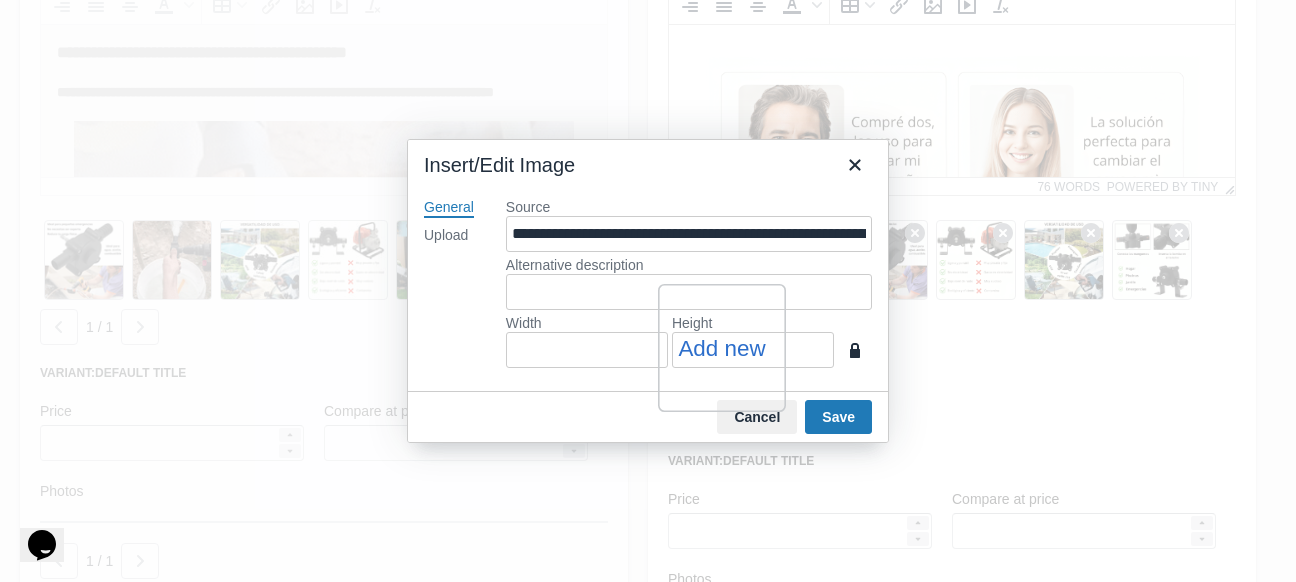 type on "***" 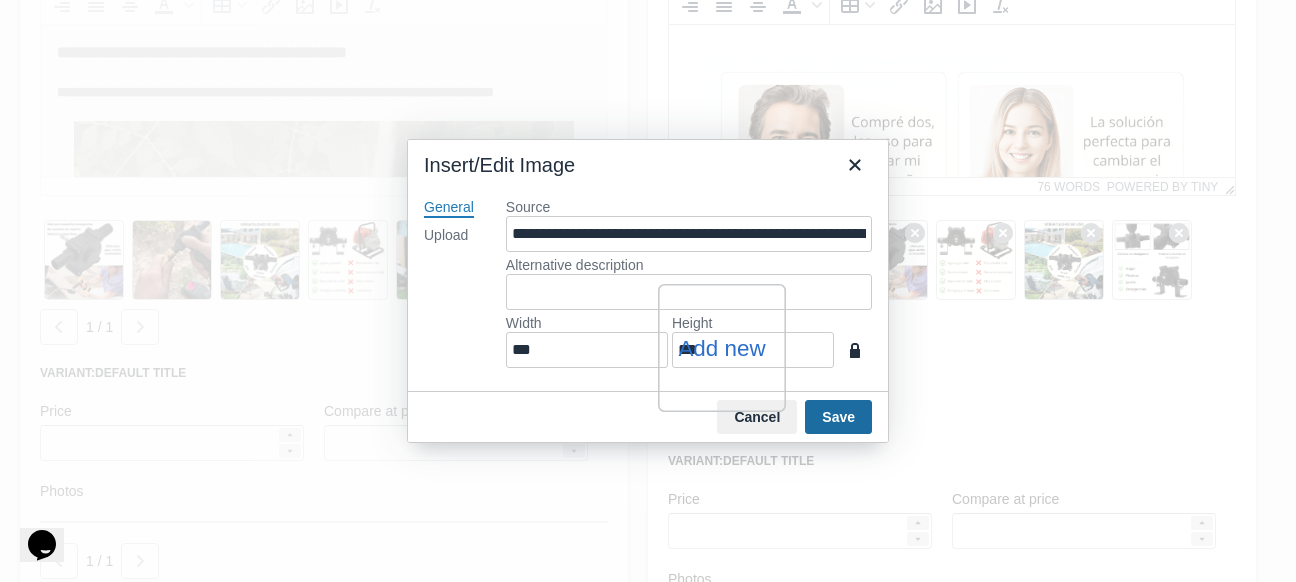 click on "Save" at bounding box center [838, 417] 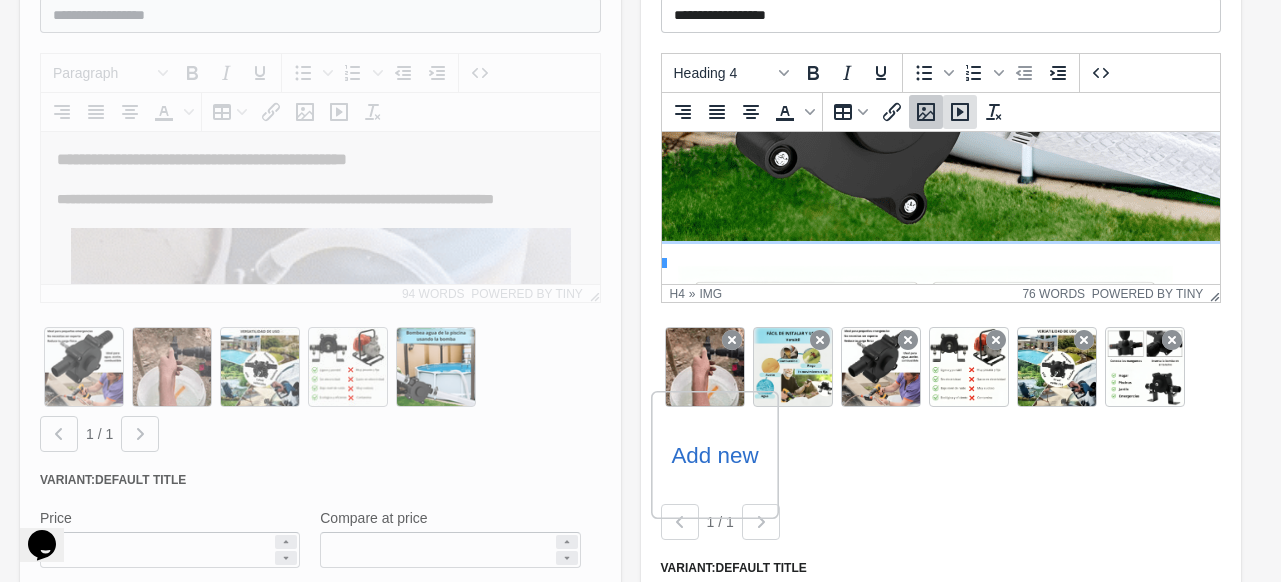 scroll, scrollTop: 2300, scrollLeft: 0, axis: vertical 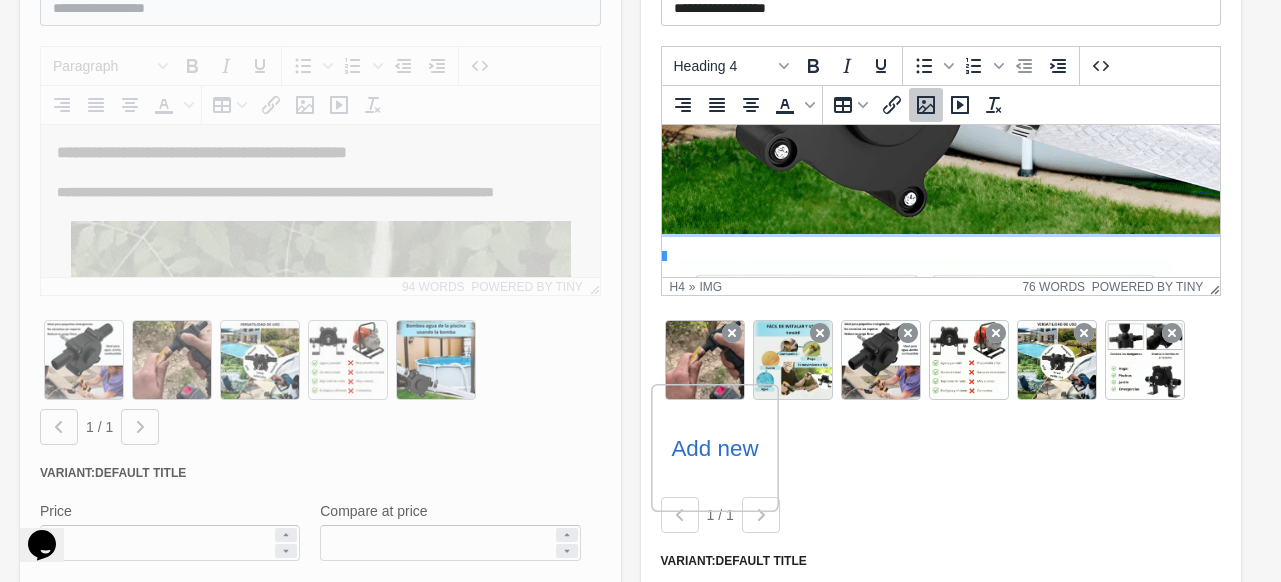click at bounding box center (1036, -141) 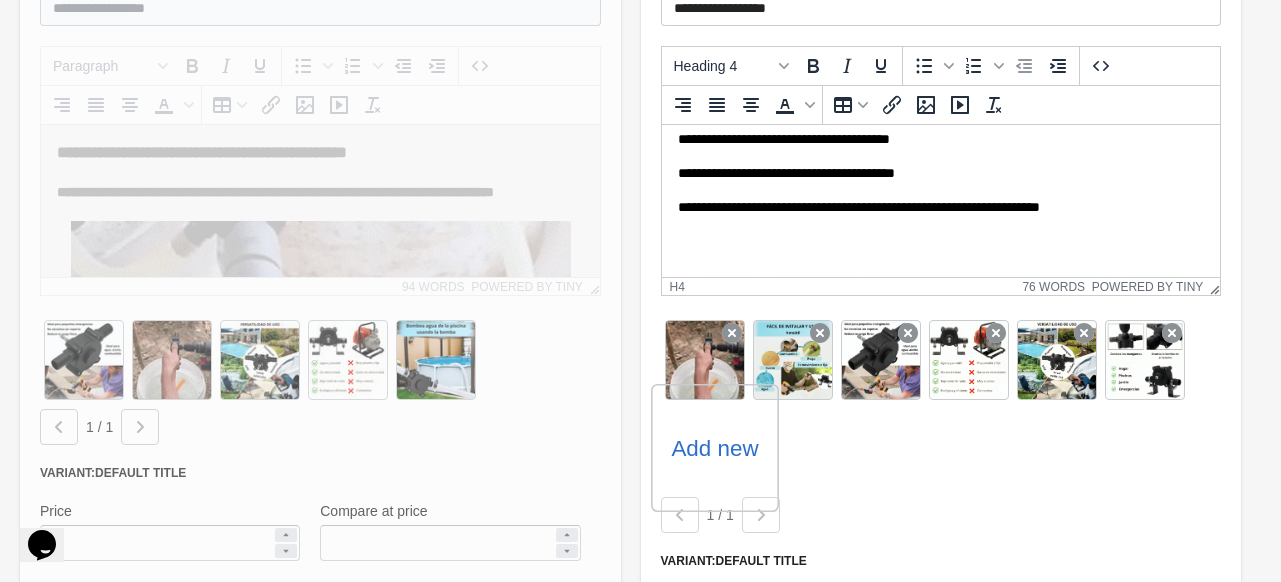 scroll, scrollTop: 516, scrollLeft: 0, axis: vertical 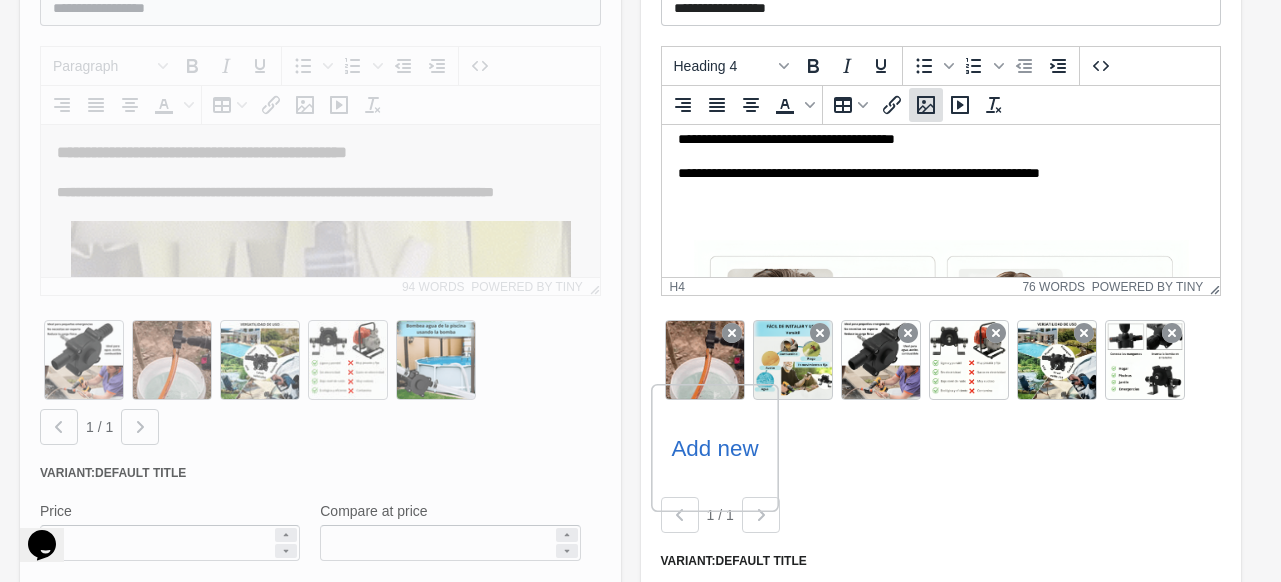 click 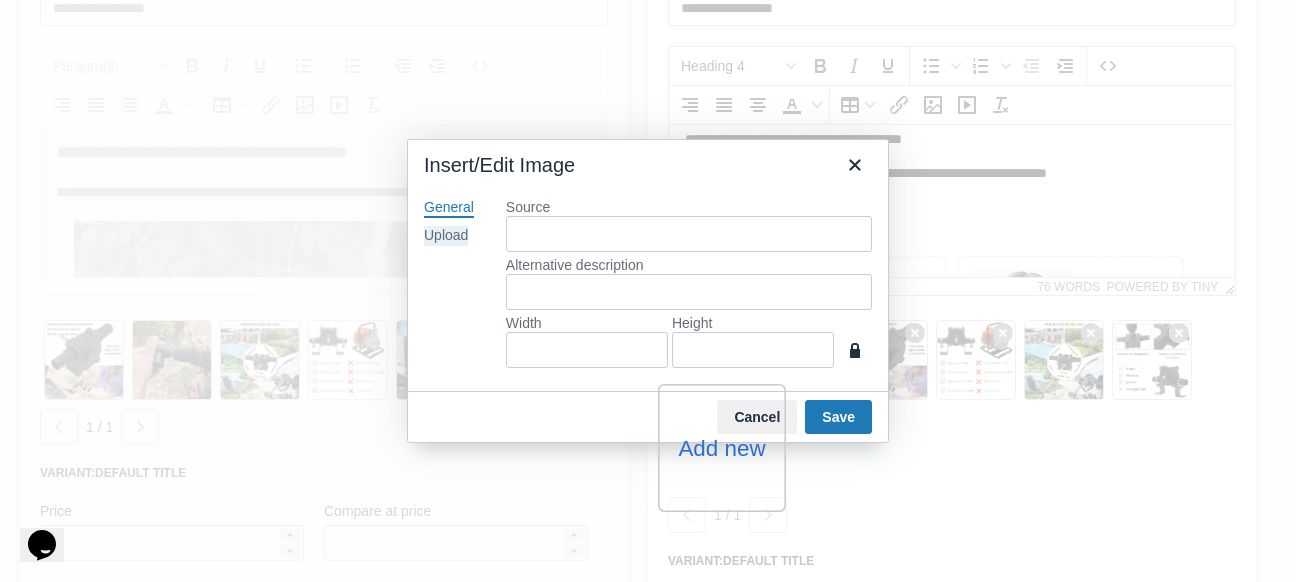 click on "Upload" at bounding box center [446, 236] 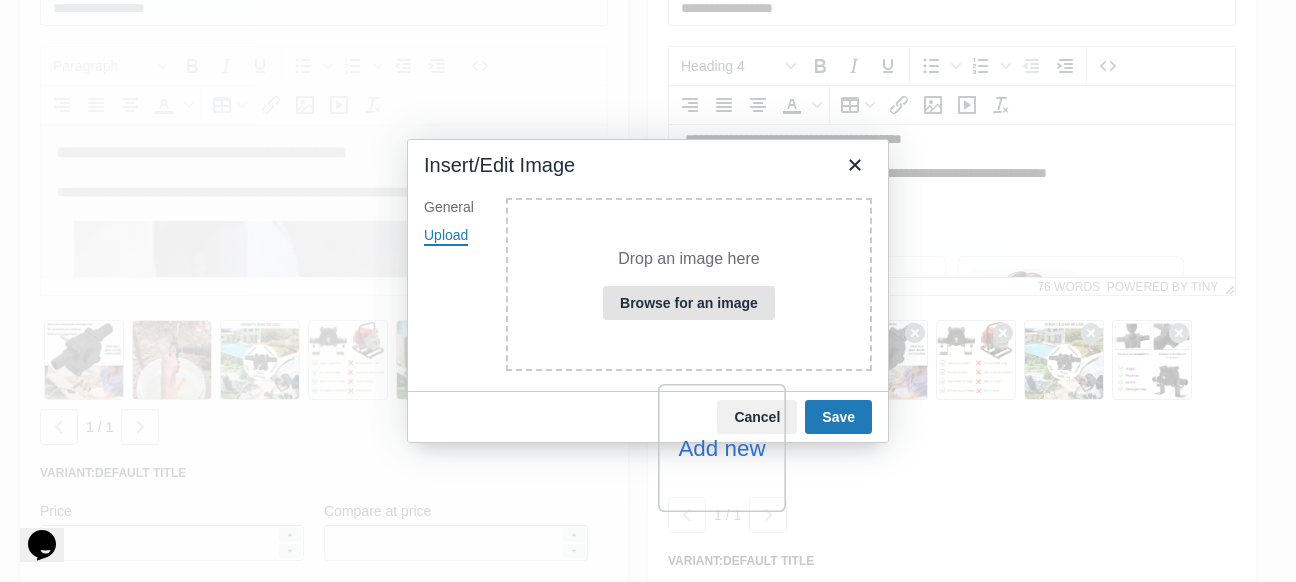 click on "Browse for an image" at bounding box center (689, 303) 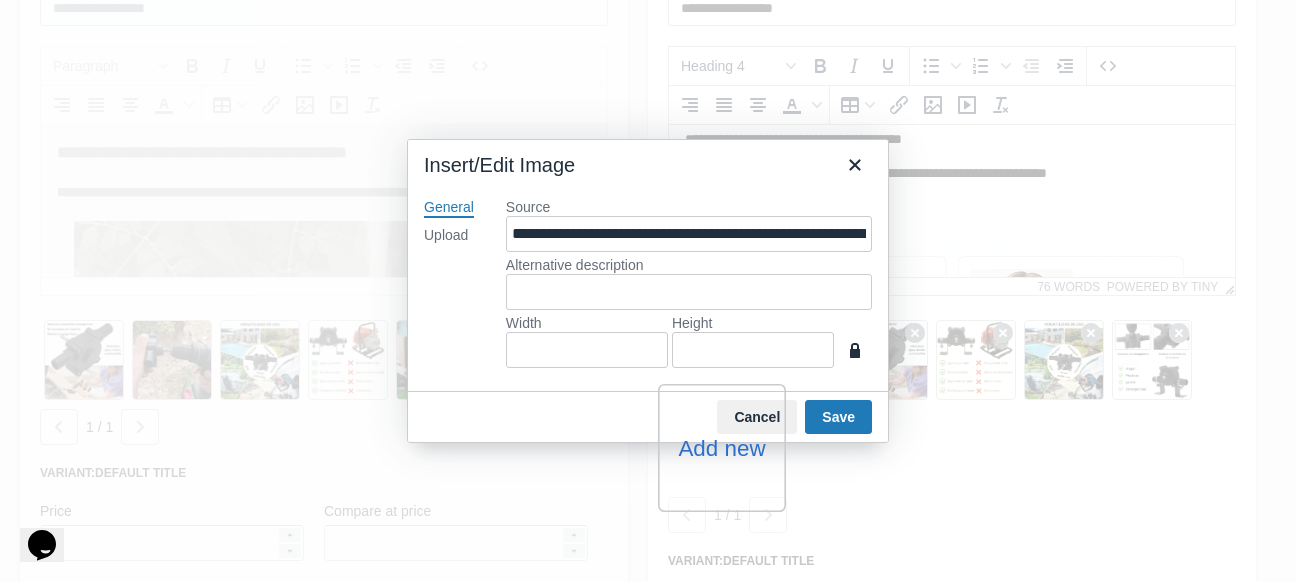 type on "***" 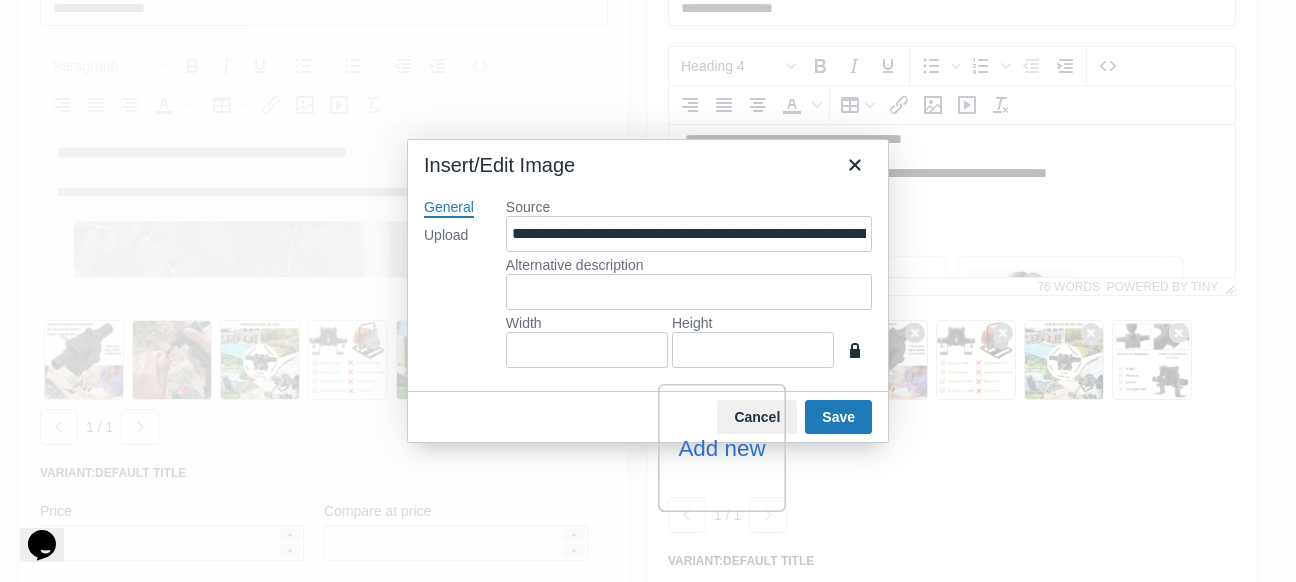 type on "***" 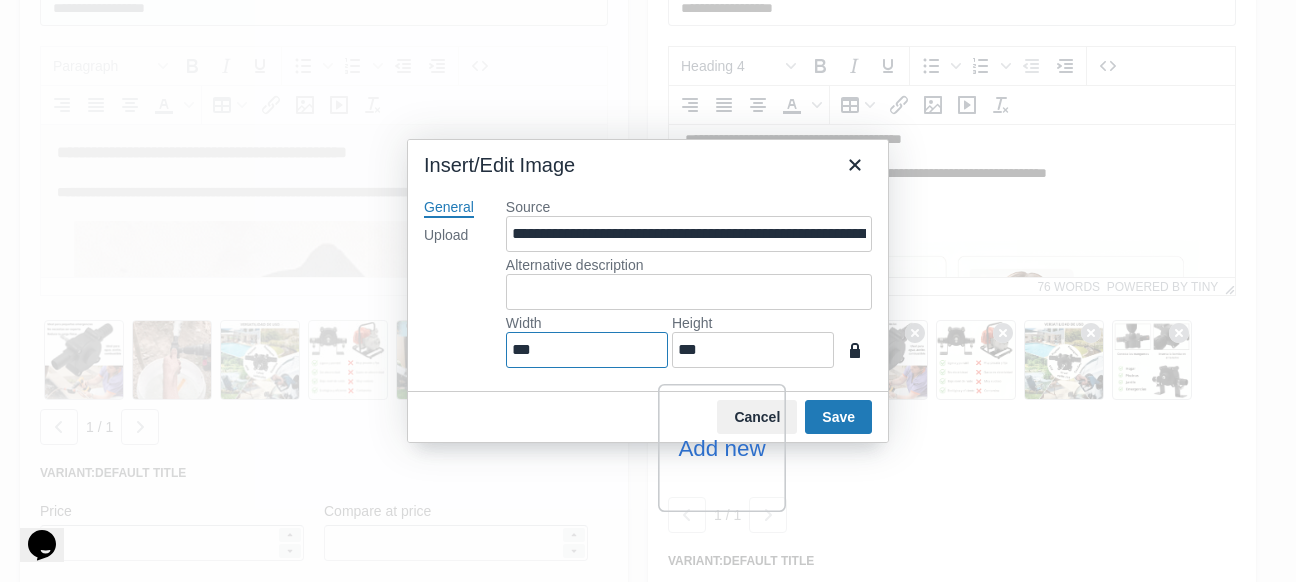 click on "***" at bounding box center (587, 350) 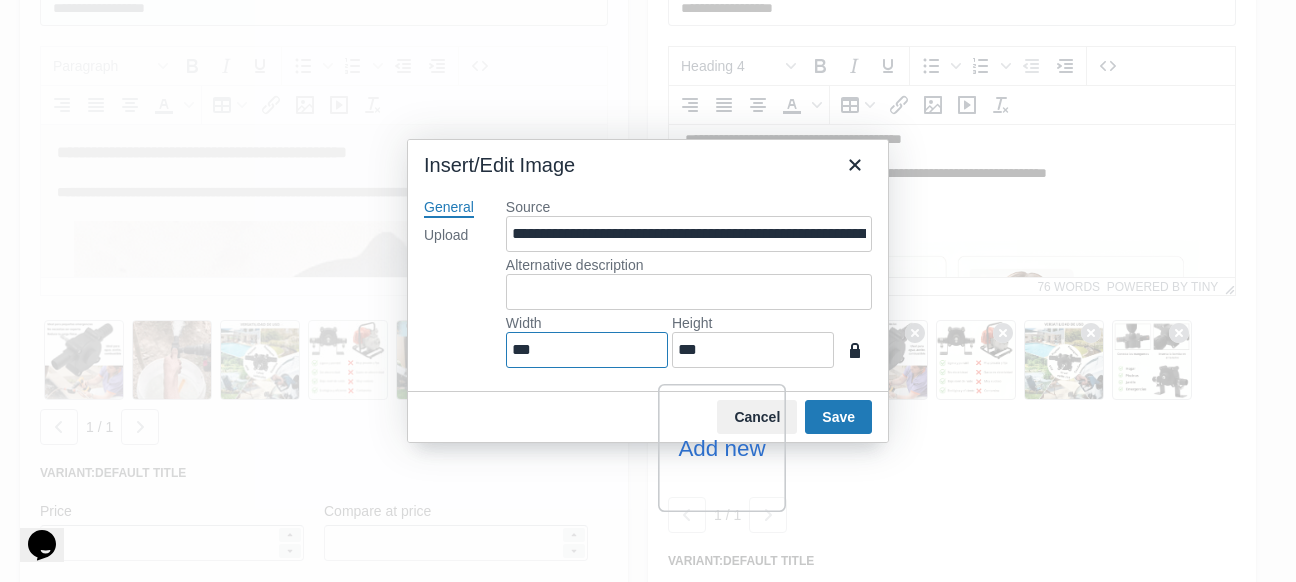 type on "**" 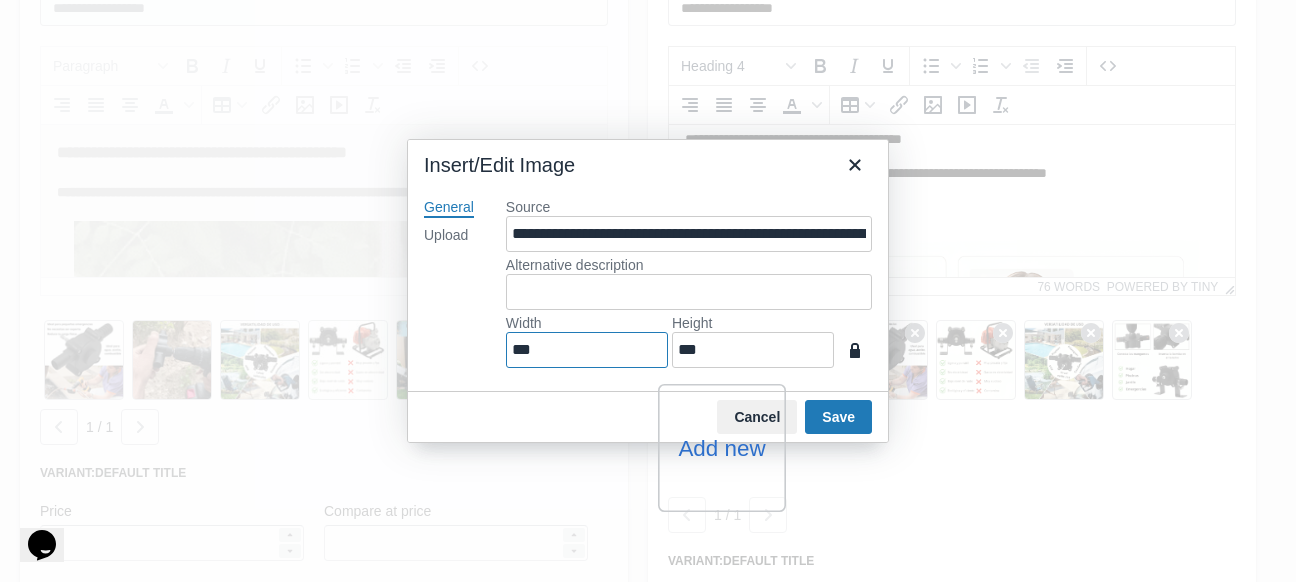 type on "**" 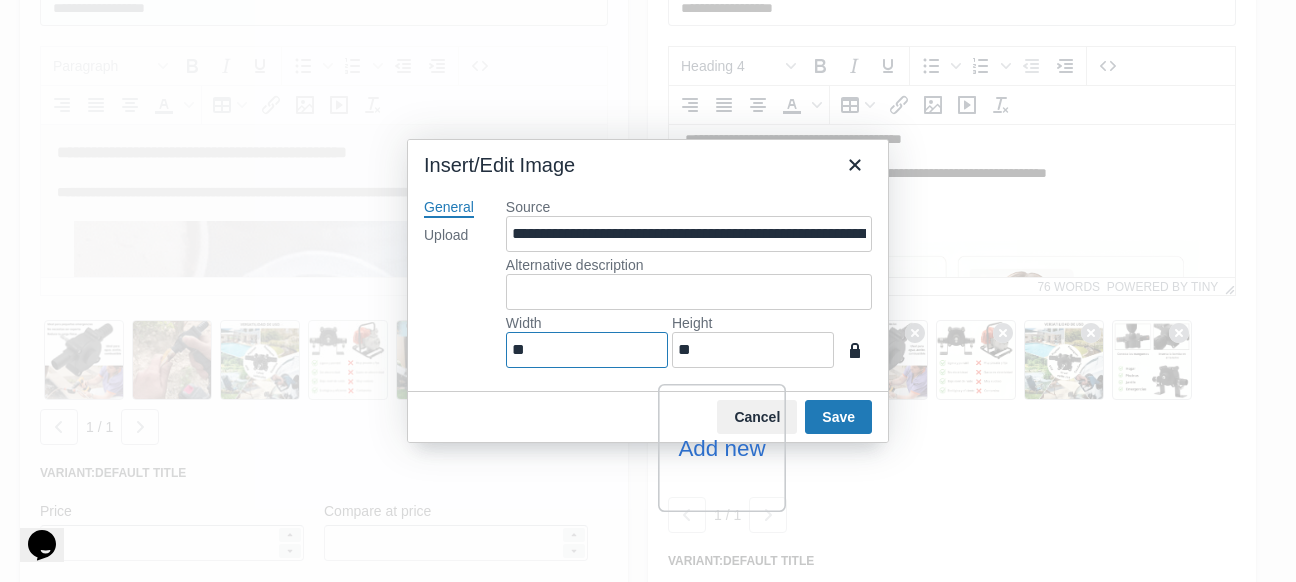 type on "*" 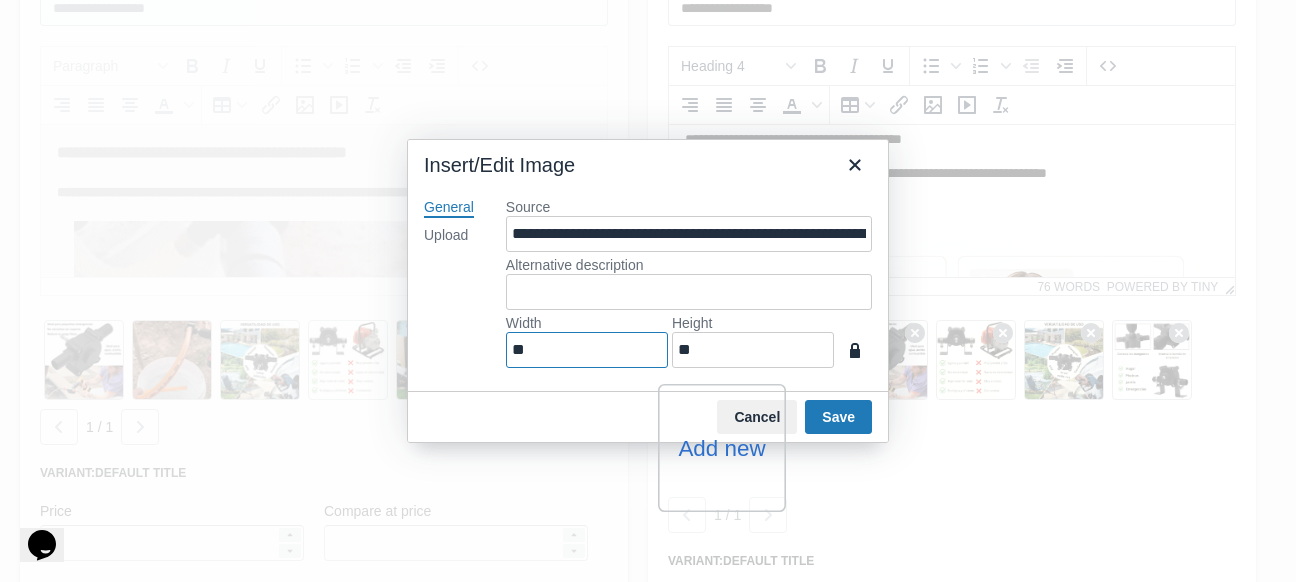 type on "*" 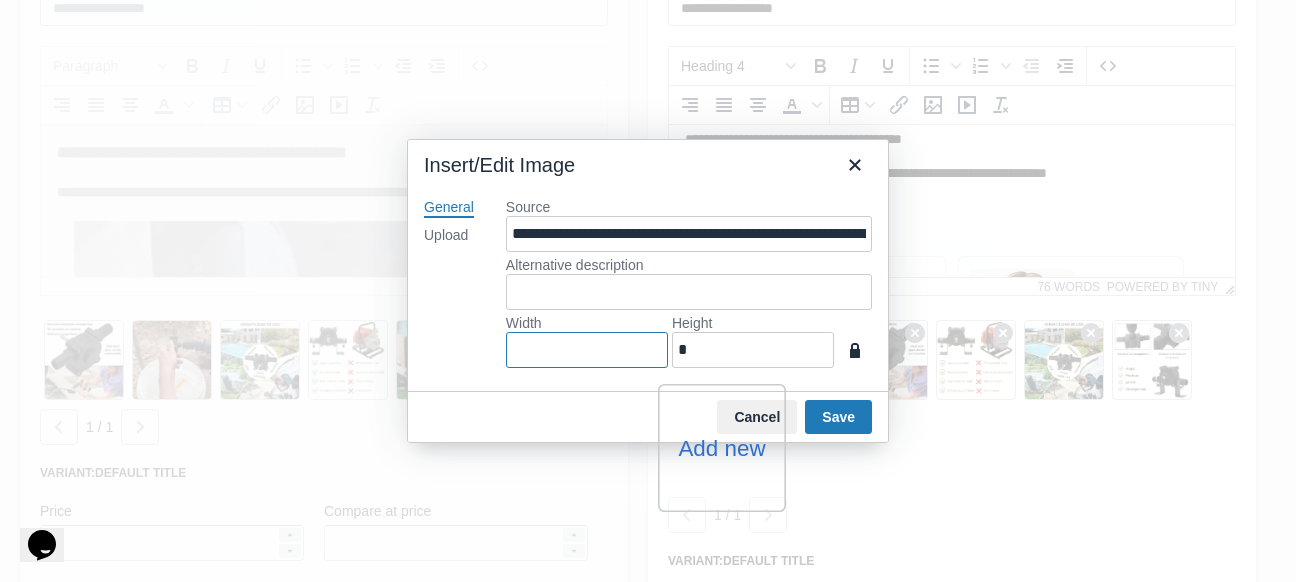 type on "*" 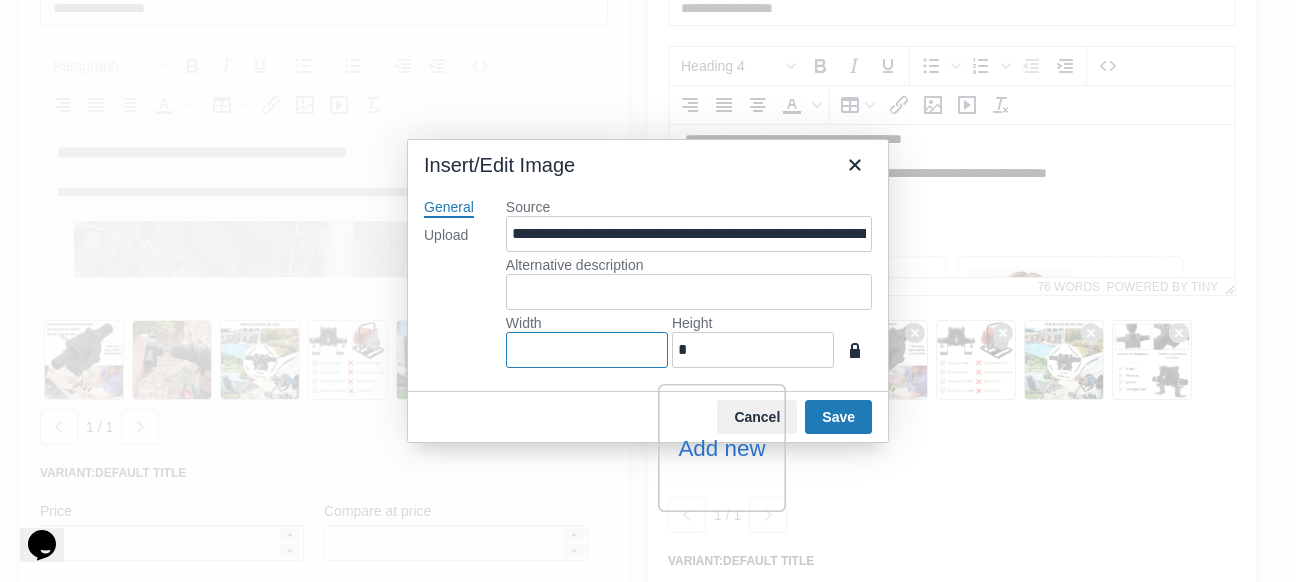 type on "*" 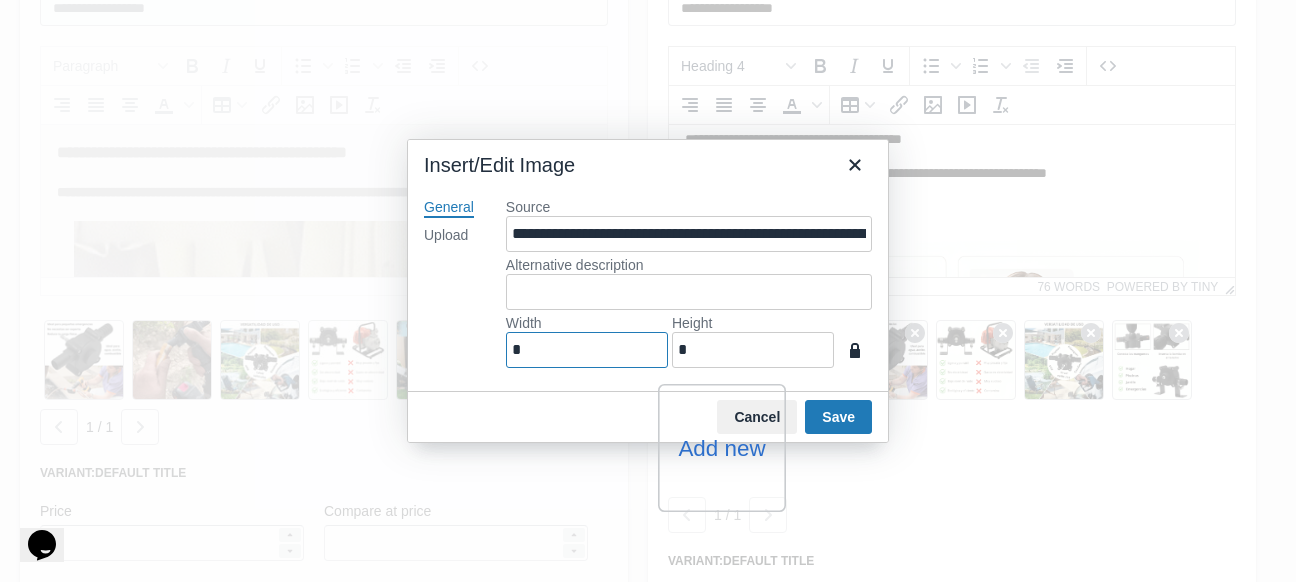 type on "**" 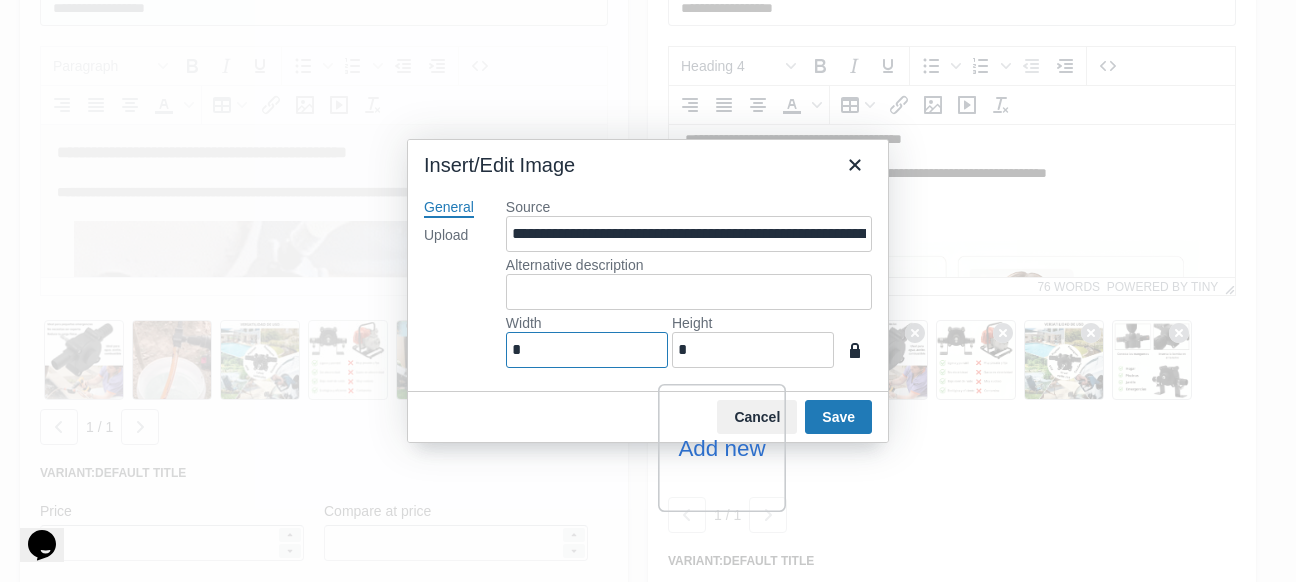 type on "**" 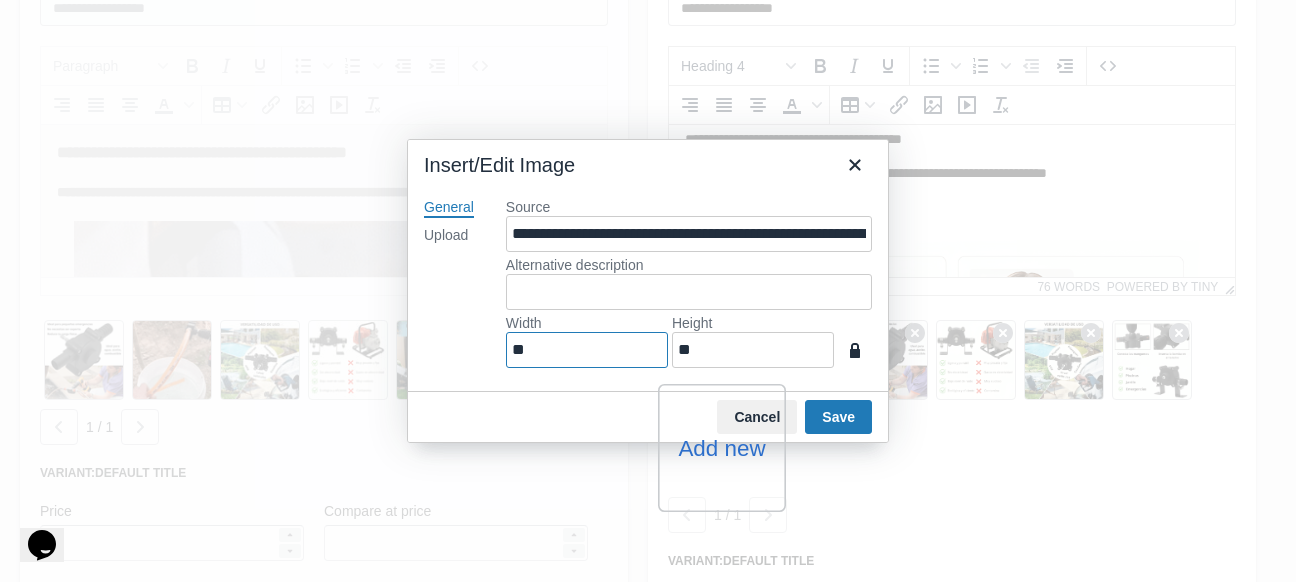 type on "***" 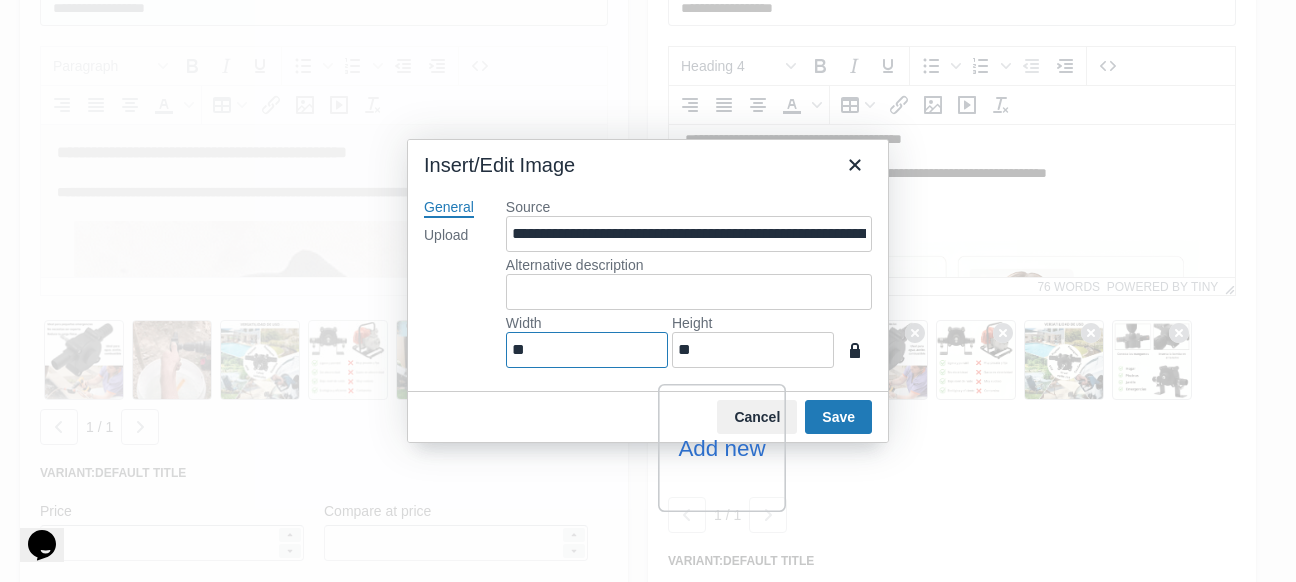 type on "***" 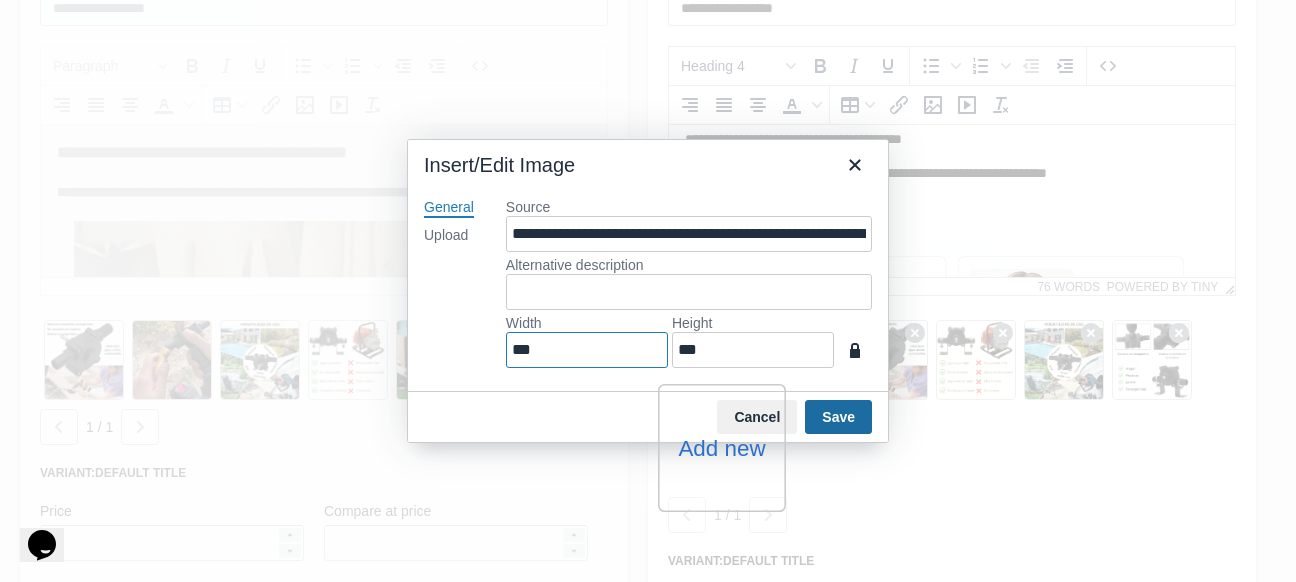 click on "Save" at bounding box center (838, 417) 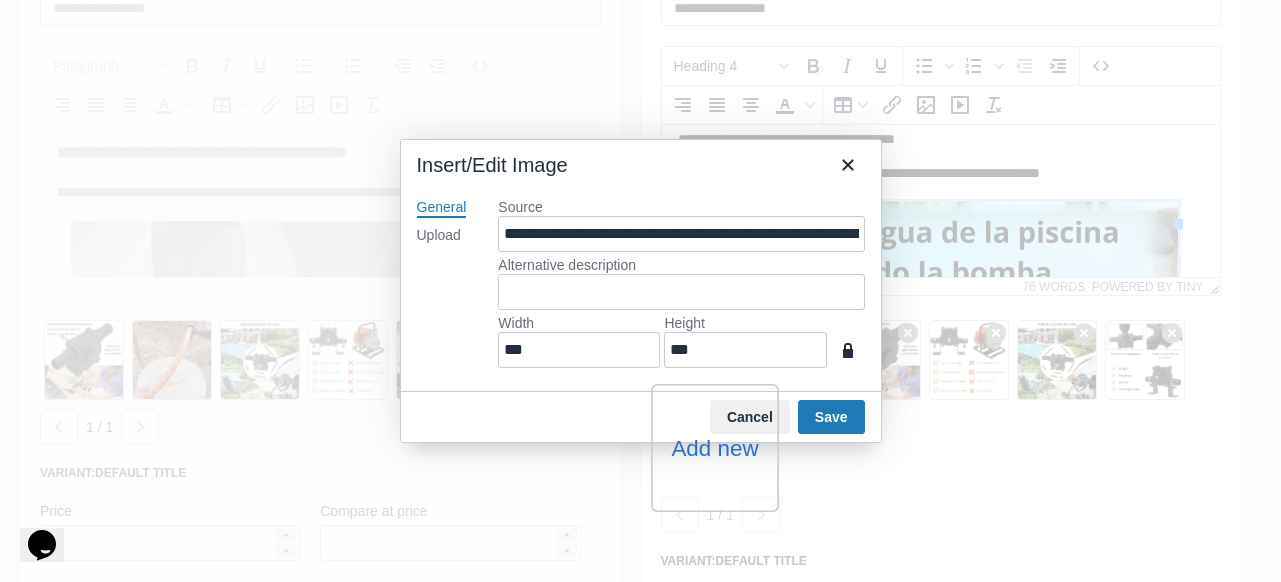 scroll, scrollTop: 964, scrollLeft: 0, axis: vertical 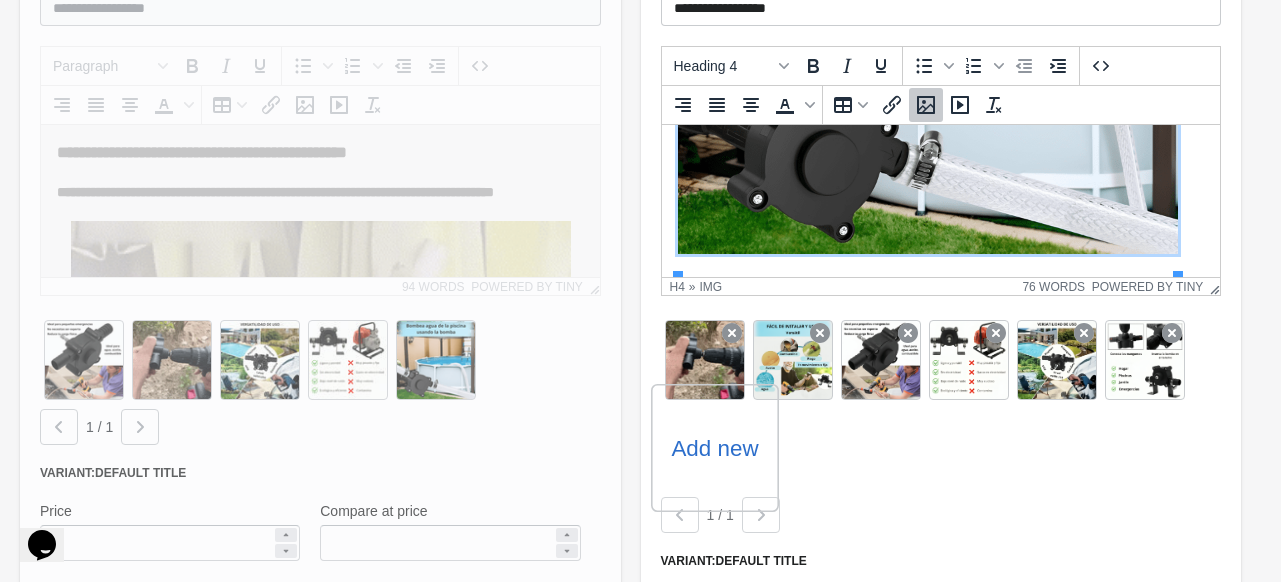 click at bounding box center [927, 4] 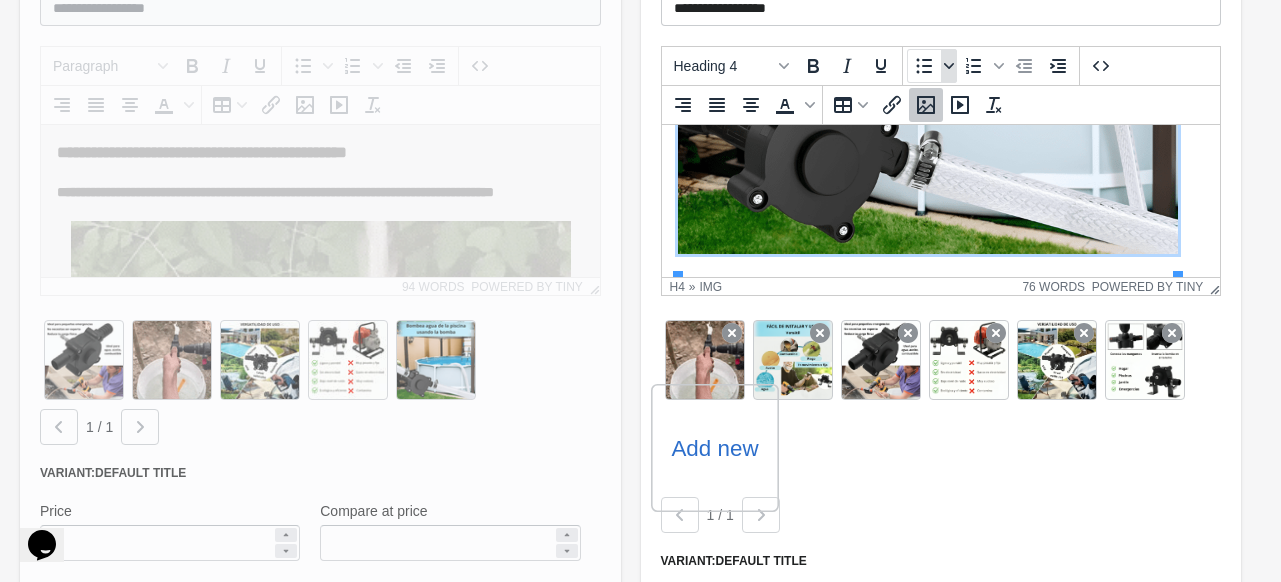 click 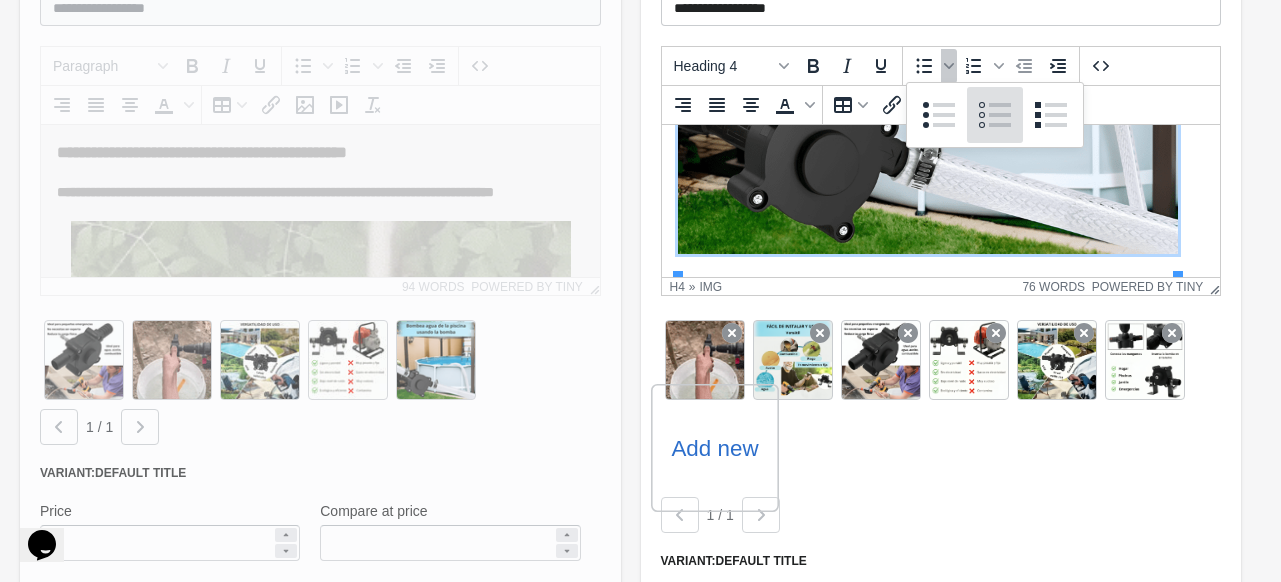 click 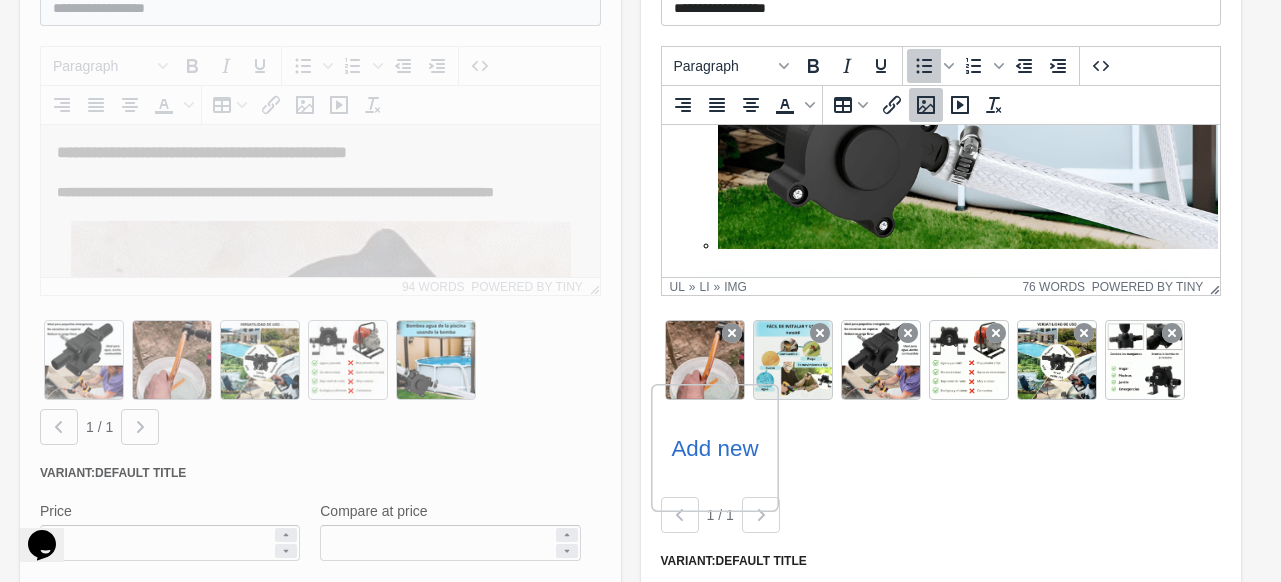 click at bounding box center (940, 2) 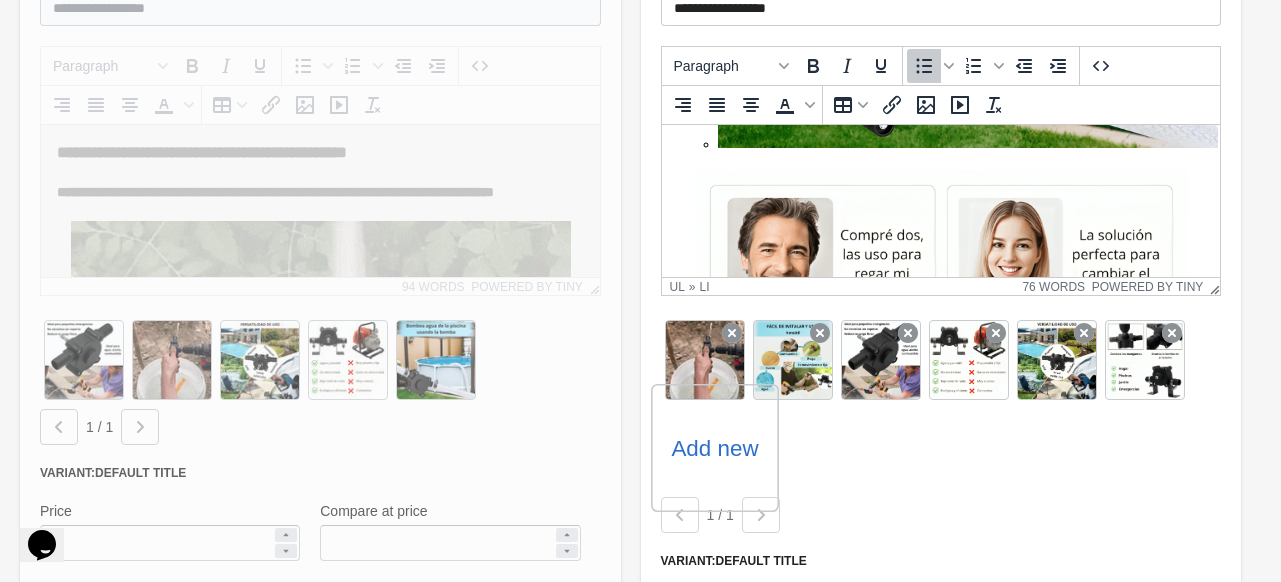scroll, scrollTop: 1064, scrollLeft: 0, axis: vertical 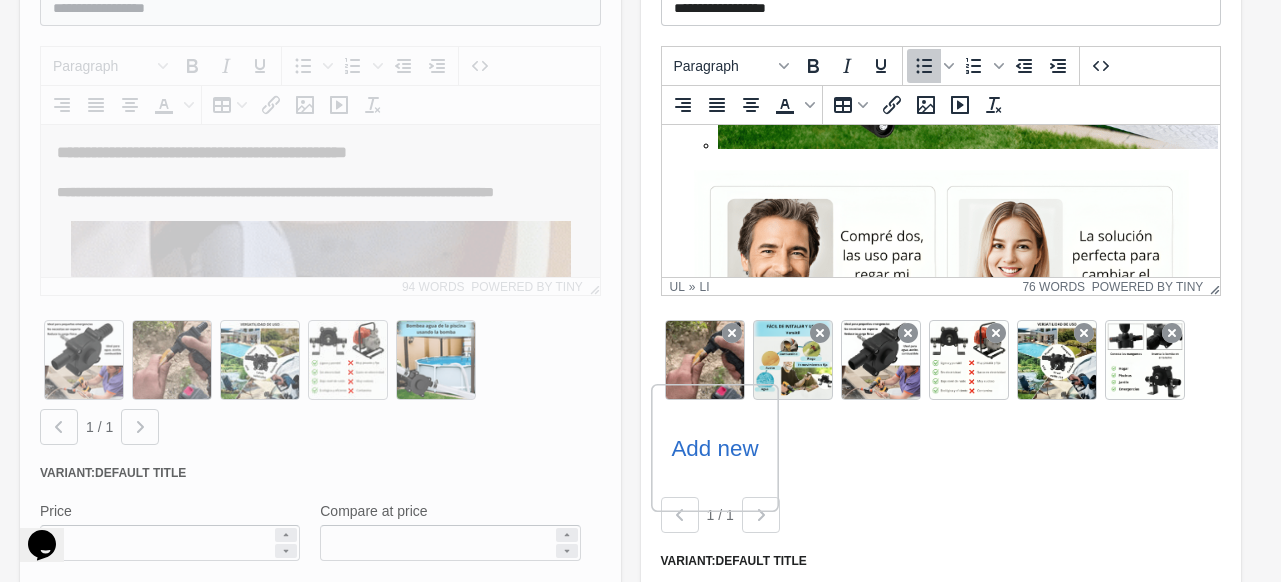 click on "**********" at bounding box center (940, 113) 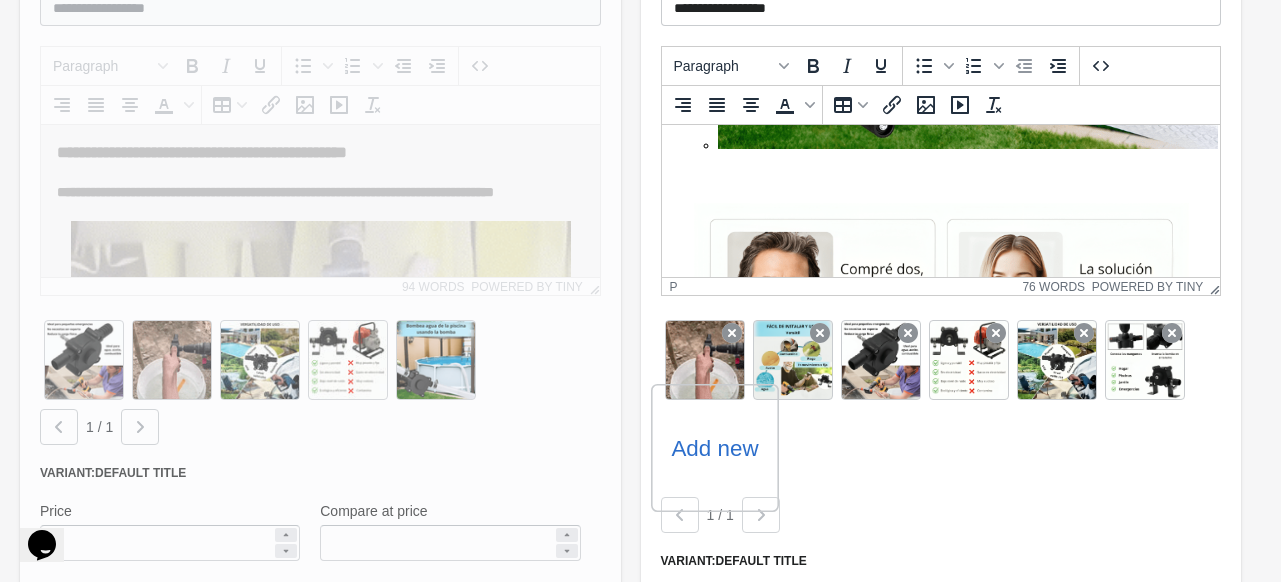 click at bounding box center (940, 180) 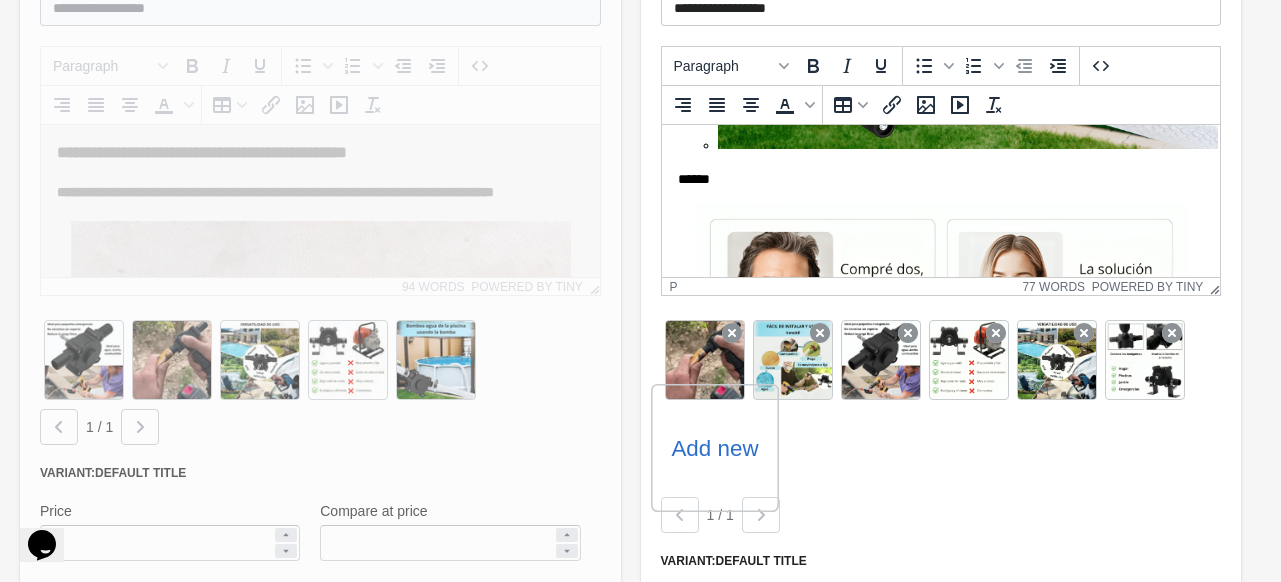 click on "******" at bounding box center (933, 180) 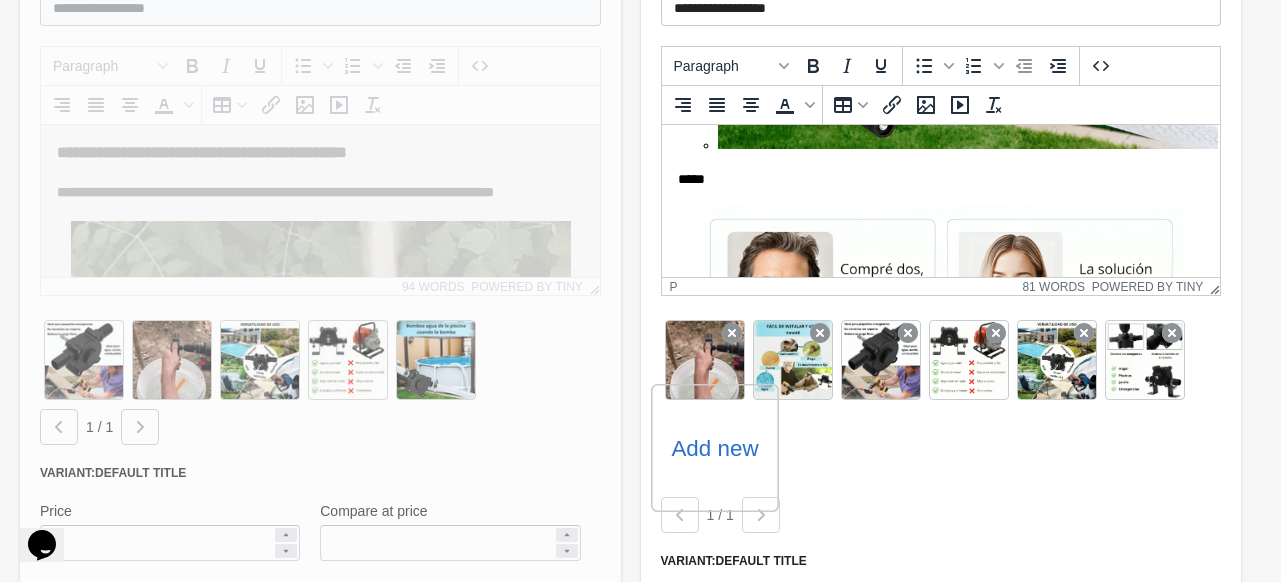click on "*****" at bounding box center (933, 180) 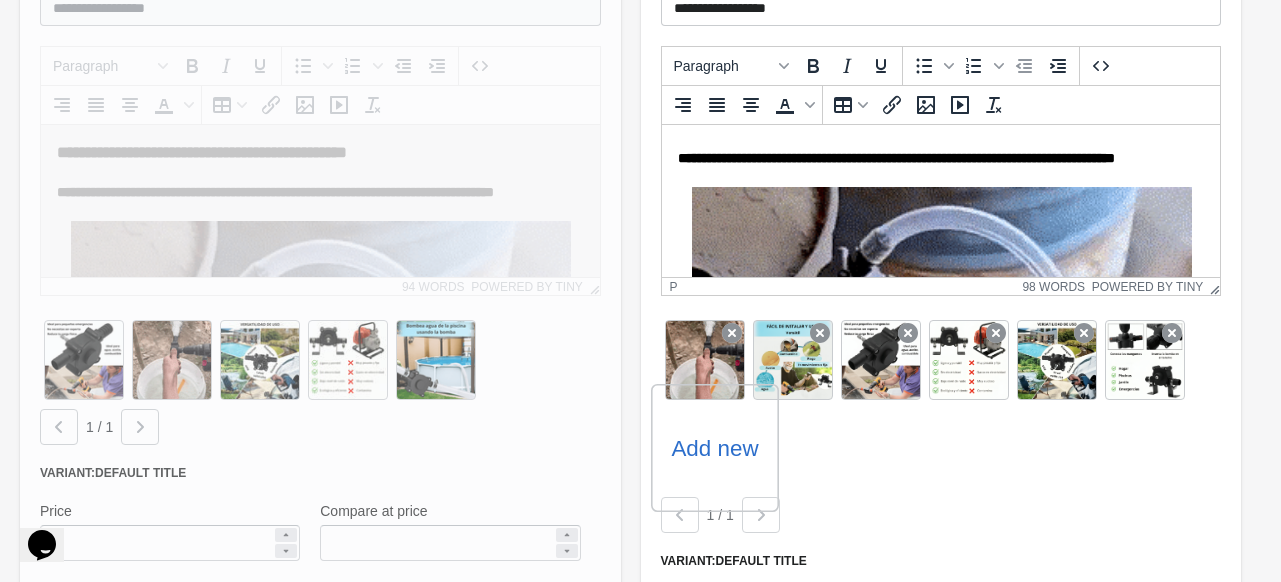 scroll, scrollTop: 0, scrollLeft: 0, axis: both 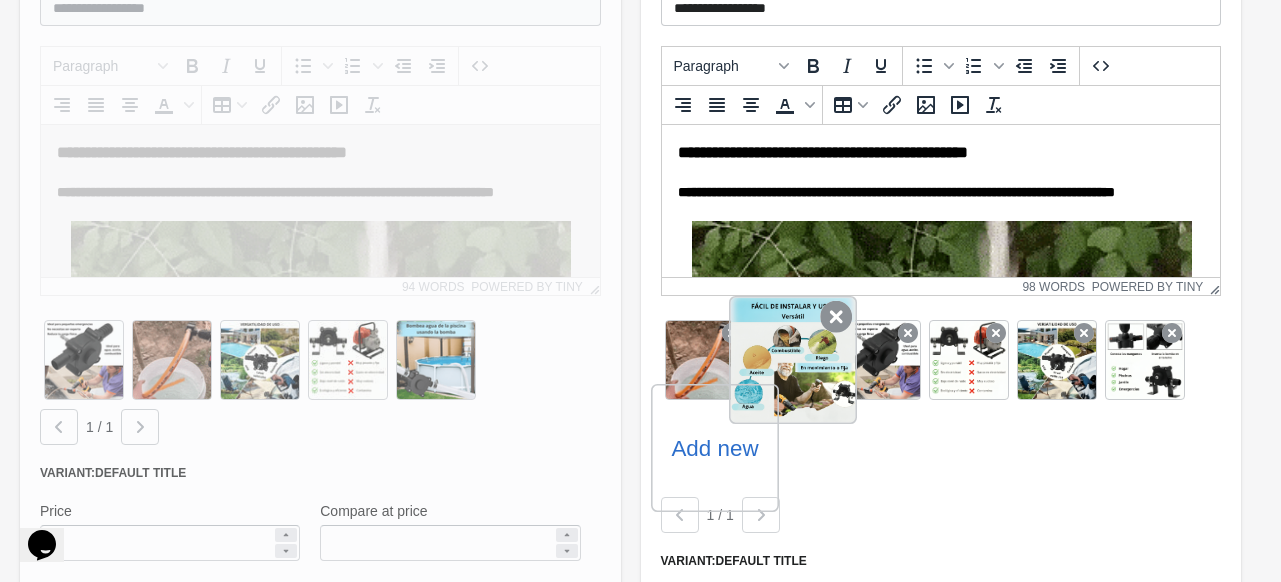 drag, startPoint x: 819, startPoint y: 387, endPoint x: 786, endPoint y: 369, distance: 37.589893 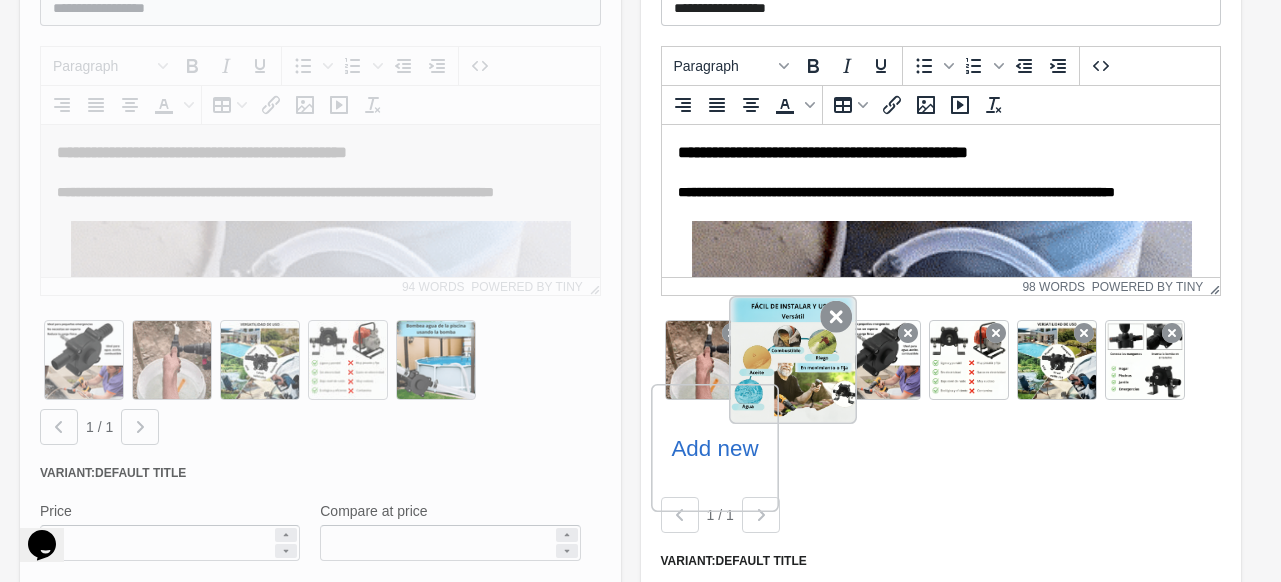 click at bounding box center [793, 360] 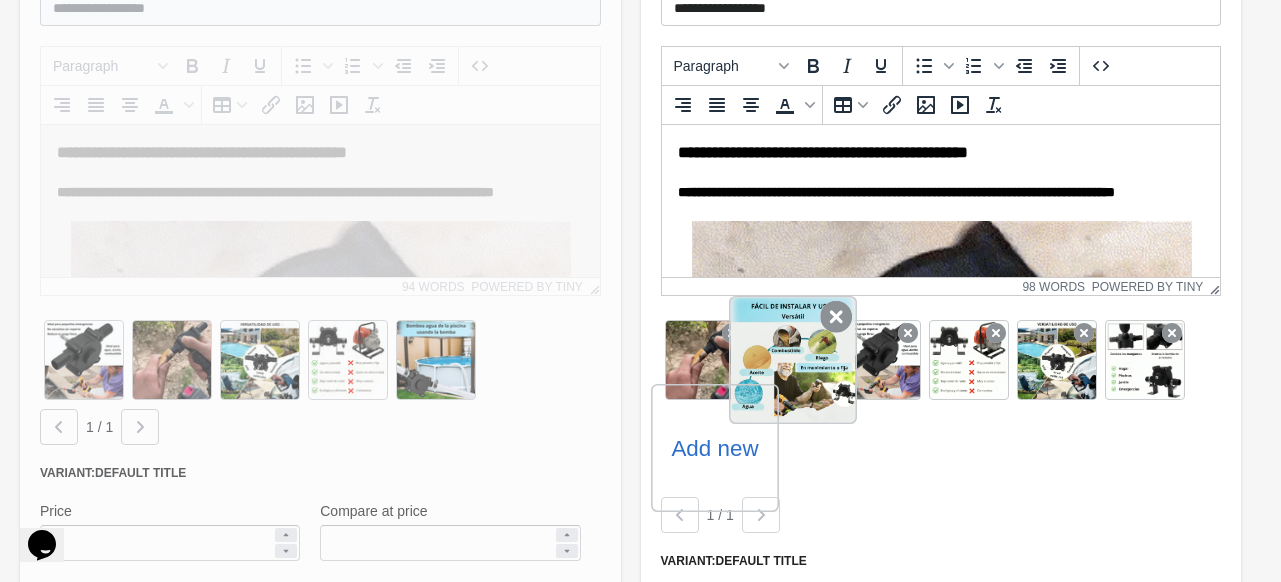 click at bounding box center (793, 360) 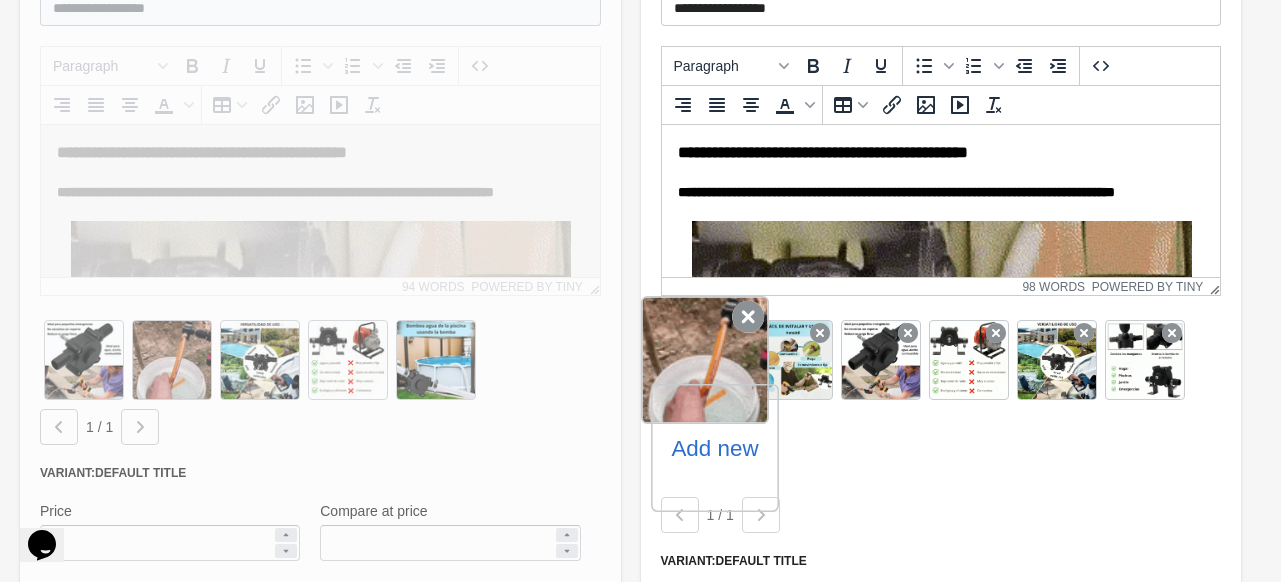 drag, startPoint x: 787, startPoint y: 368, endPoint x: 720, endPoint y: 375, distance: 67.36468 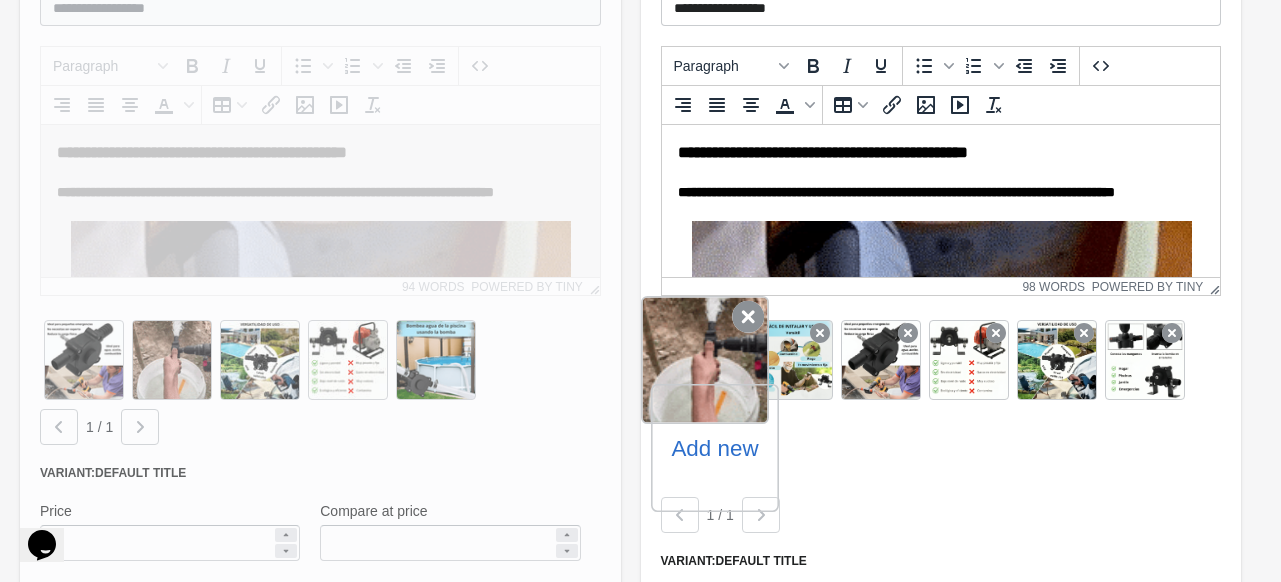 click on "Add new" at bounding box center [941, 404] 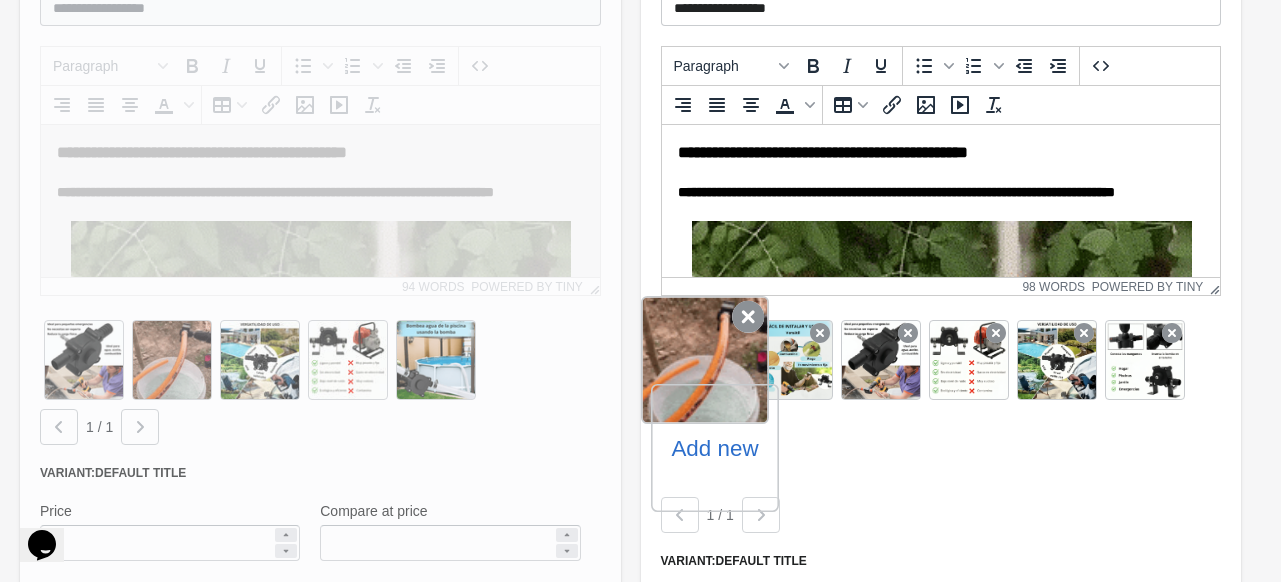click at bounding box center (705, 360) 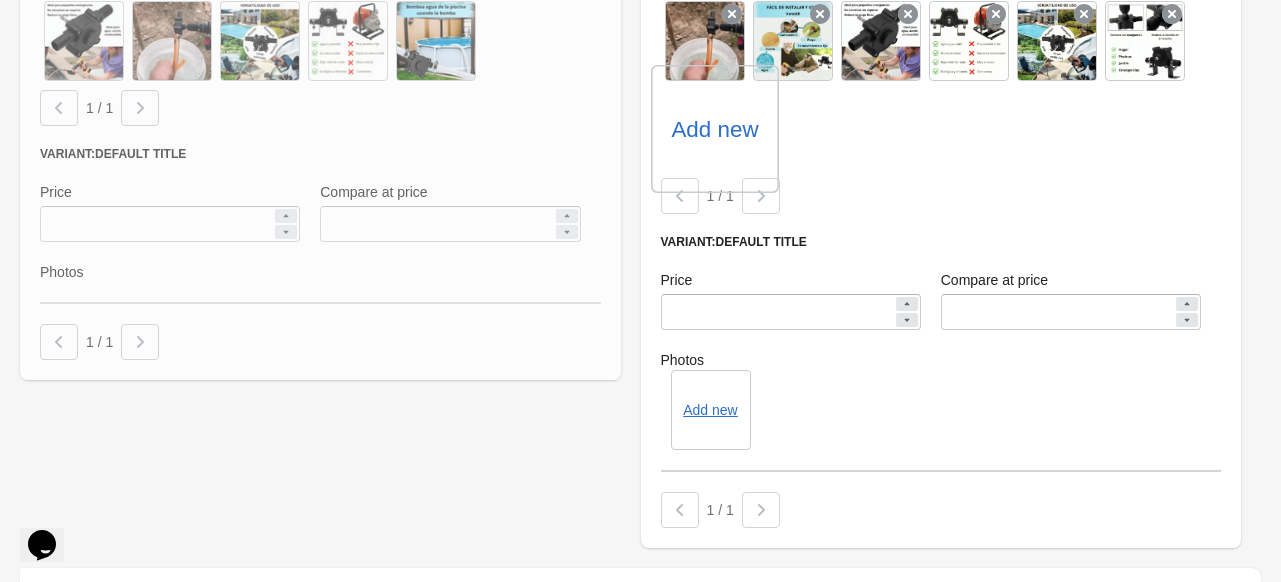 scroll, scrollTop: 2588, scrollLeft: 0, axis: vertical 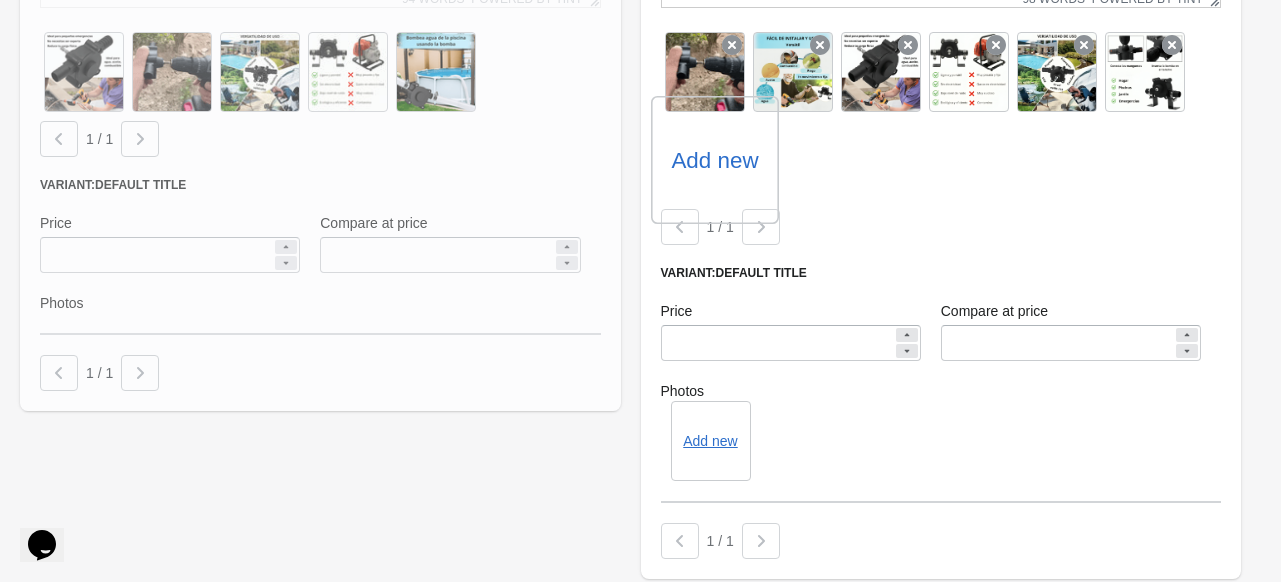 click at bounding box center (761, 227) 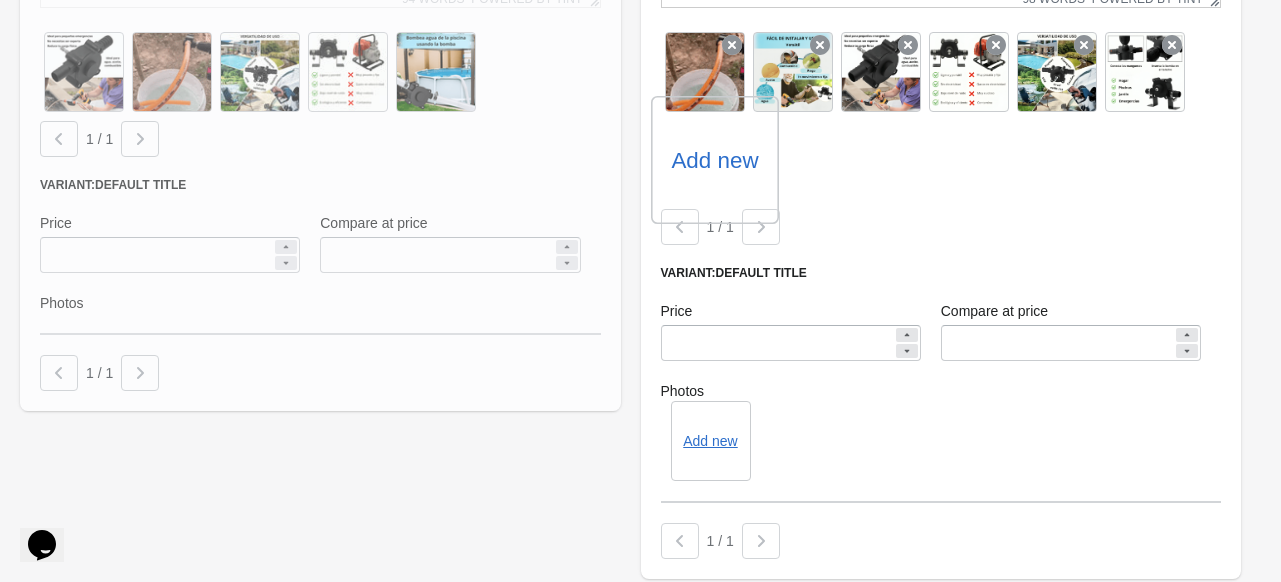 click at bounding box center (680, 227) 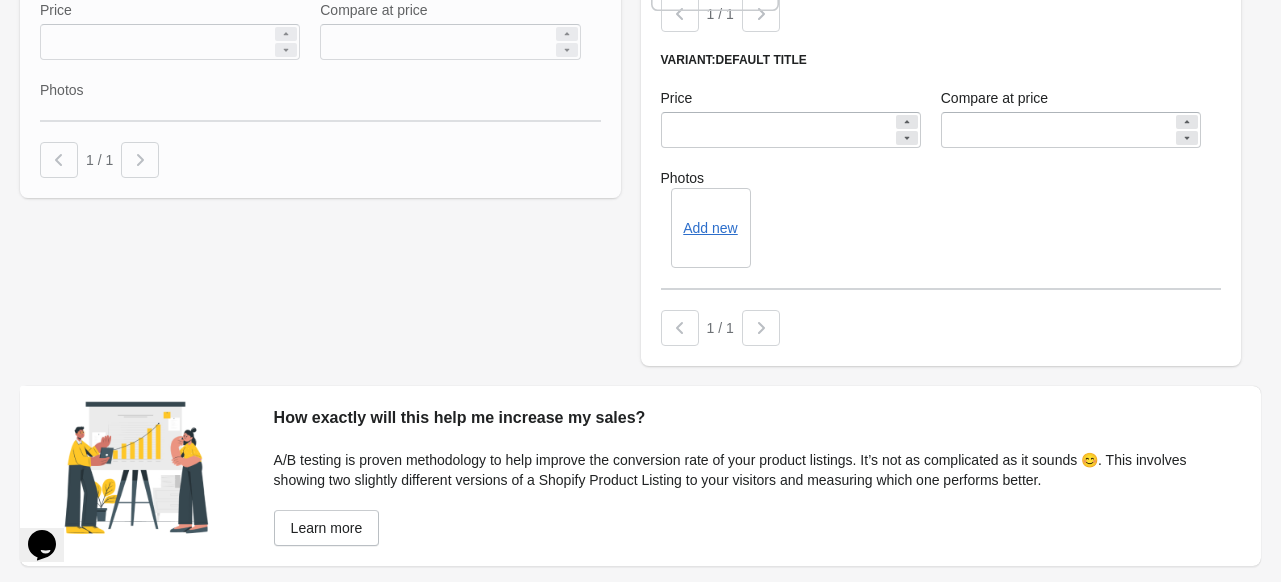 scroll, scrollTop: 2888, scrollLeft: 0, axis: vertical 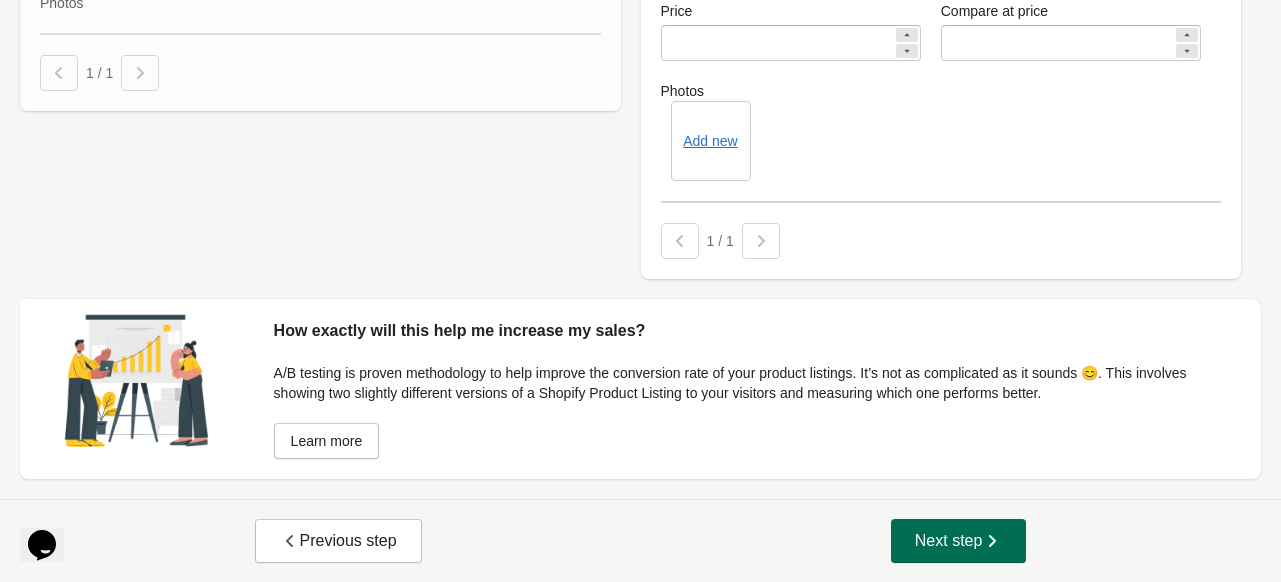click on "Next step" at bounding box center (959, 541) 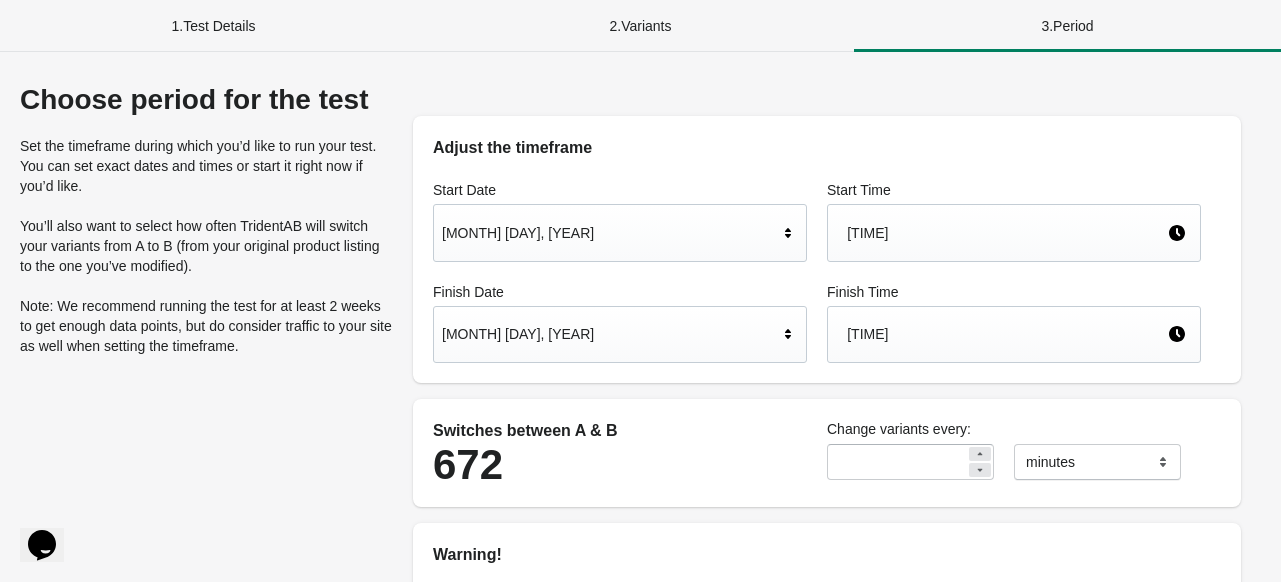 click on "[TIME]" at bounding box center [1007, 233] 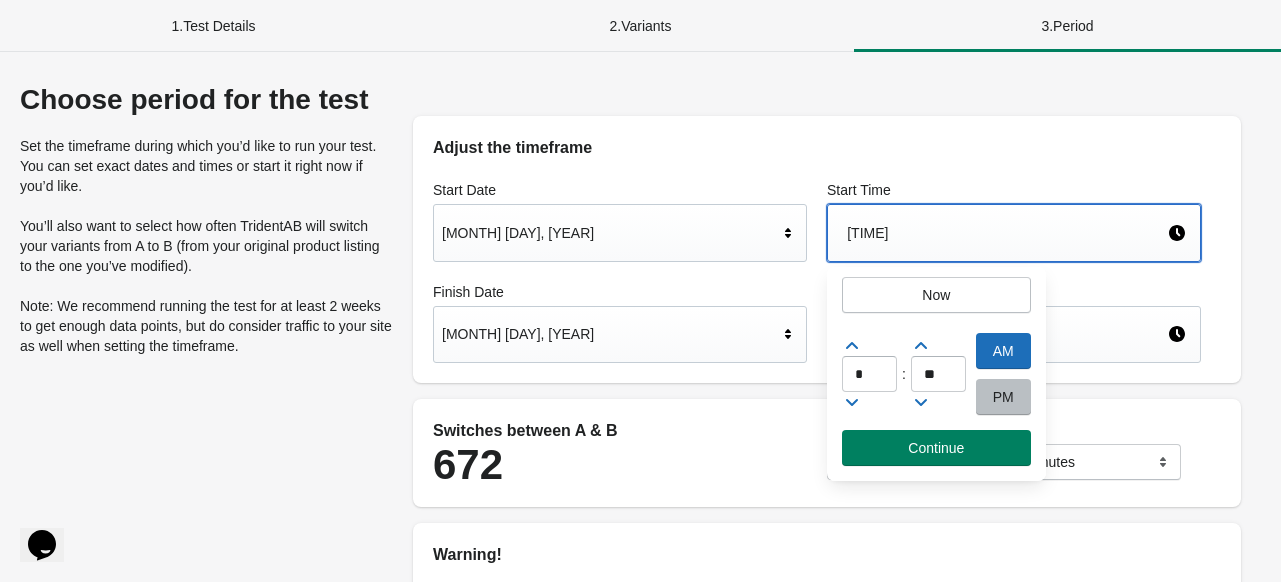 click 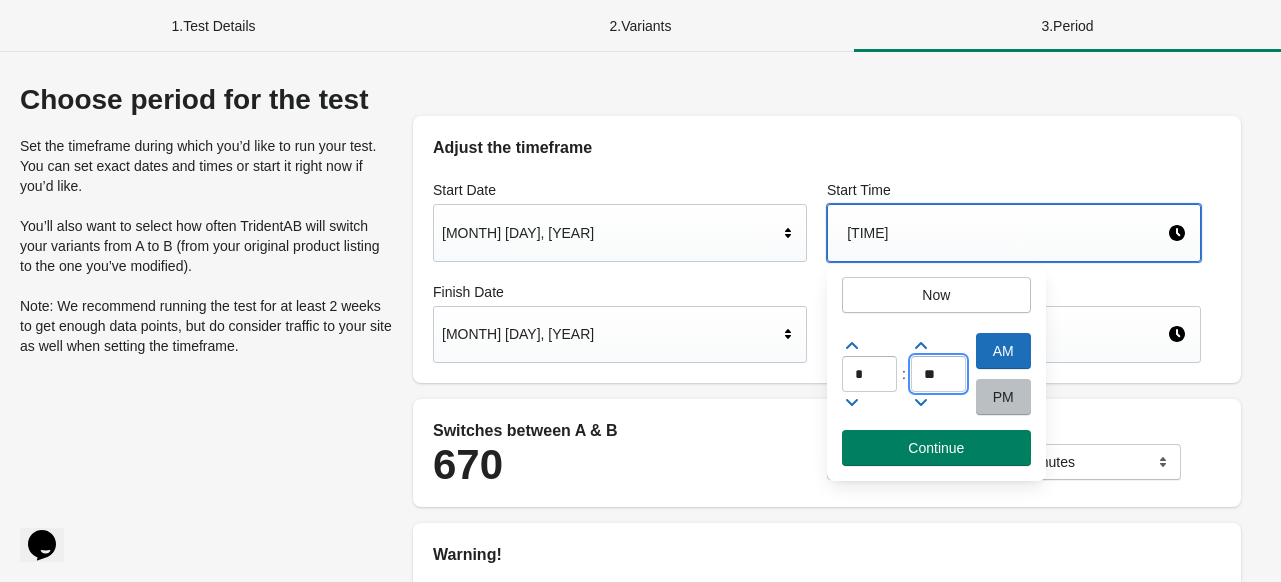 click on "**" at bounding box center (938, 374) 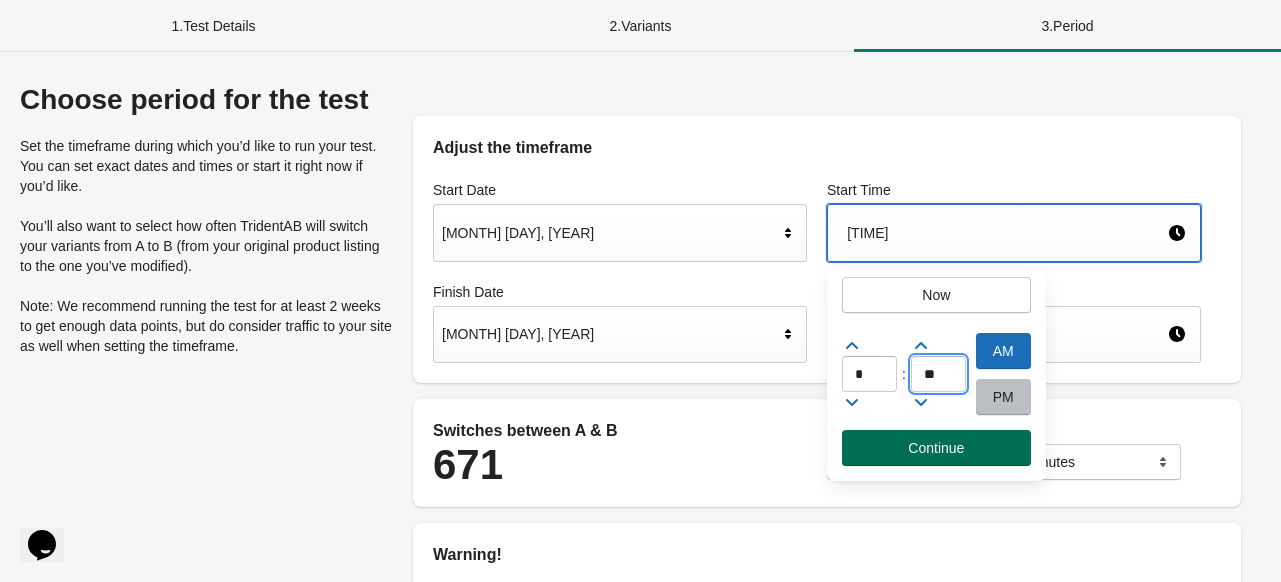 type on "**" 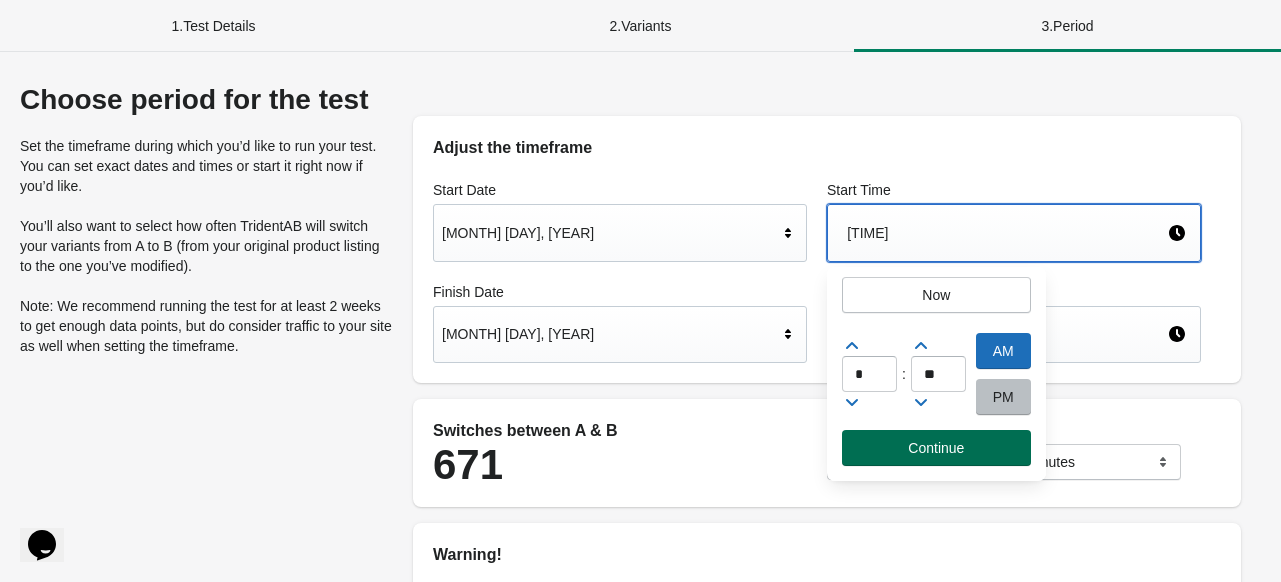 click on "Continue" at bounding box center (936, 448) 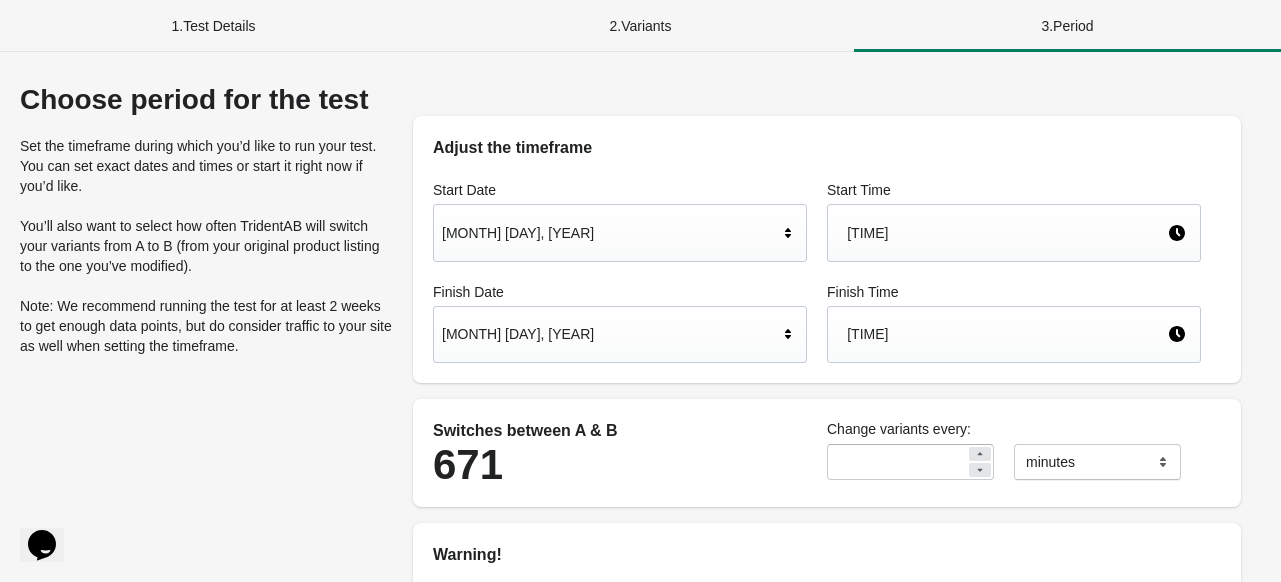 click on "[MONTH] [DAY], [YEAR]" at bounding box center (610, 334) 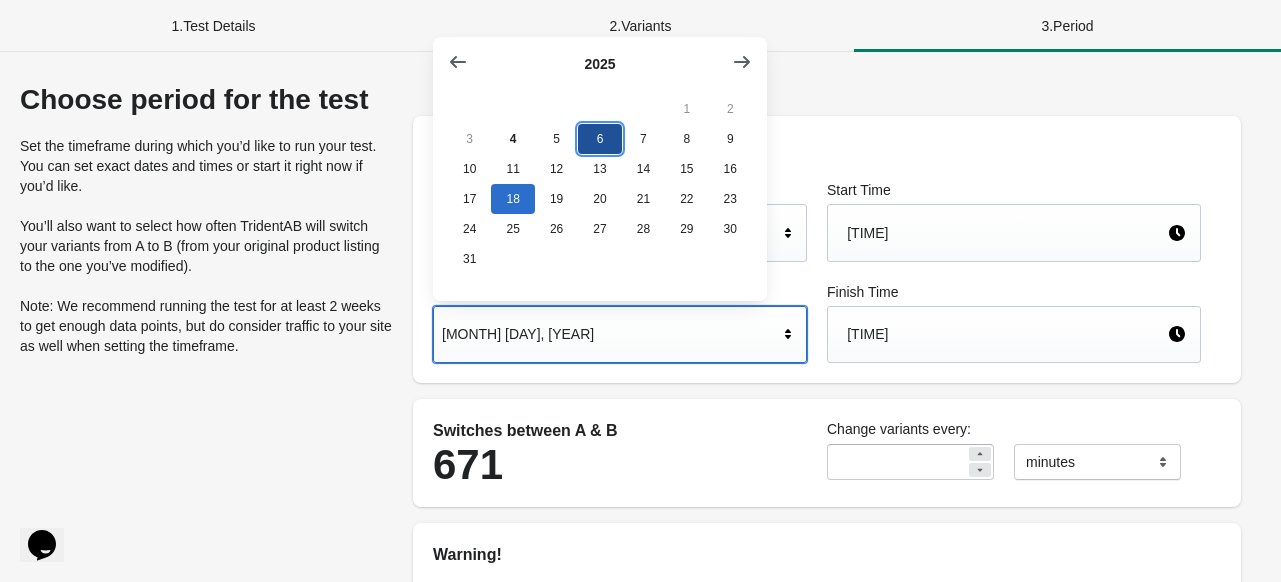 click on "6" at bounding box center (599, 139) 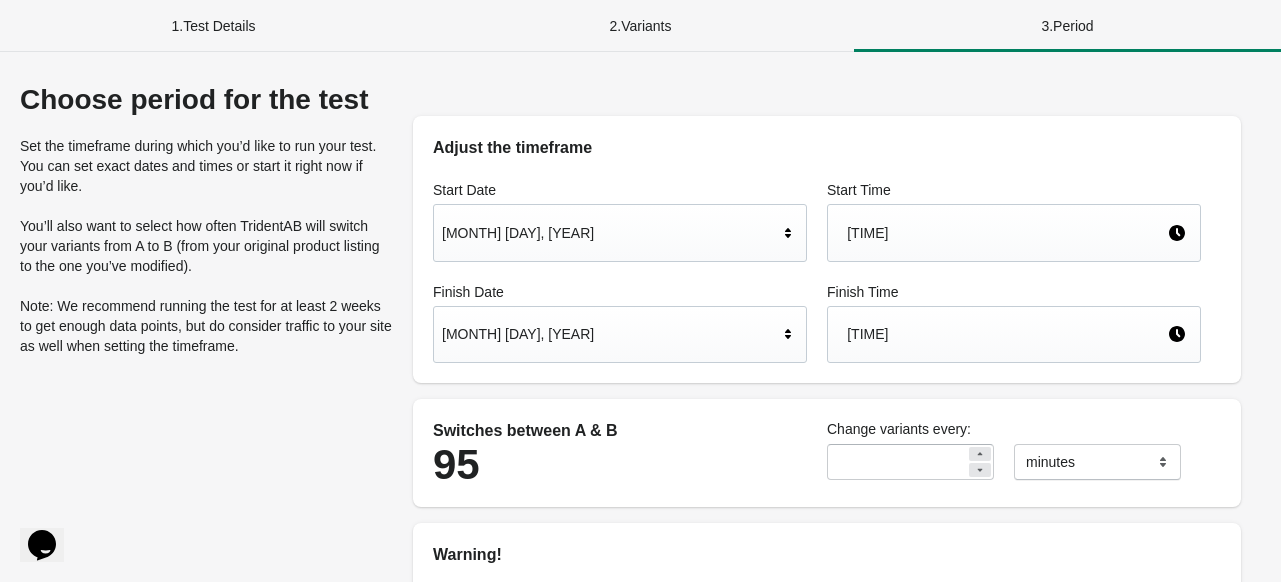 click on "[TIME]" at bounding box center [1007, 334] 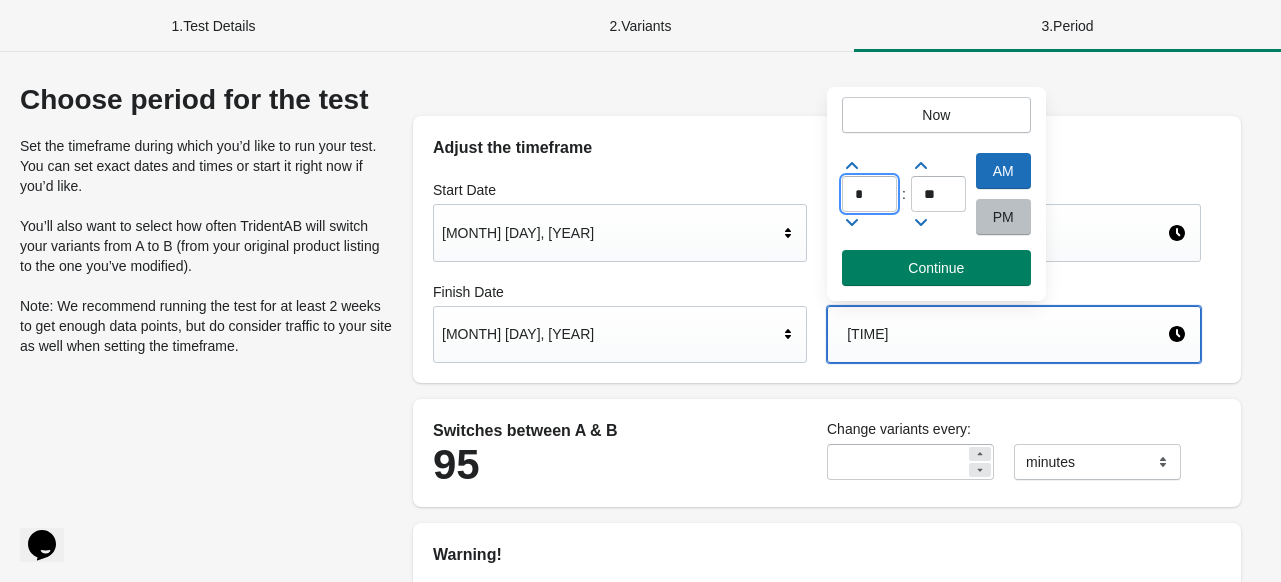 click on "*" at bounding box center (869, 194) 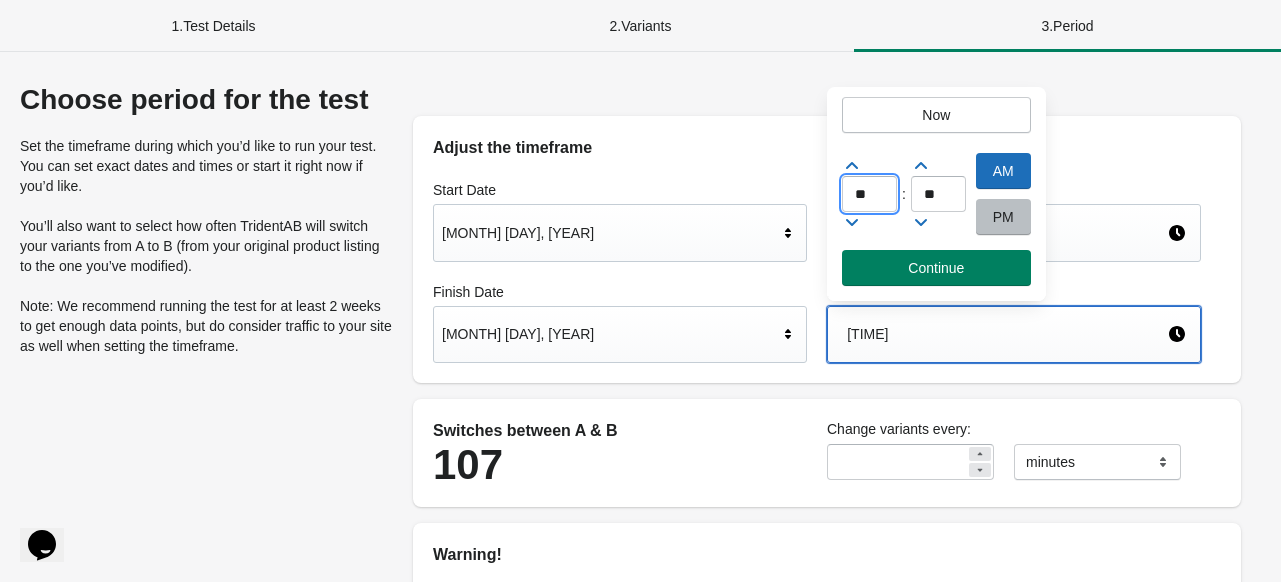 type on "**" 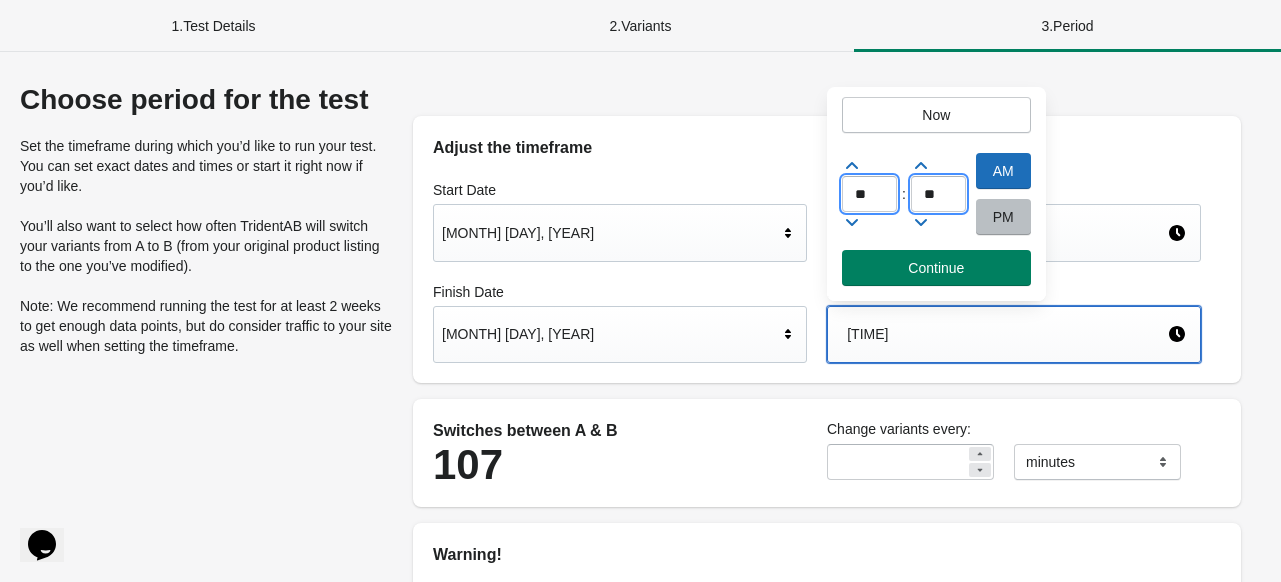 click on "**" at bounding box center (938, 194) 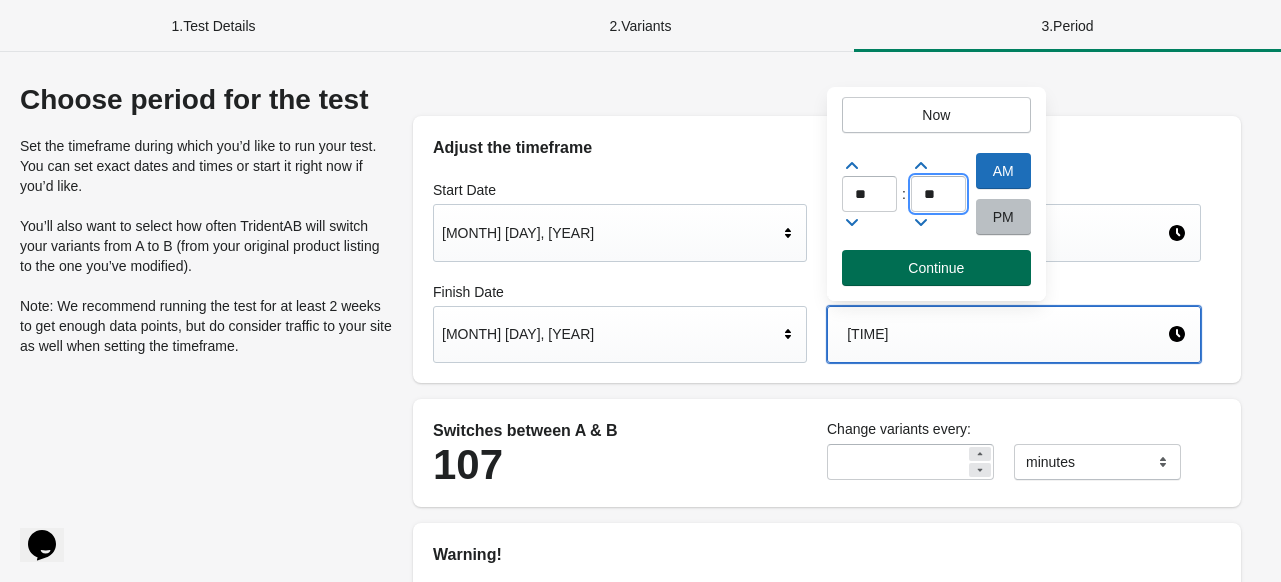type on "**" 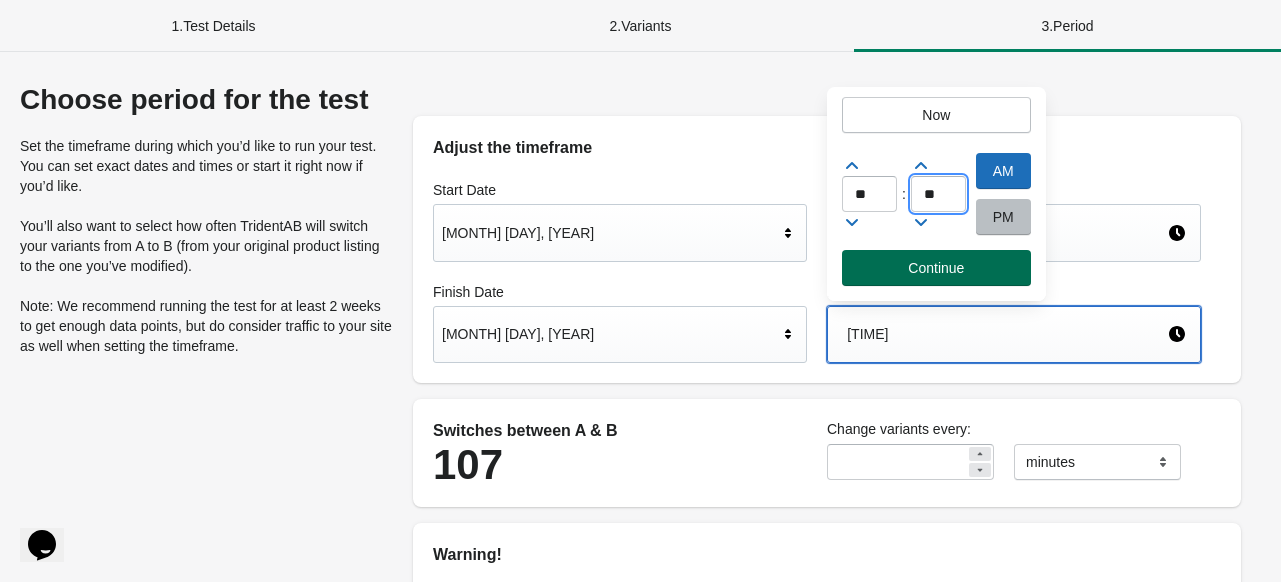 click on "Continue" at bounding box center [936, 268] 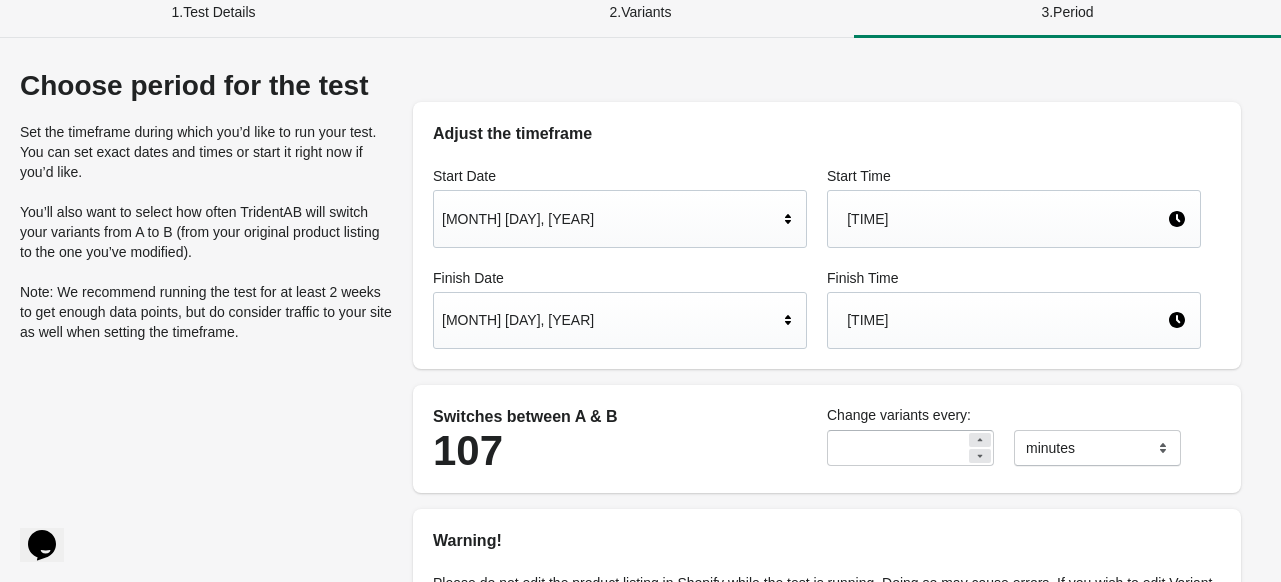 scroll, scrollTop: 100, scrollLeft: 0, axis: vertical 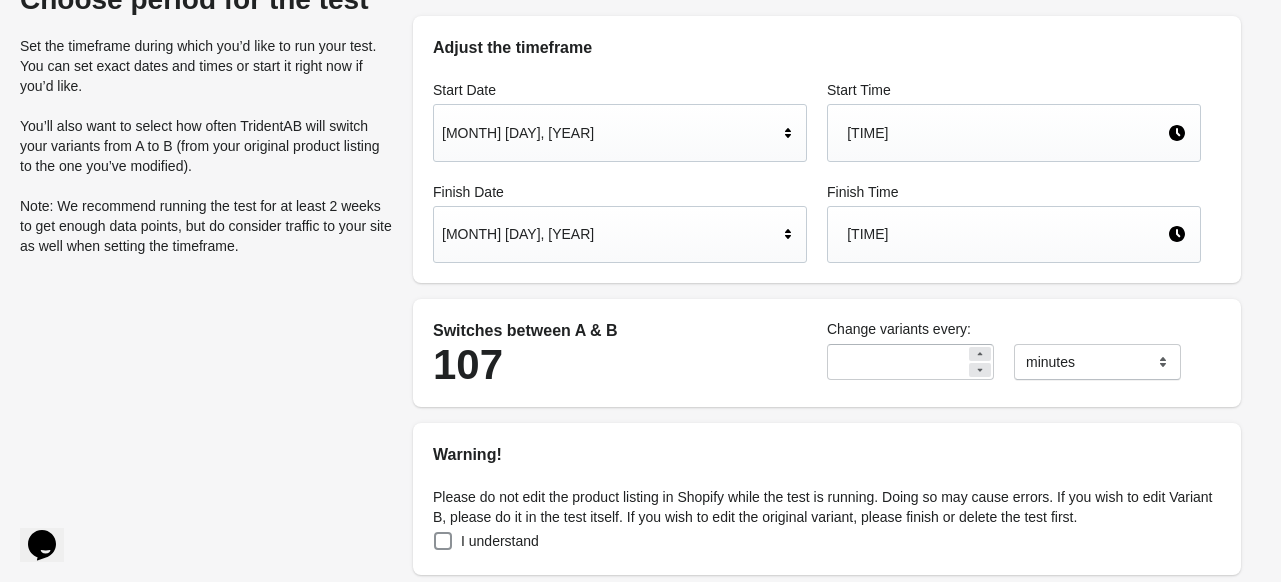 click 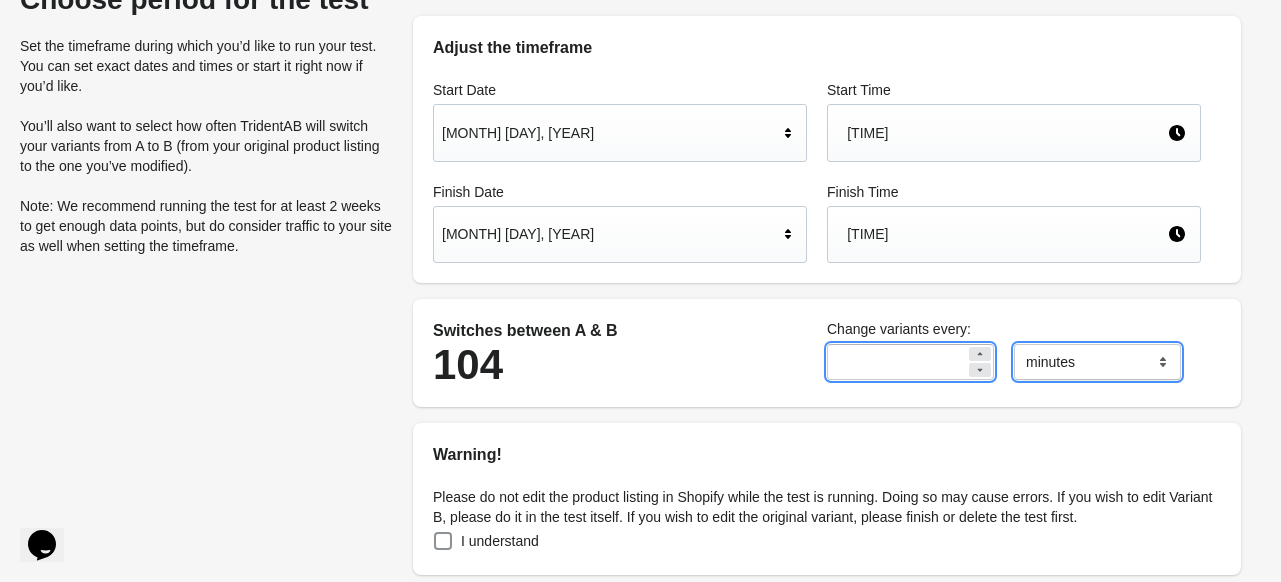 click on "******* ***** ****" at bounding box center (1097, 362) 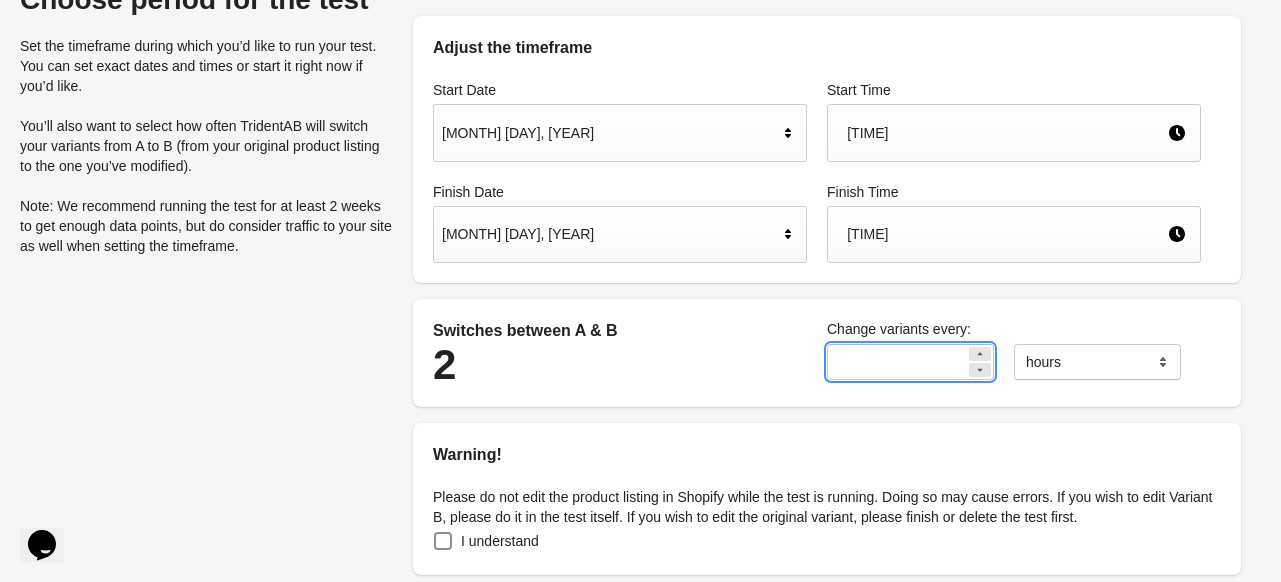 click on "**" at bounding box center [896, 362] 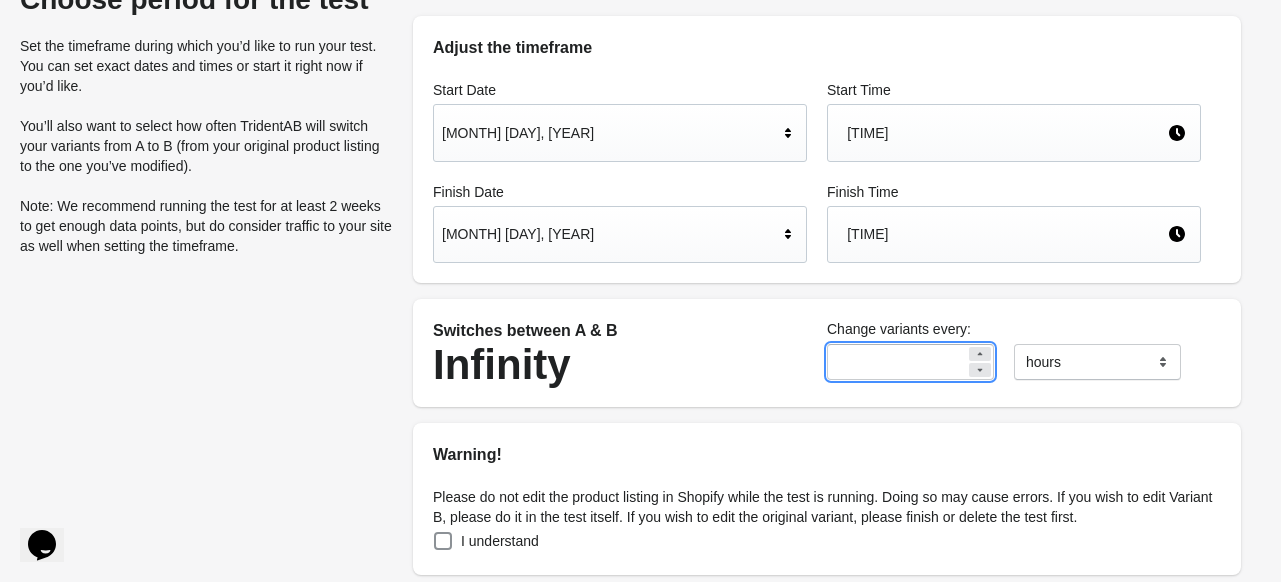 type on "*" 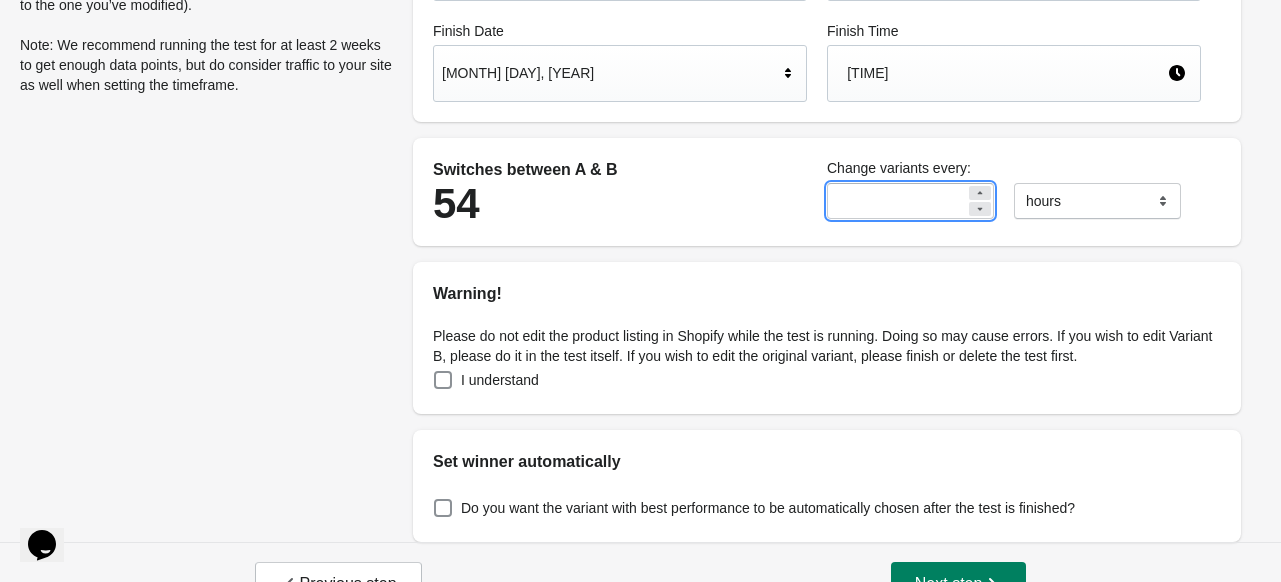 scroll, scrollTop: 304, scrollLeft: 0, axis: vertical 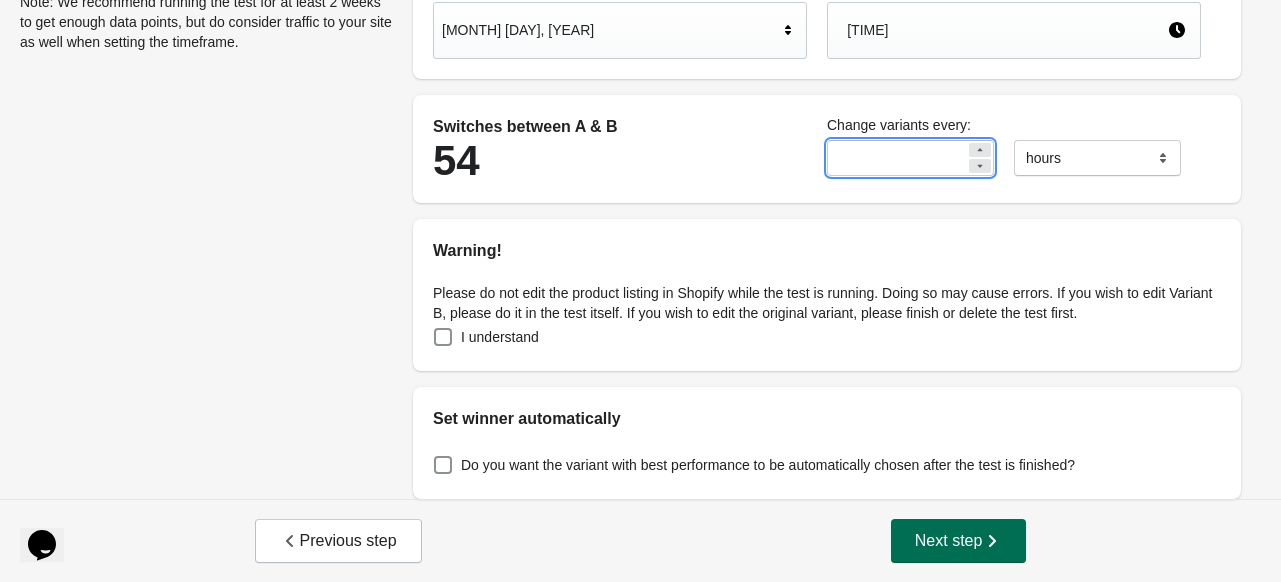 type on "*" 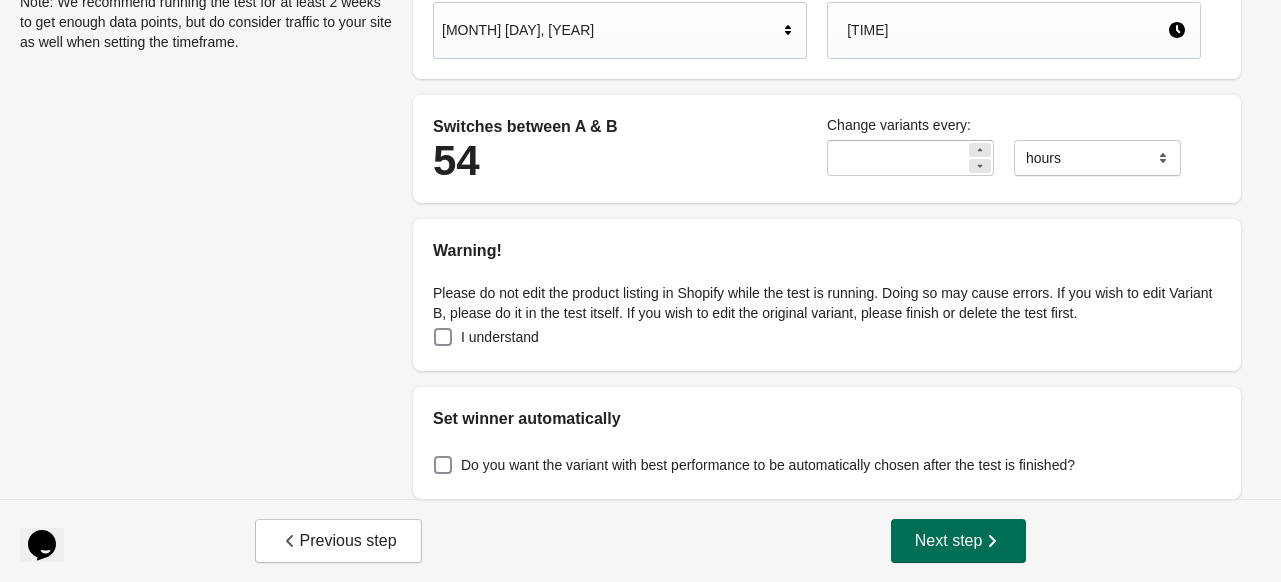 click on "Next step" at bounding box center (959, 541) 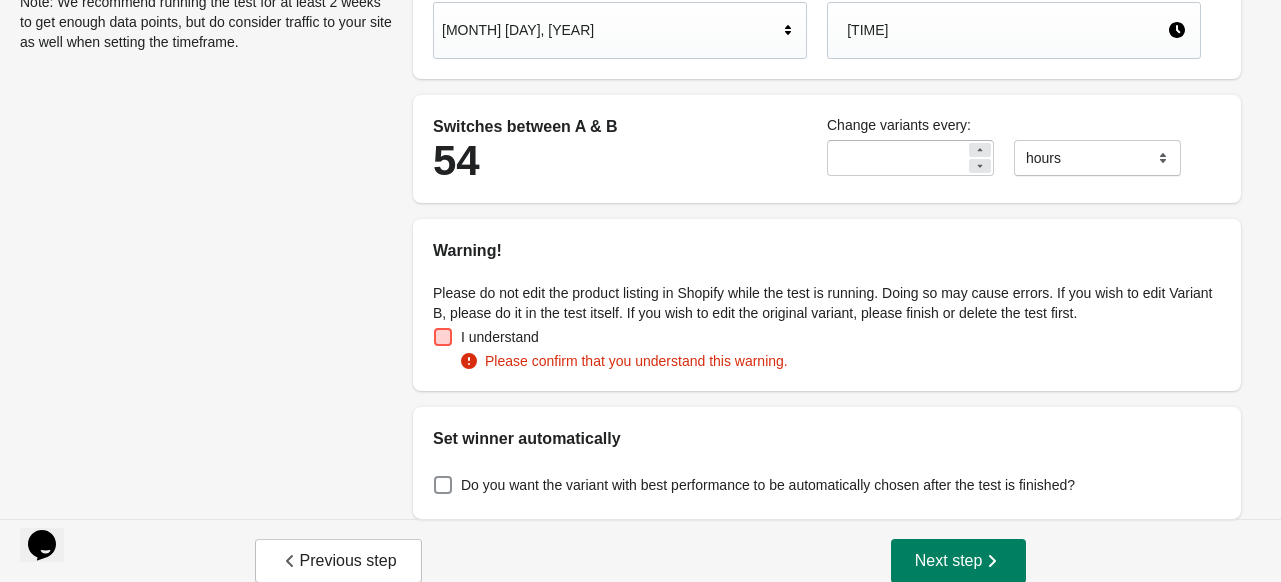 click at bounding box center [443, 337] 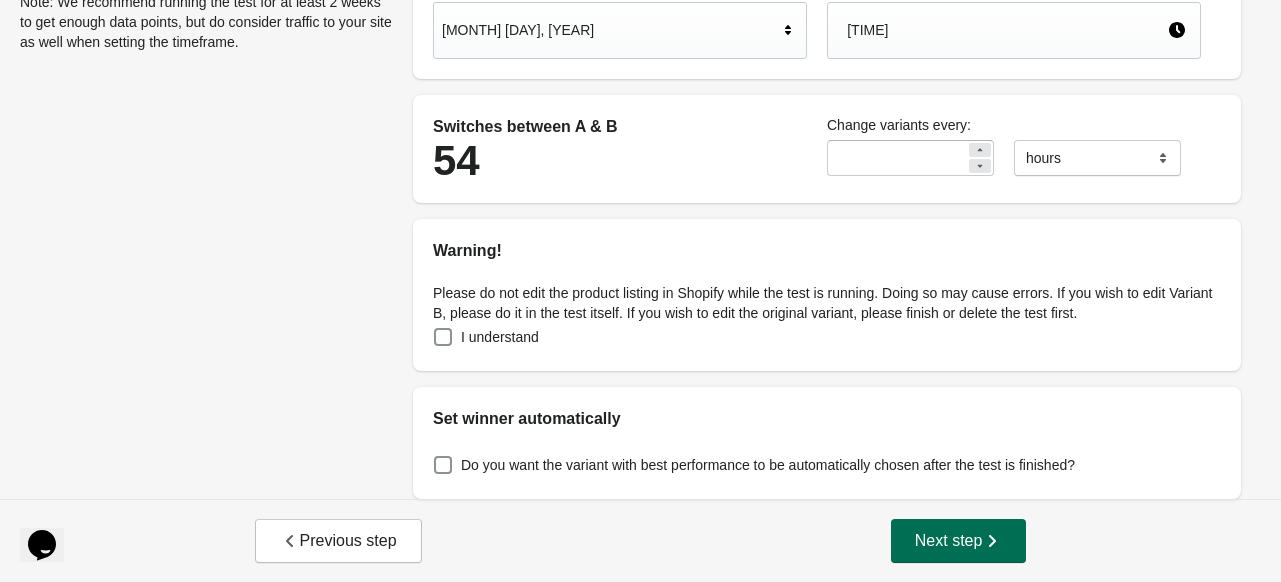 click on "Next step" at bounding box center (959, 541) 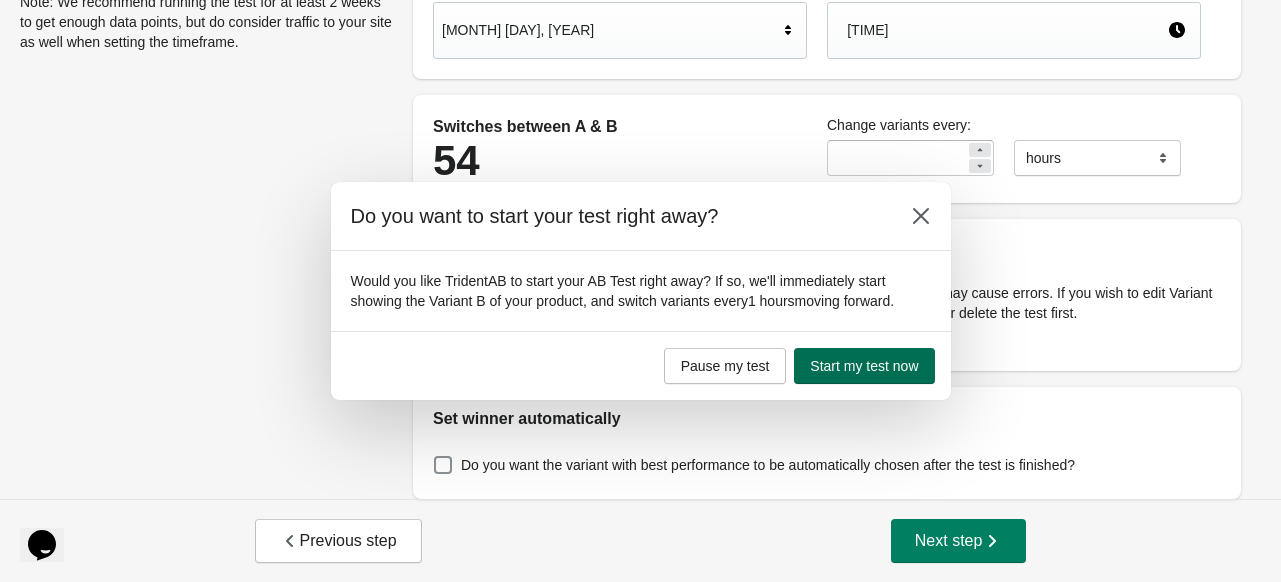click on "Start my test now" at bounding box center (864, 366) 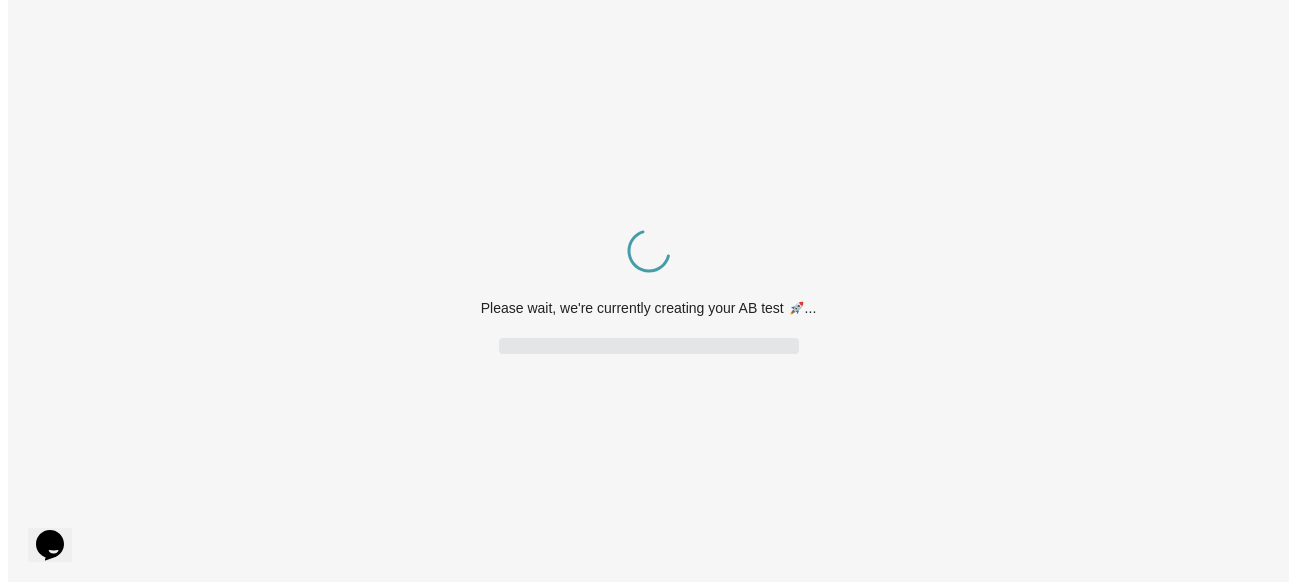 scroll, scrollTop: 0, scrollLeft: 0, axis: both 